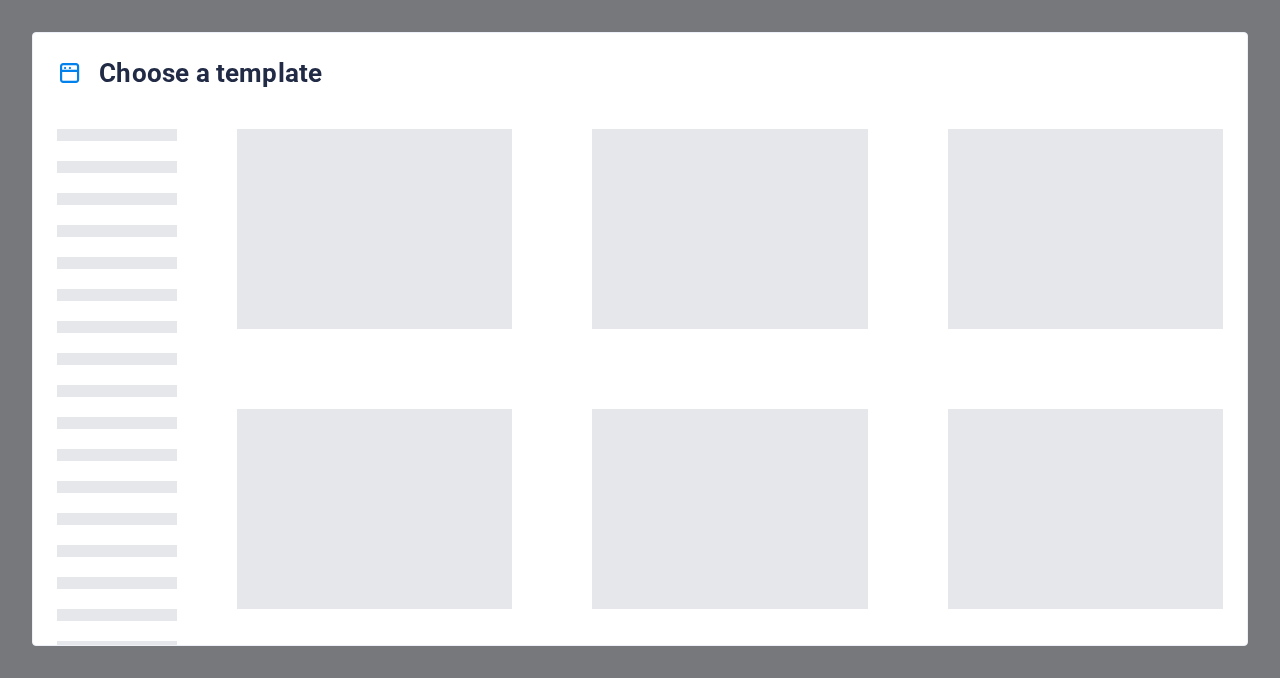 scroll, scrollTop: 0, scrollLeft: 0, axis: both 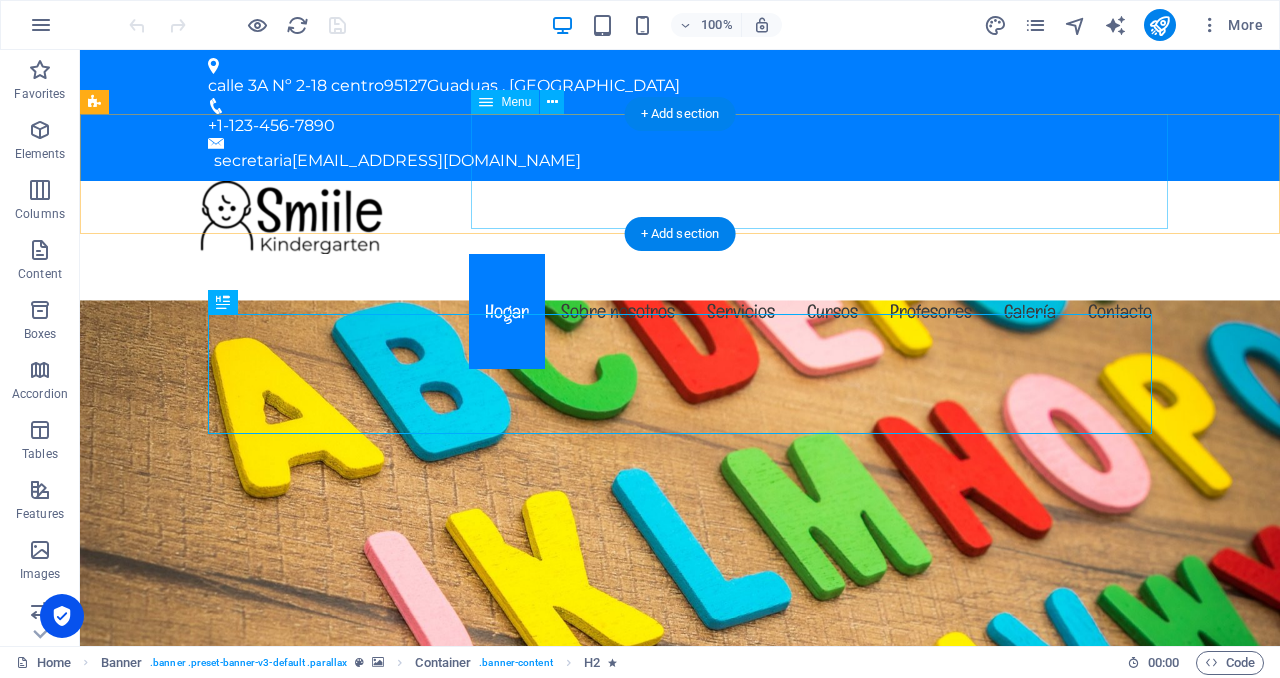 click on "Hogar Sobre nosotros Servicios Cursos Profesores Galería Contacto" at bounding box center (680, 311) 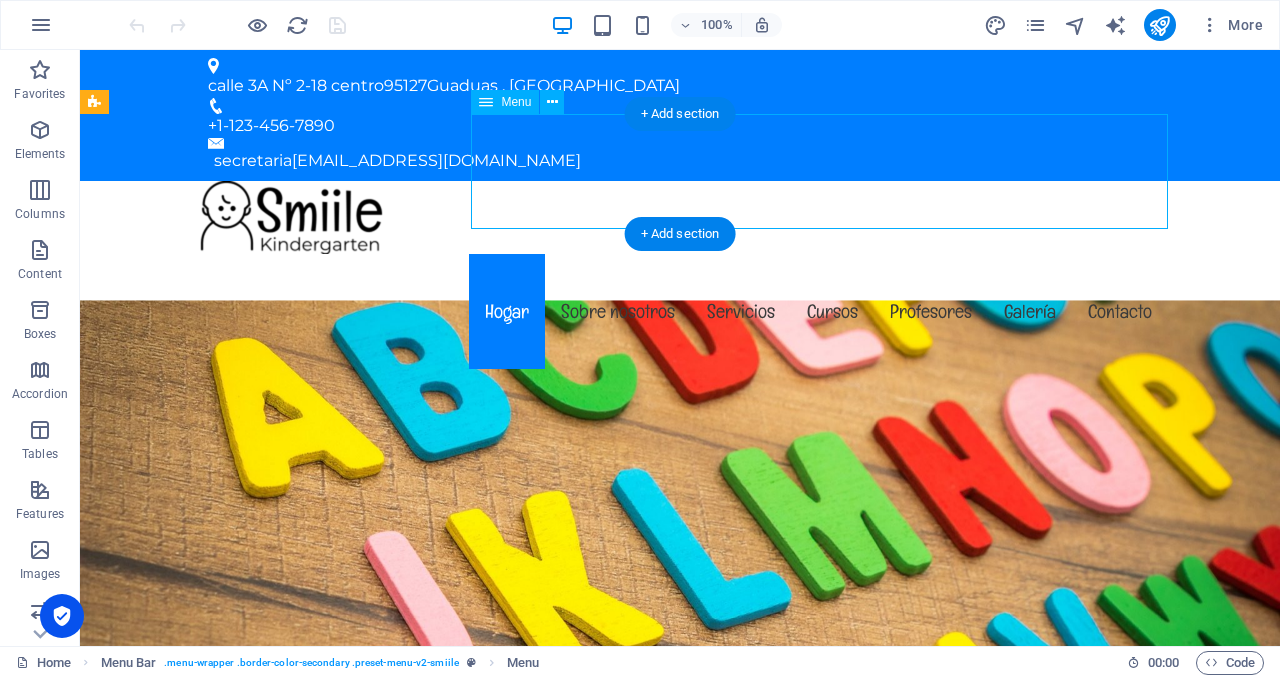 click on "Hogar Sobre nosotros Servicios Cursos Profesores Galería Contacto" at bounding box center (680, 311) 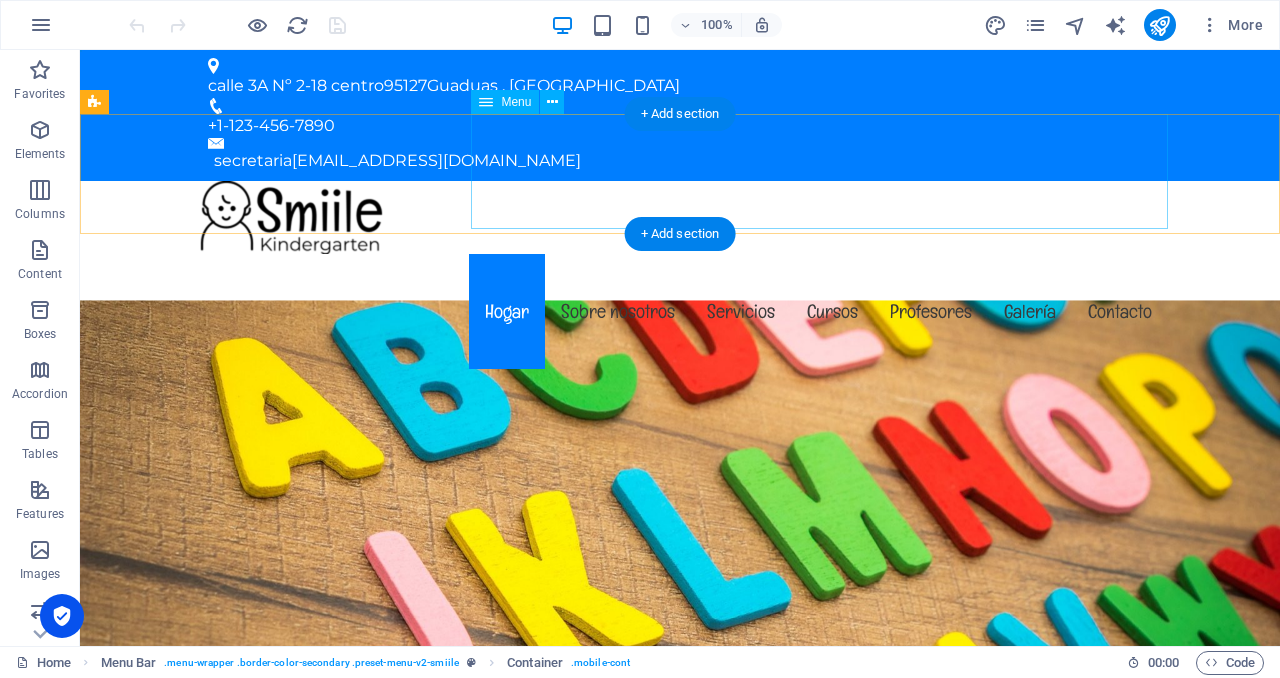 click on "Hogar Sobre nosotros Servicios Cursos Profesores Galería Contacto" at bounding box center (680, 311) 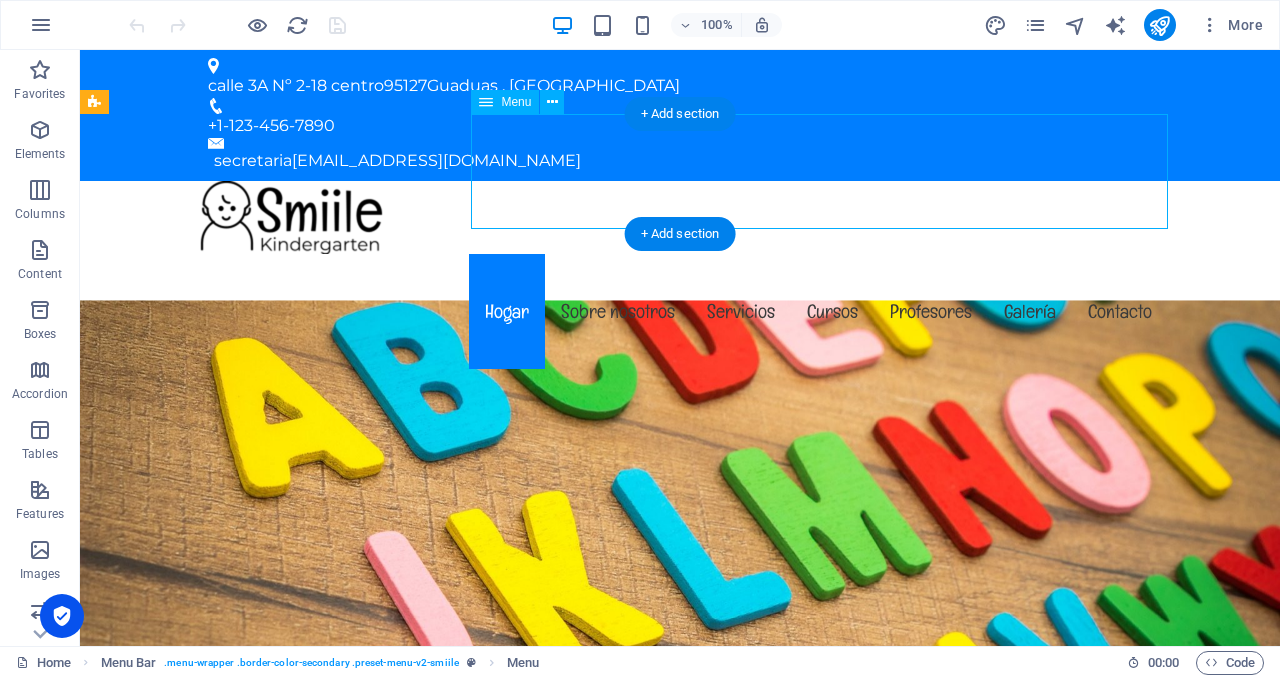 click on "Hogar Sobre nosotros Servicios Cursos Profesores Galería Contacto" at bounding box center (680, 311) 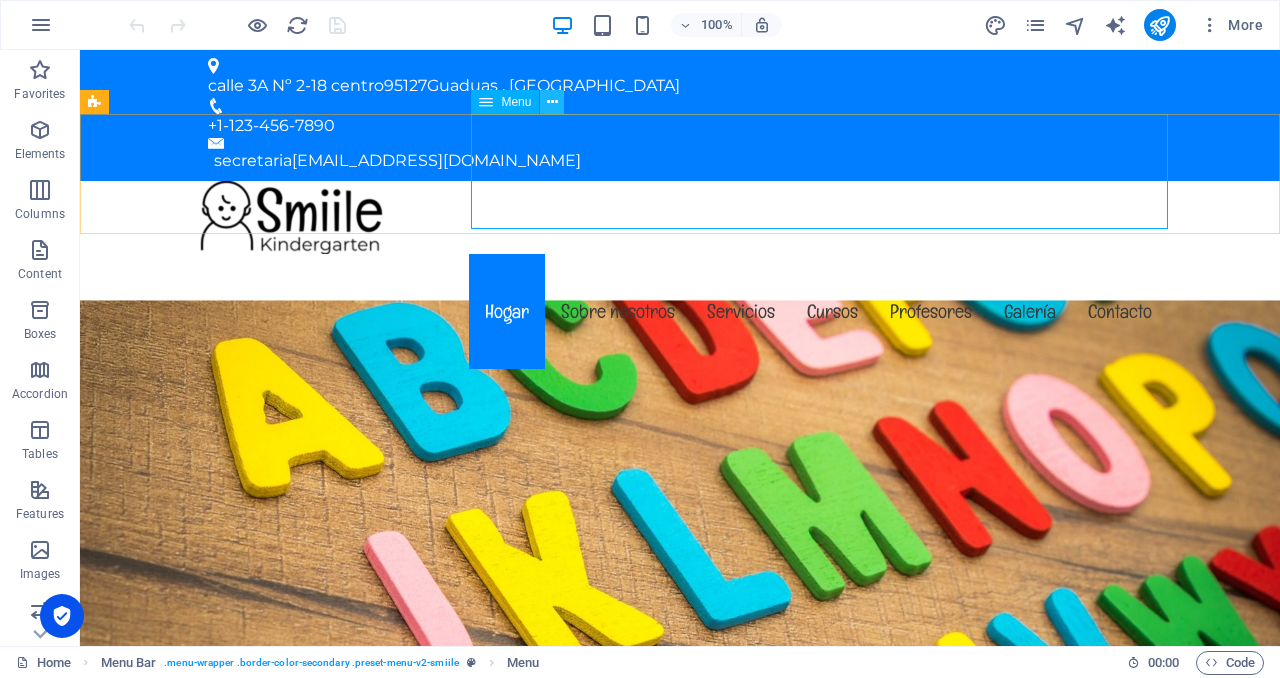 click at bounding box center [552, 102] 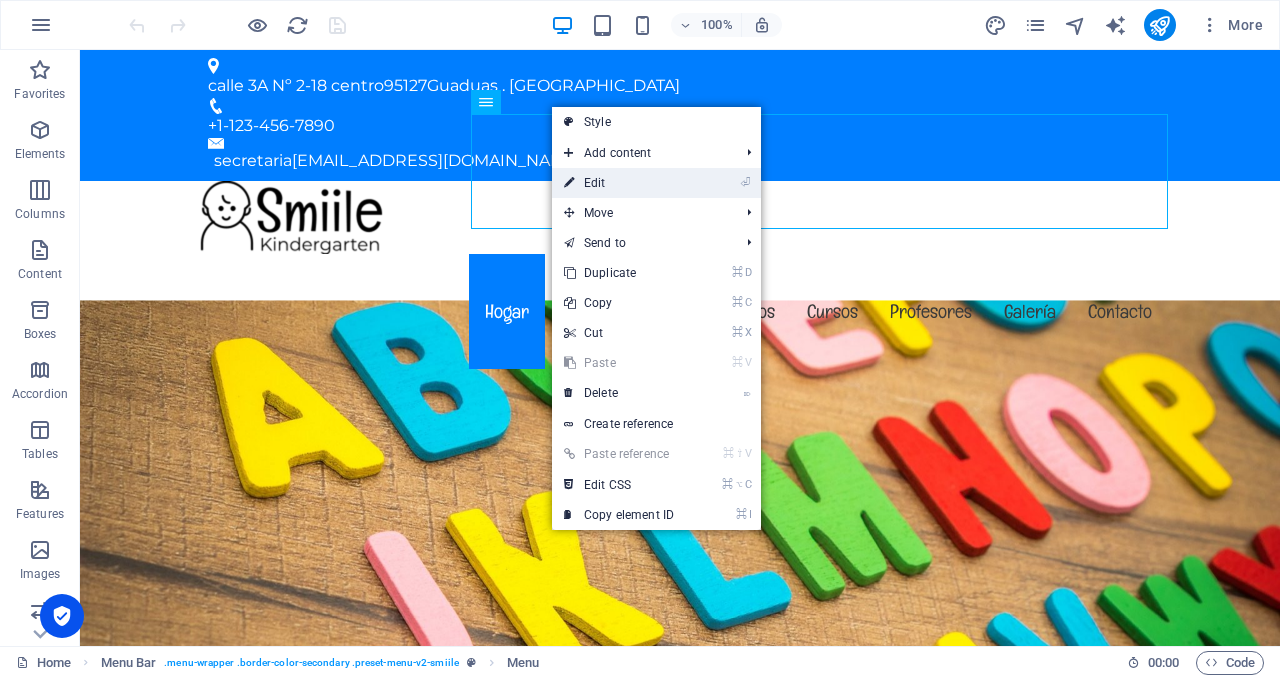 click on "⏎  Edit" at bounding box center (619, 183) 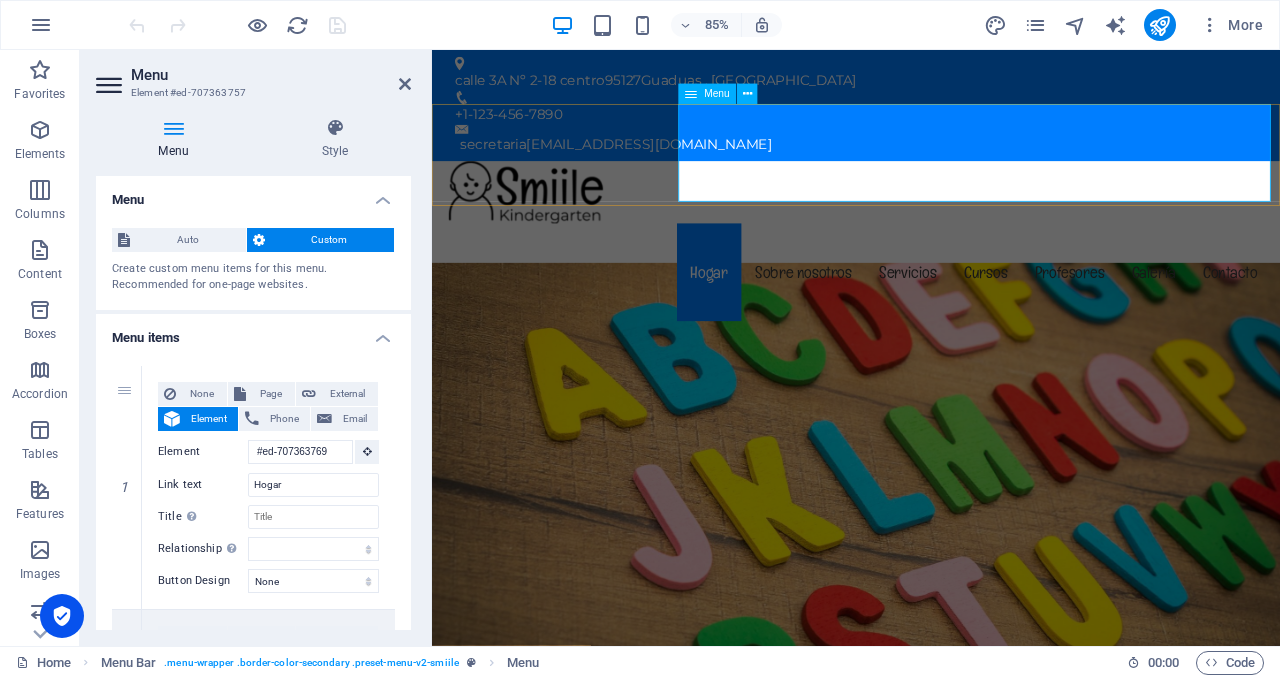 click on "Hogar Sobre nosotros Servicios Cursos Profesores Galería Contacto" at bounding box center (931, 311) 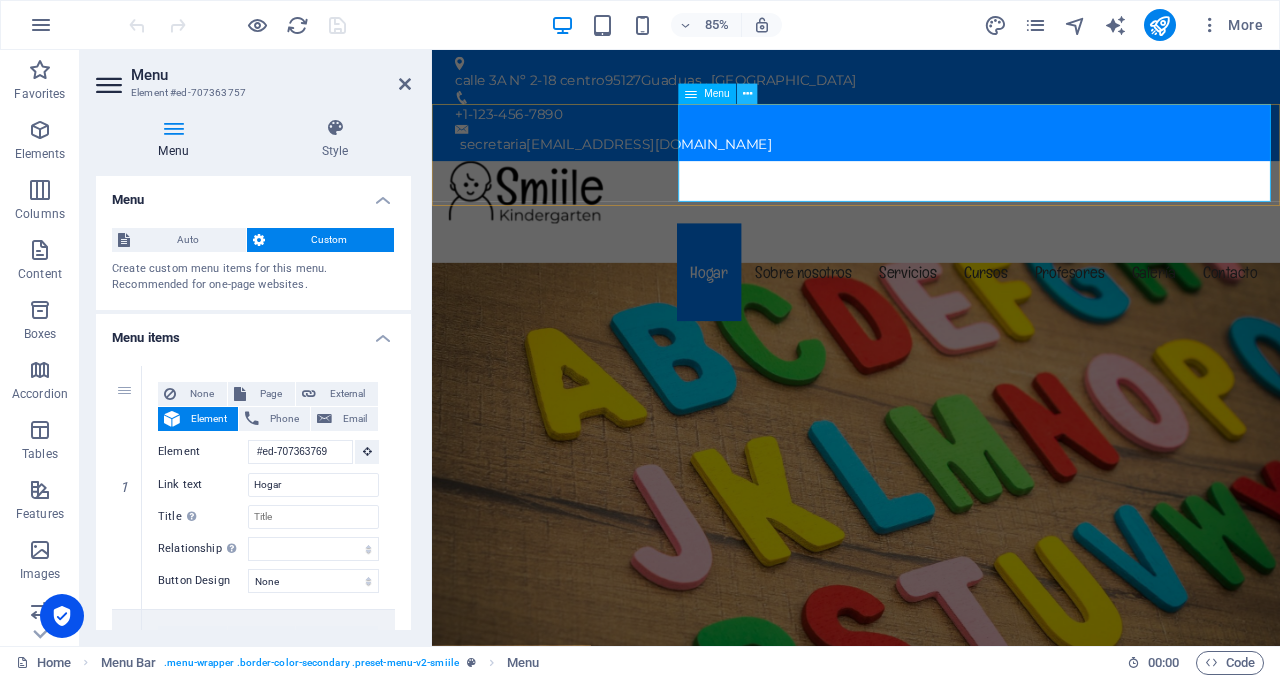 click at bounding box center (747, 94) 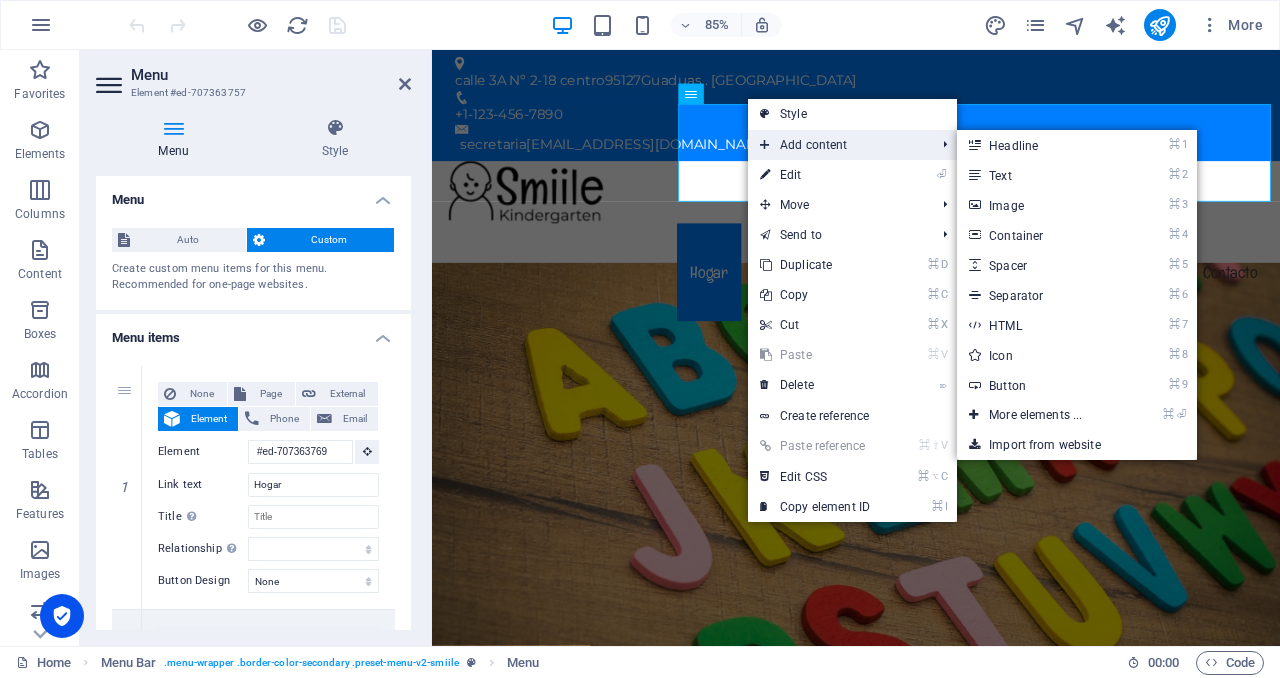 click on "Add content" at bounding box center [837, 145] 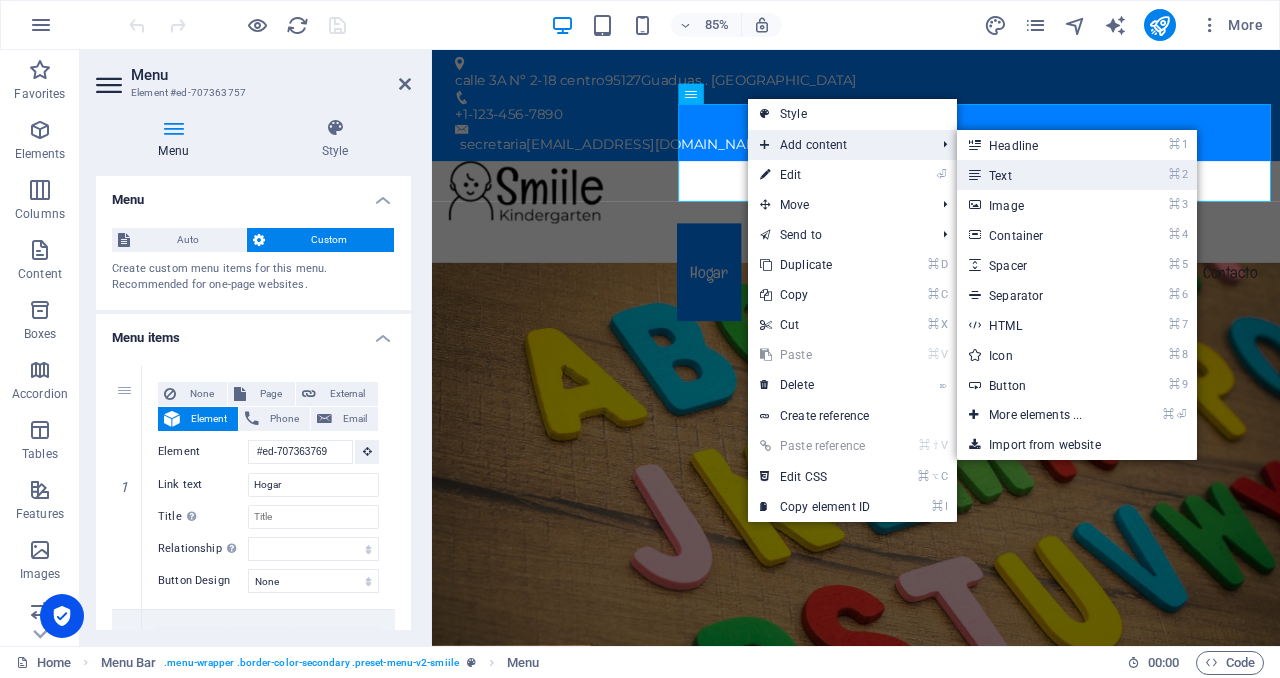 click on "⌘ 2  Text" at bounding box center [1039, 175] 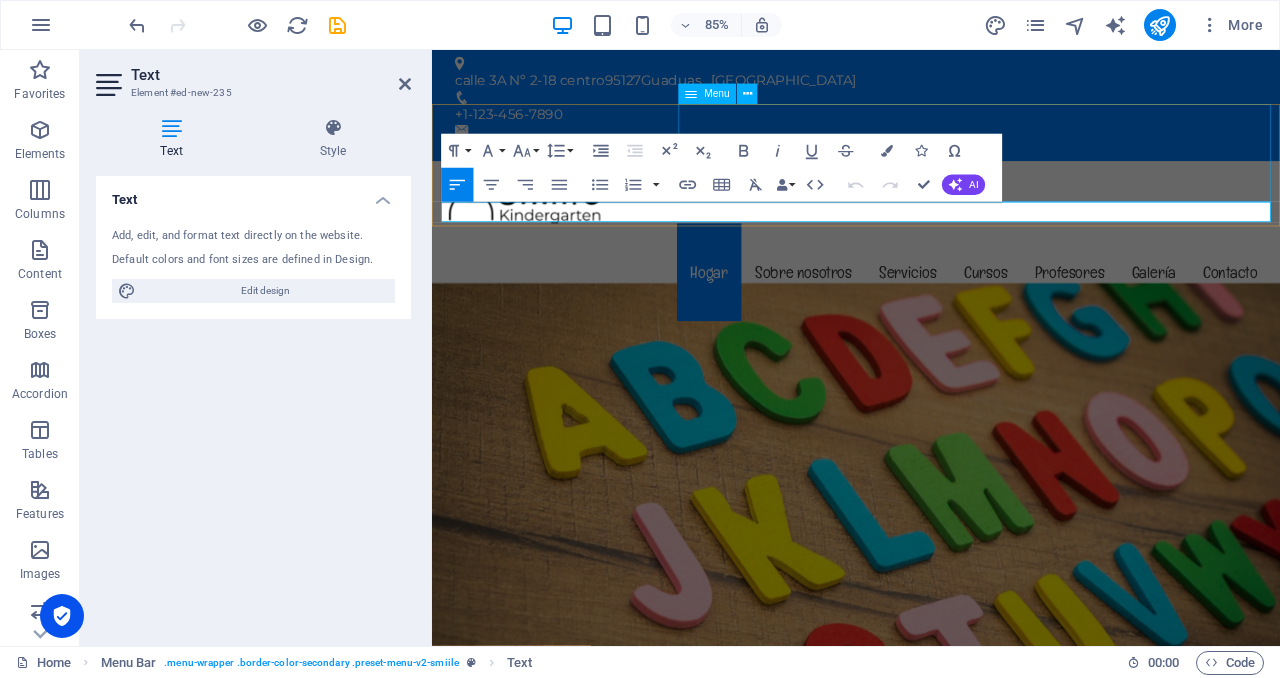 click on "Hogar Sobre nosotros Servicios Cursos Profesores Galería Contacto" at bounding box center (931, 311) 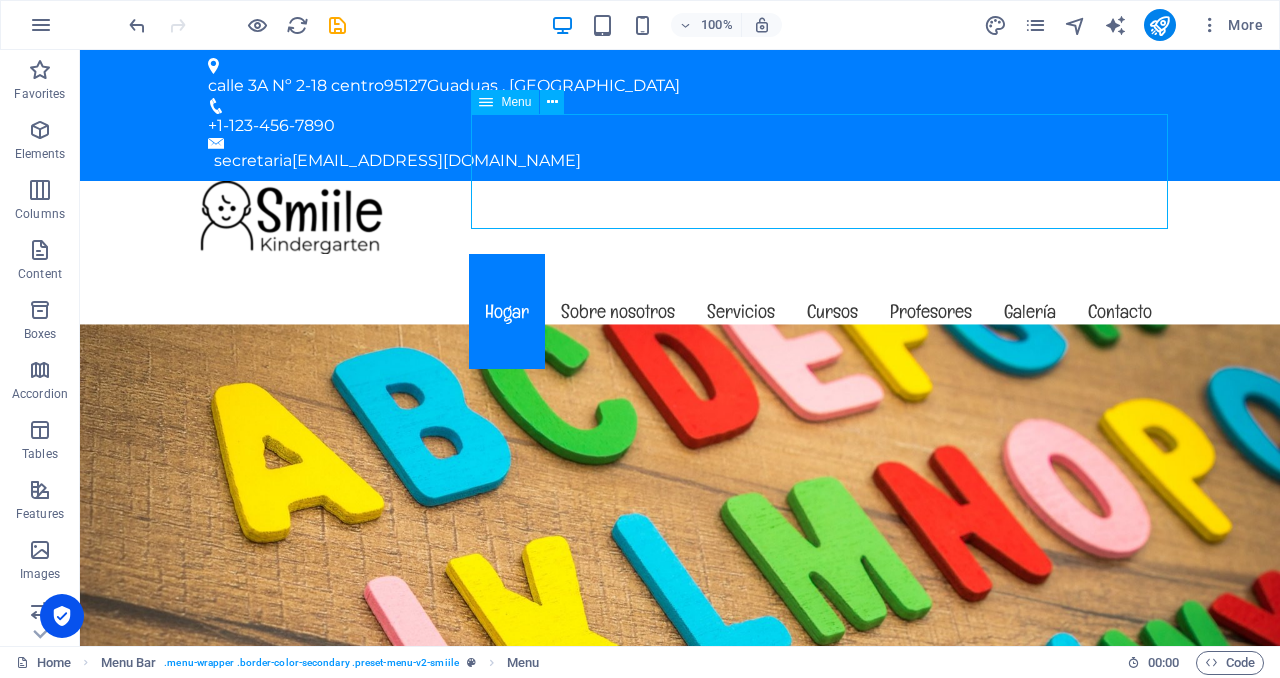 click on "Hogar Sobre nosotros Servicios Cursos Profesores Galería Contacto" at bounding box center (680, 311) 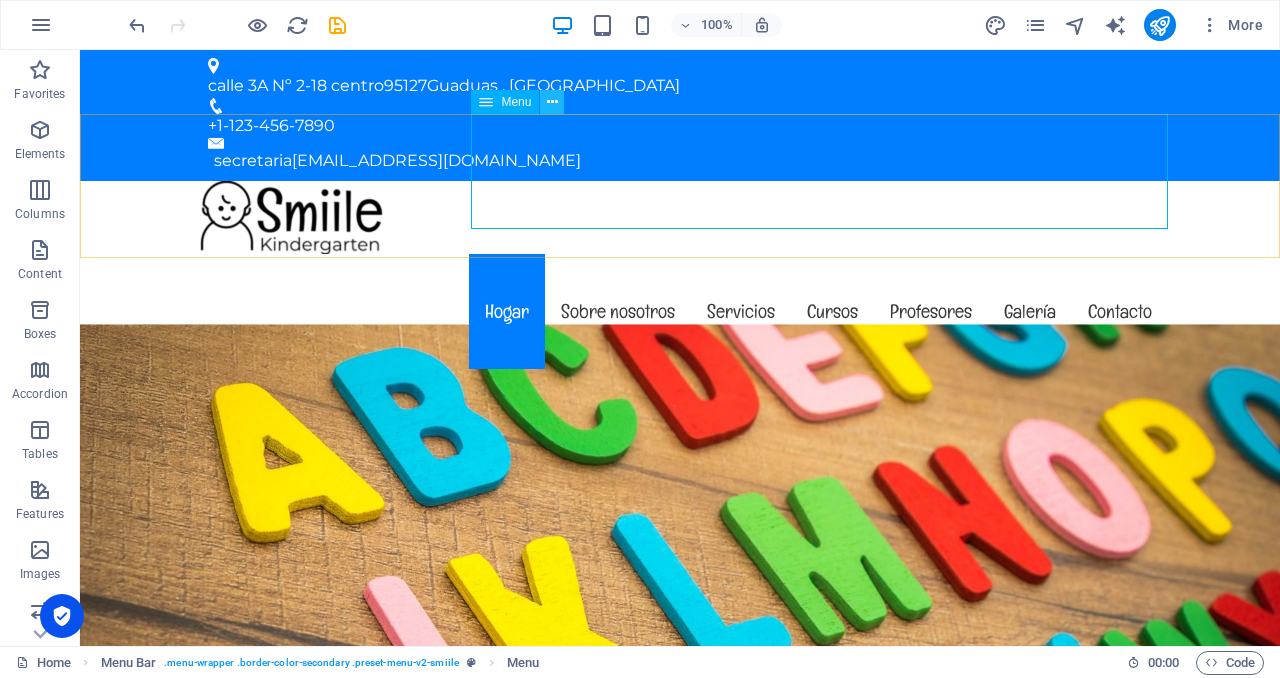 click at bounding box center [552, 102] 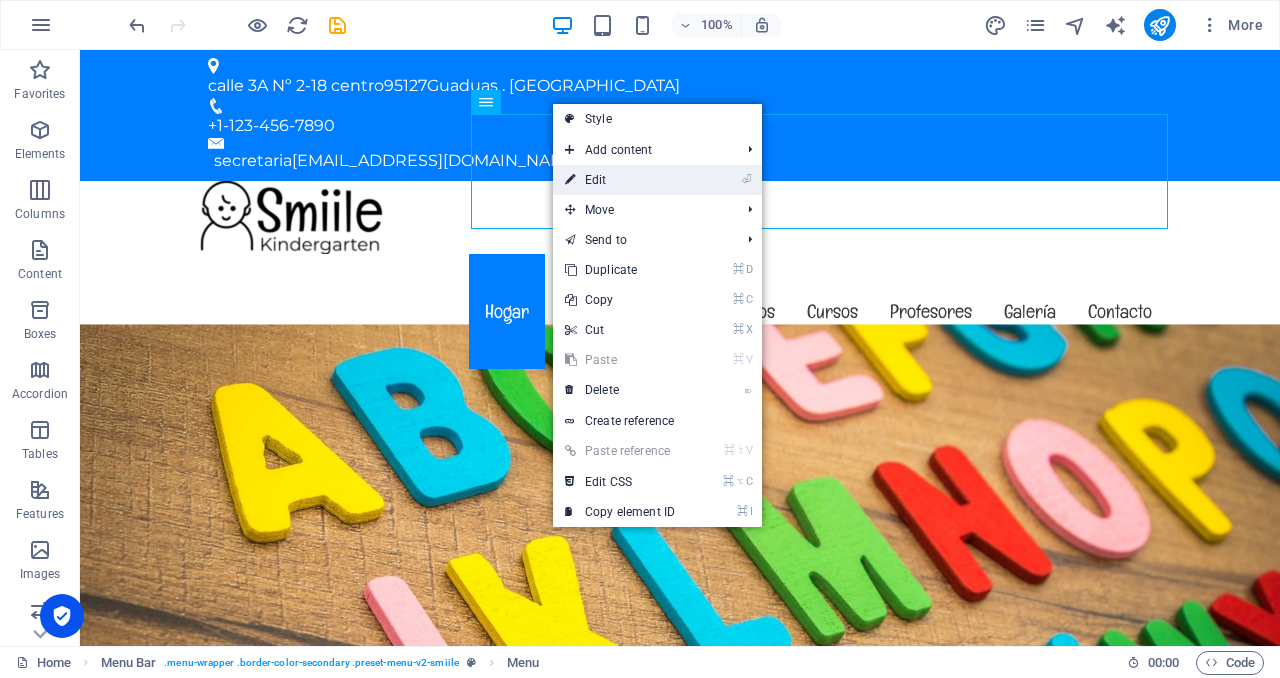 click on "⏎  Edit" at bounding box center [620, 180] 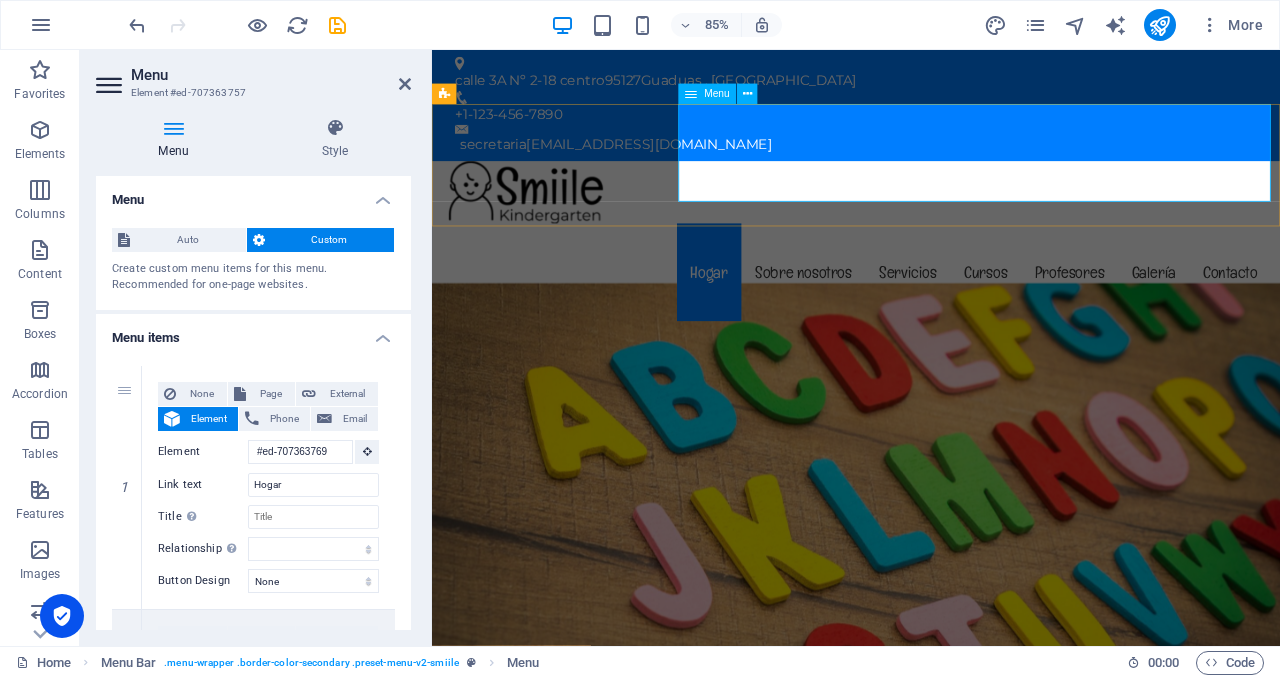 click on "Menu" at bounding box center (717, 94) 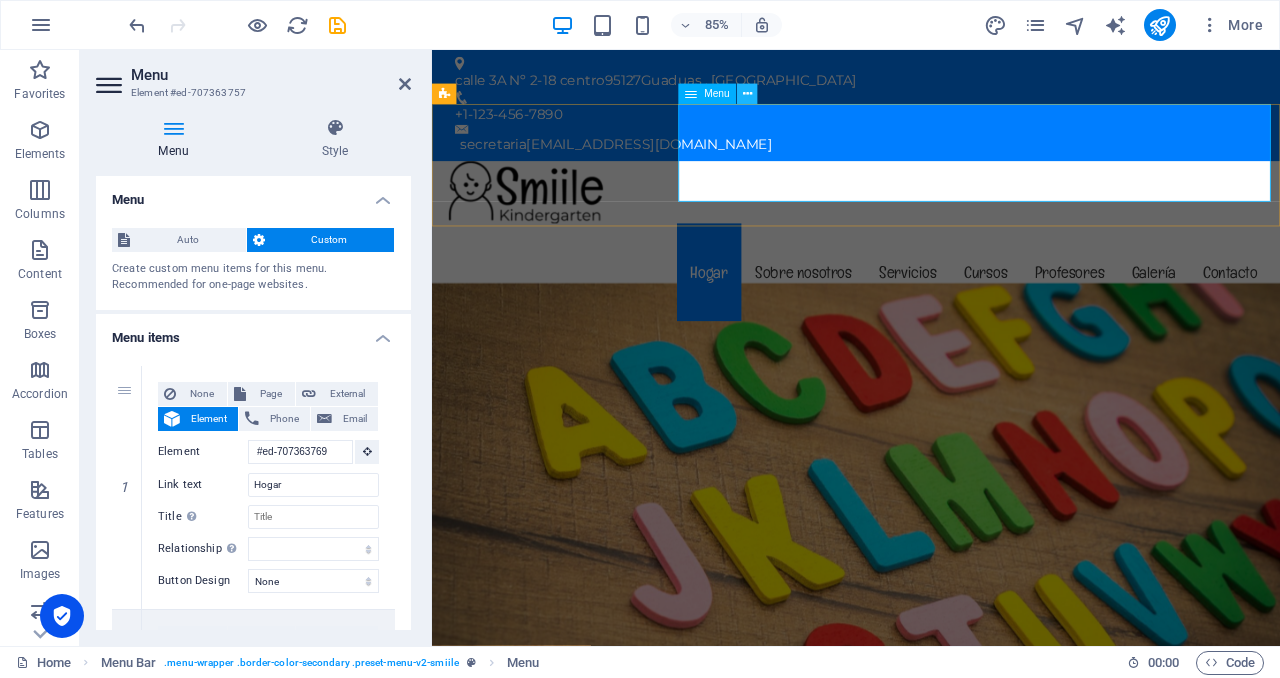 click at bounding box center [747, 94] 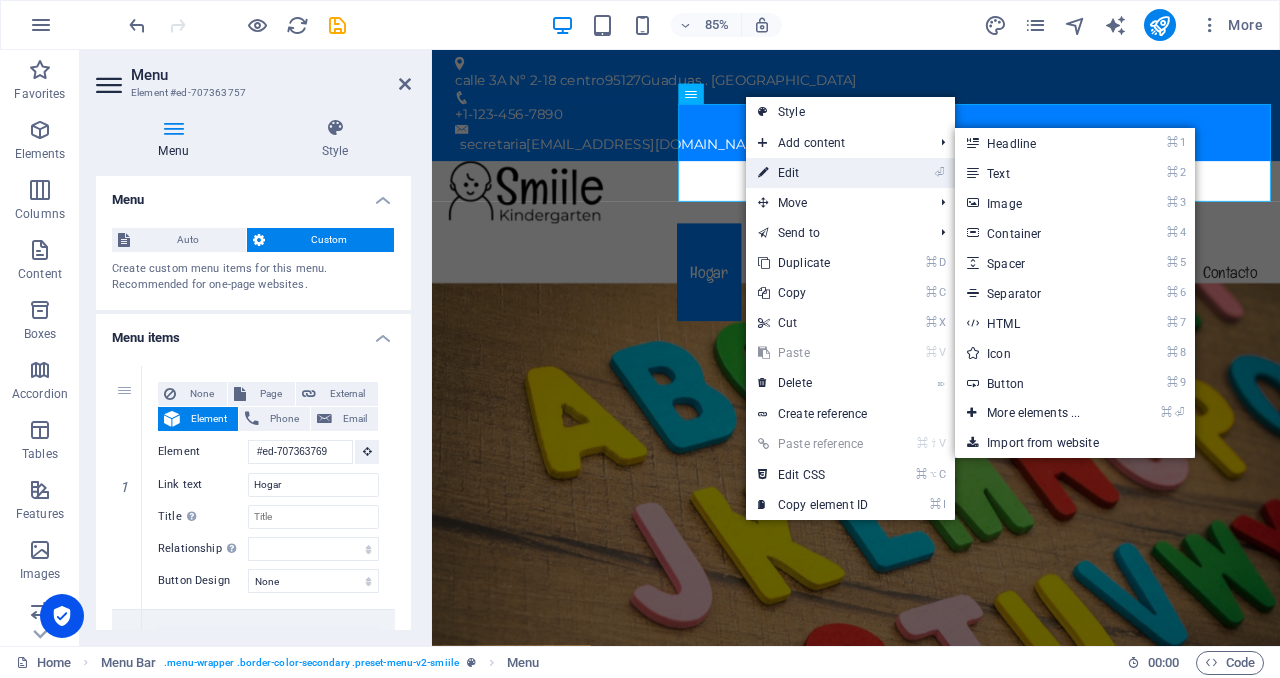 click on "⏎  Edit" at bounding box center (813, 173) 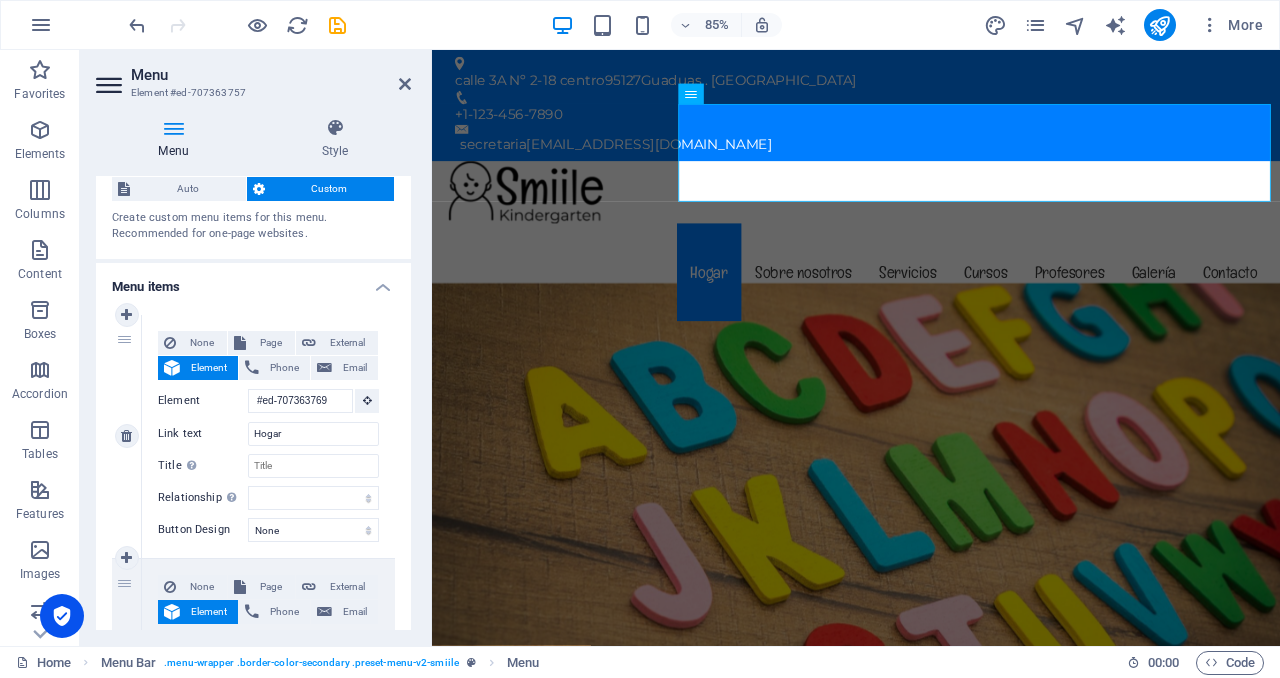 scroll, scrollTop: 62, scrollLeft: 0, axis: vertical 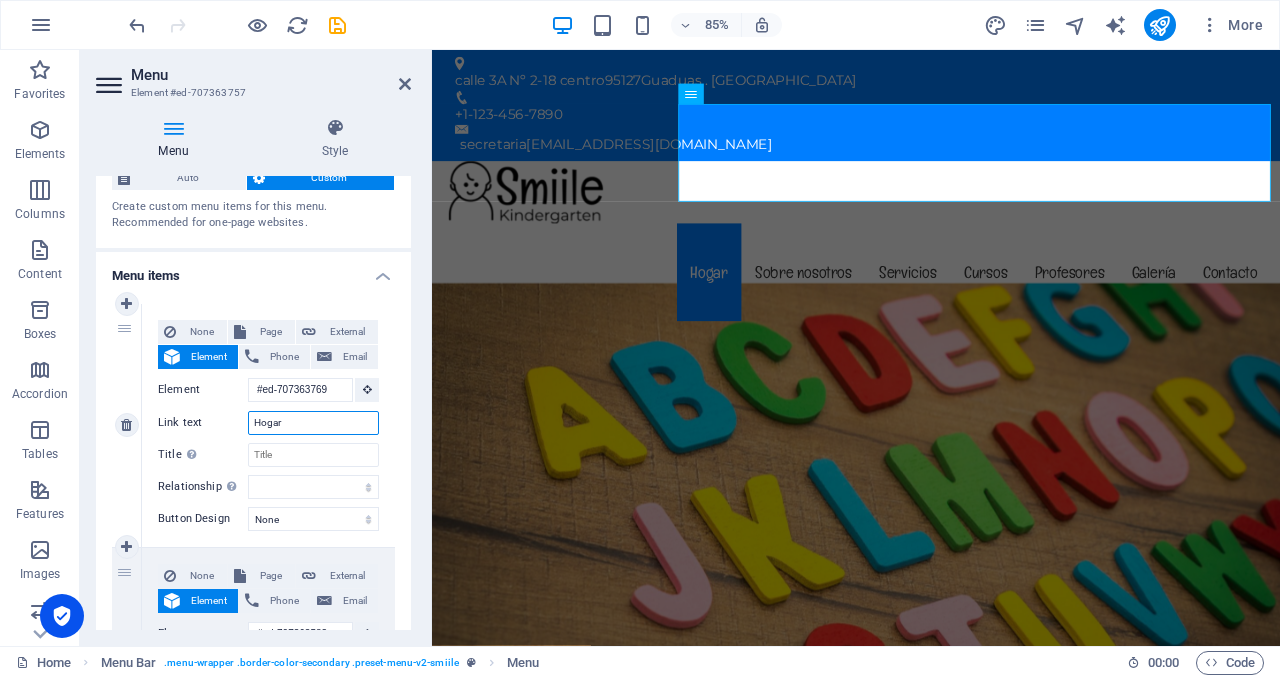 click on "Hogar" at bounding box center [313, 423] 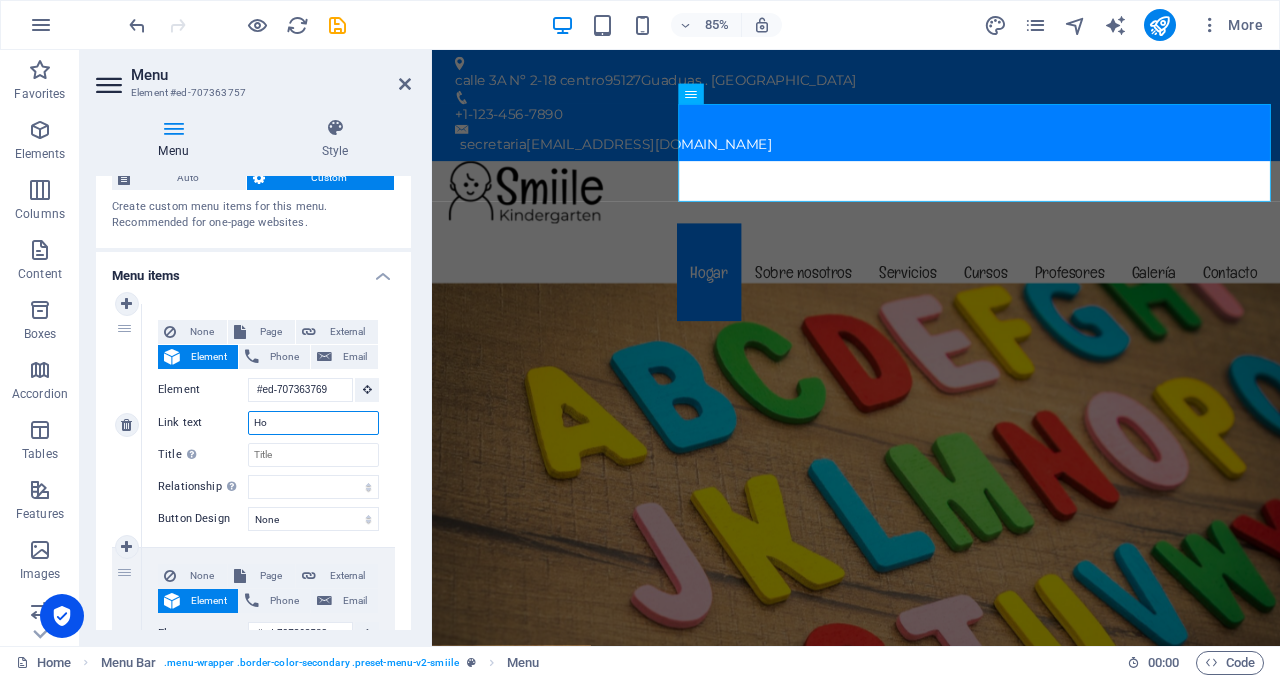type on "H" 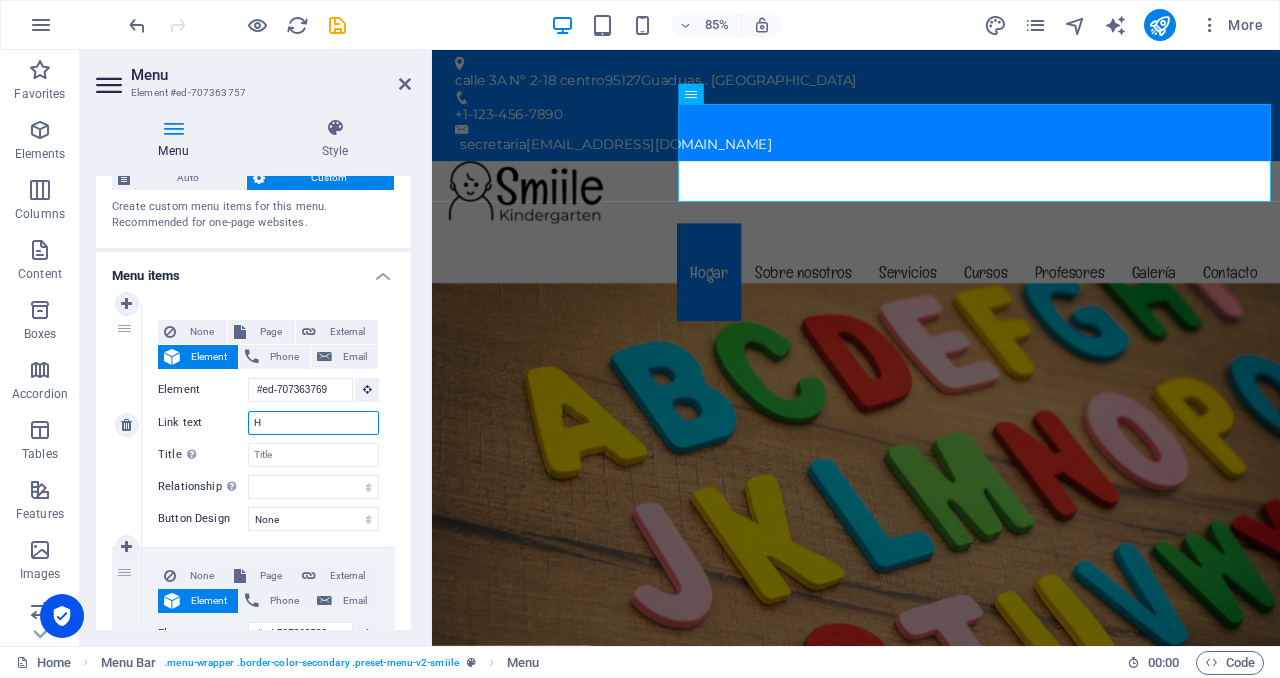 type 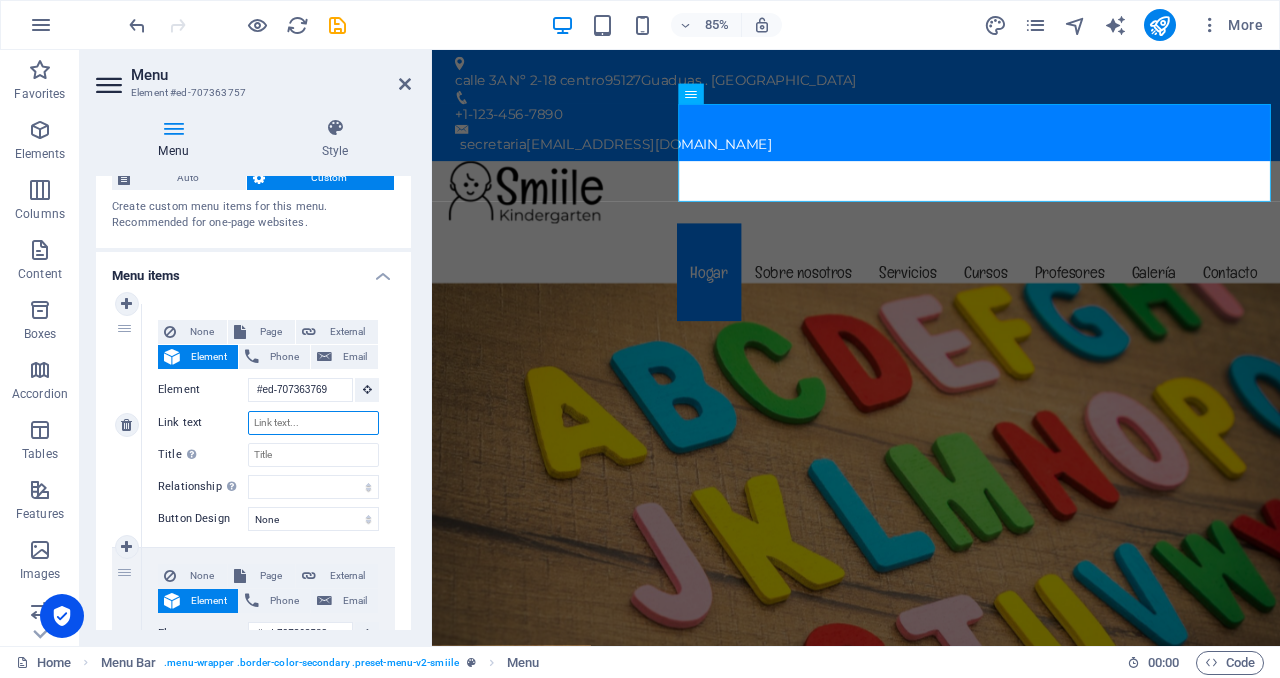 select 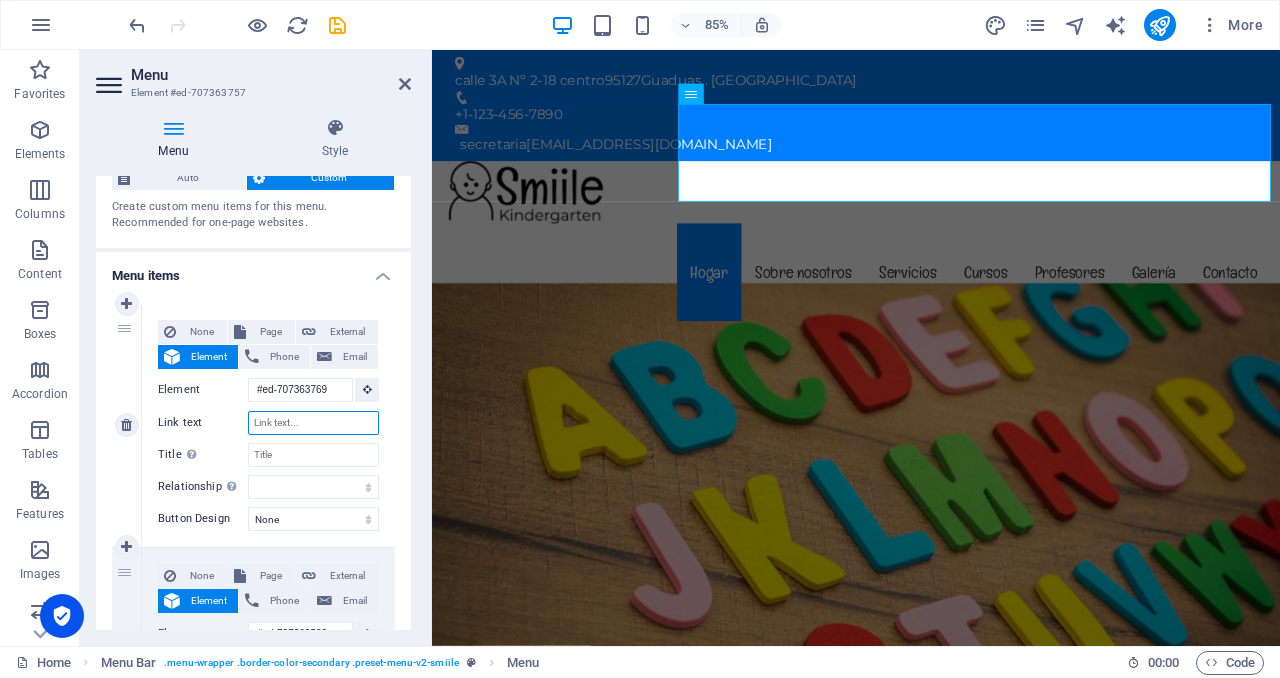 select 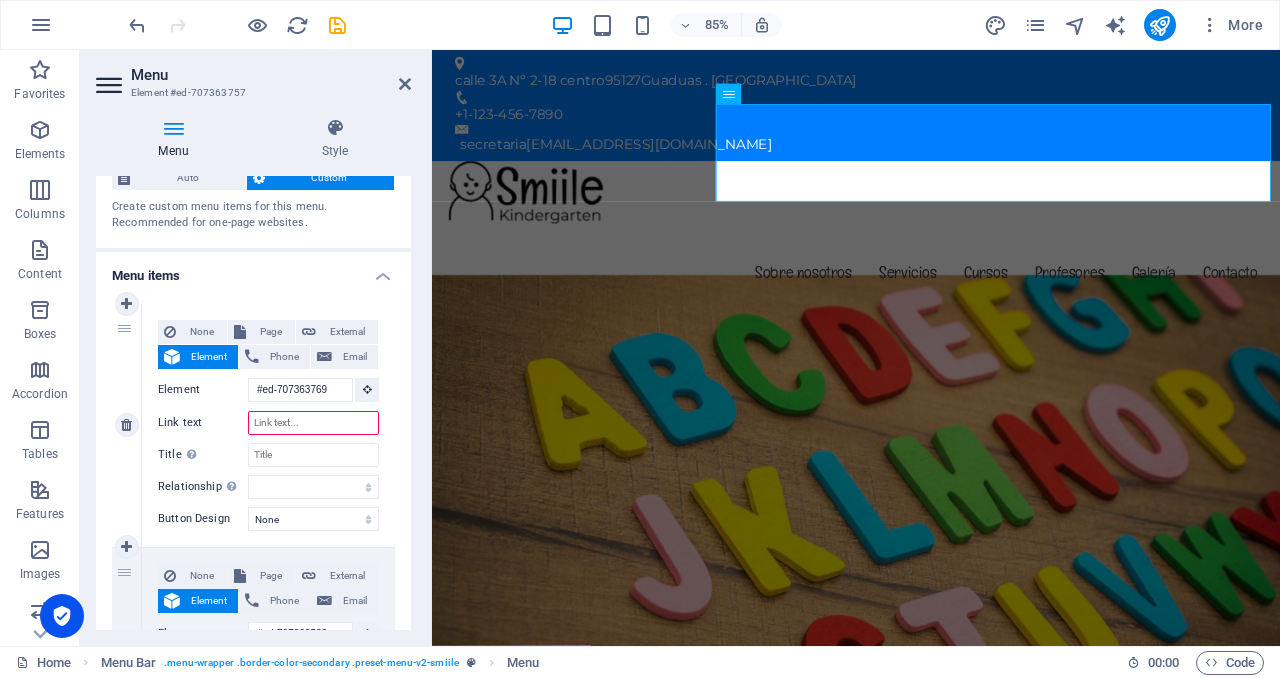 type on "e" 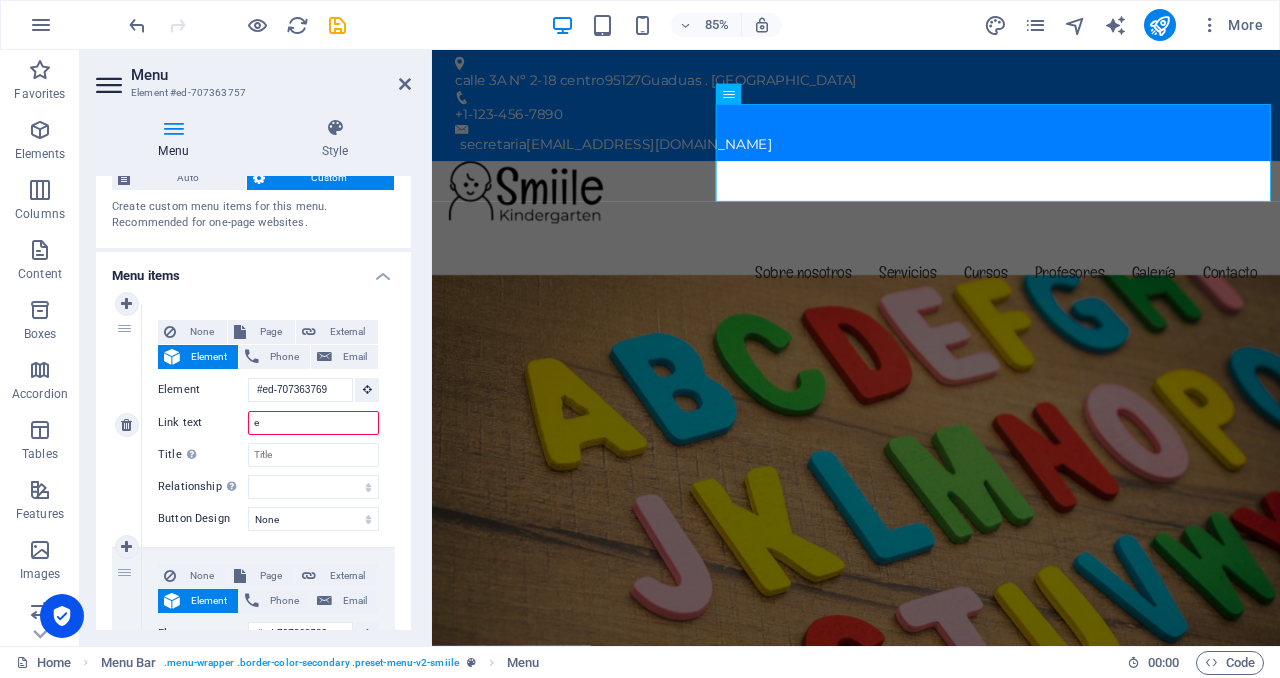 select 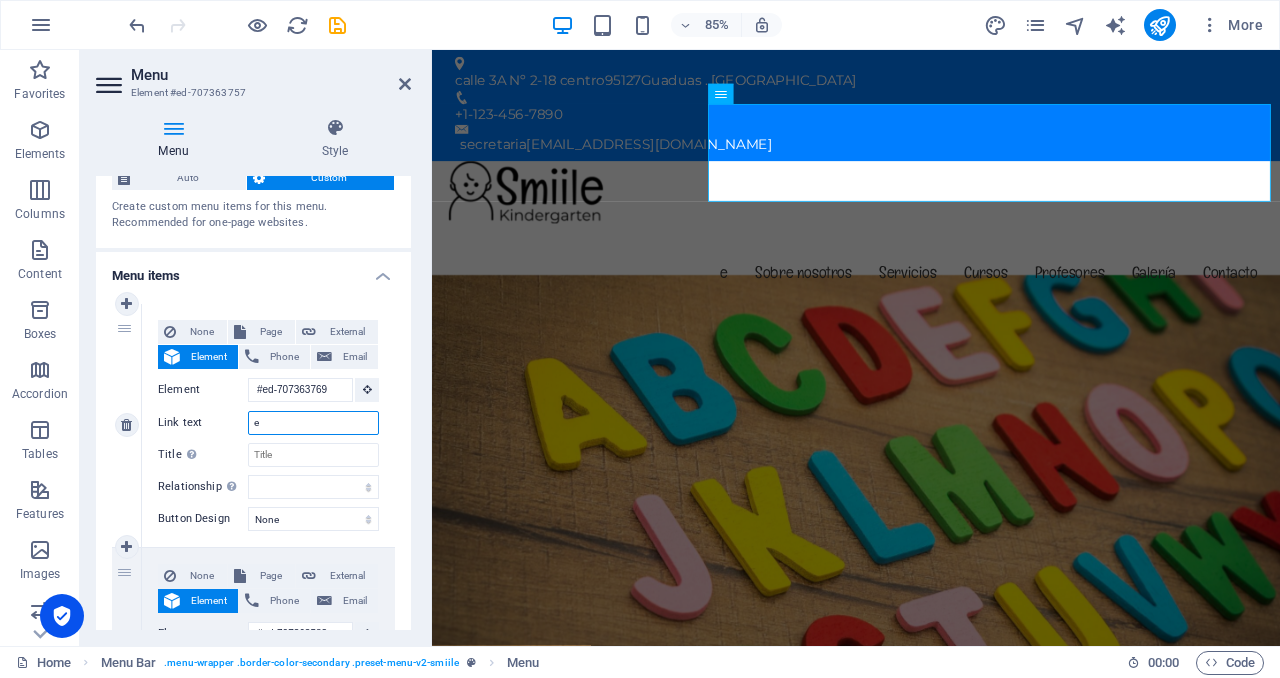 type 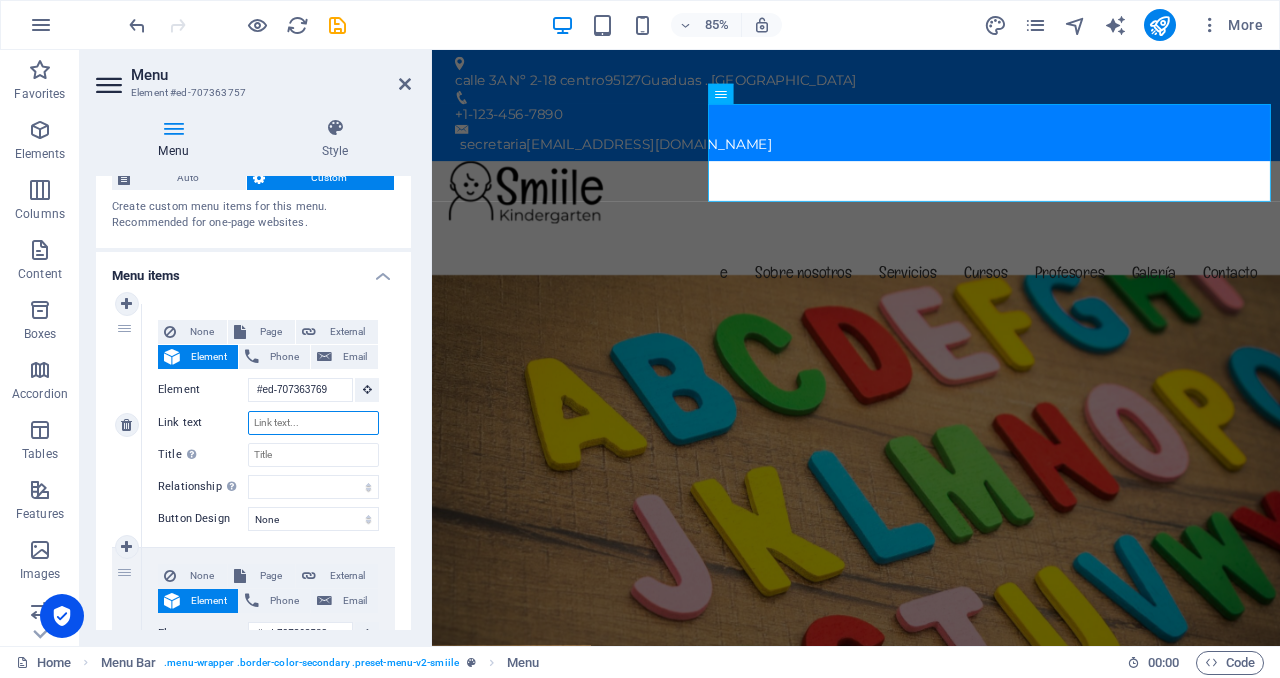 select 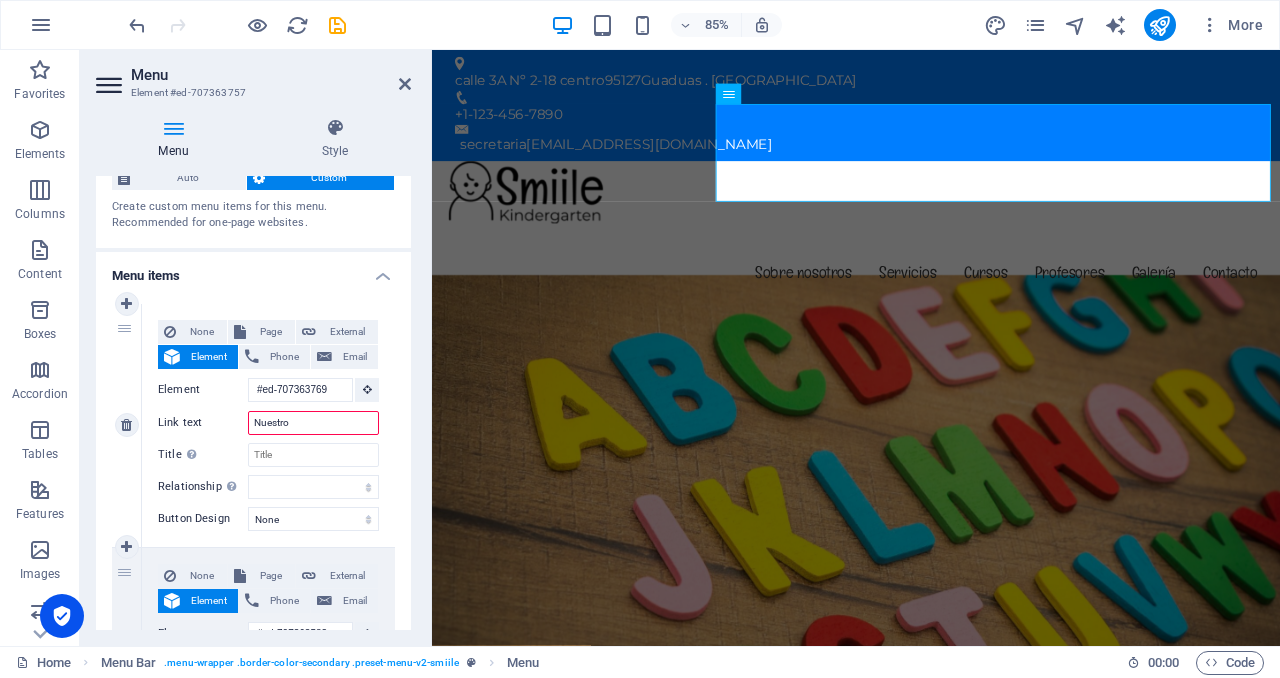 type on "Nuestro" 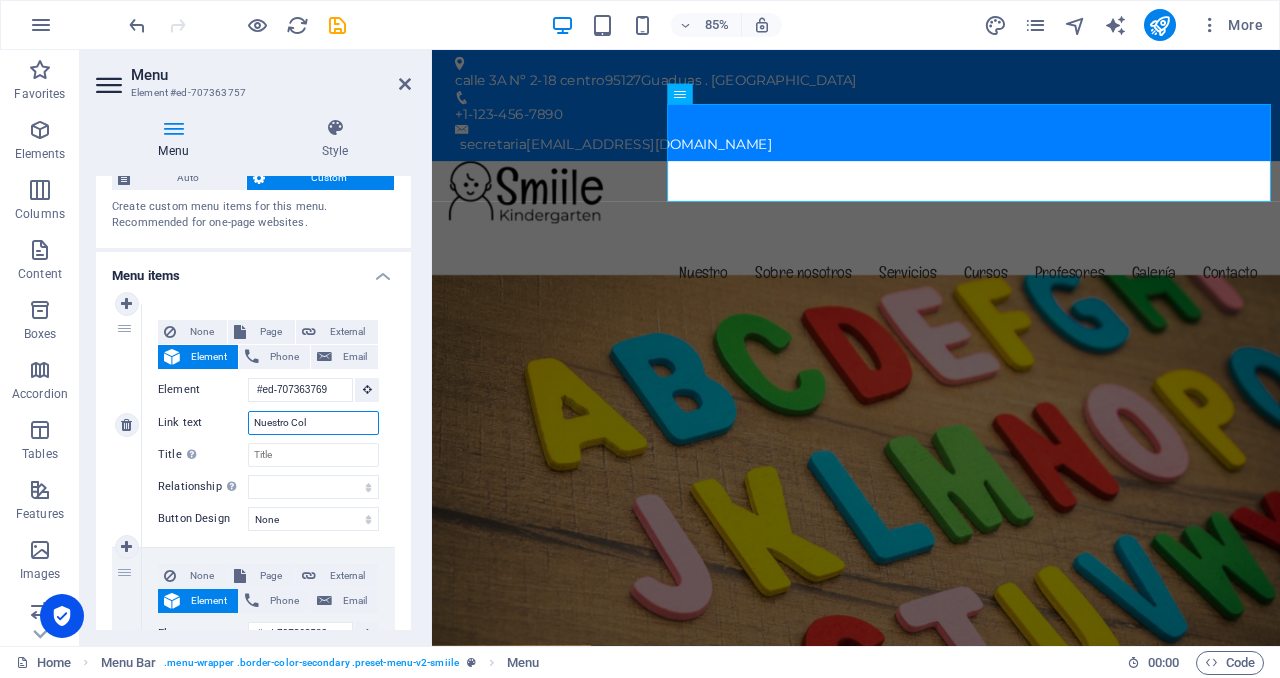 type on "Nuestro Cole" 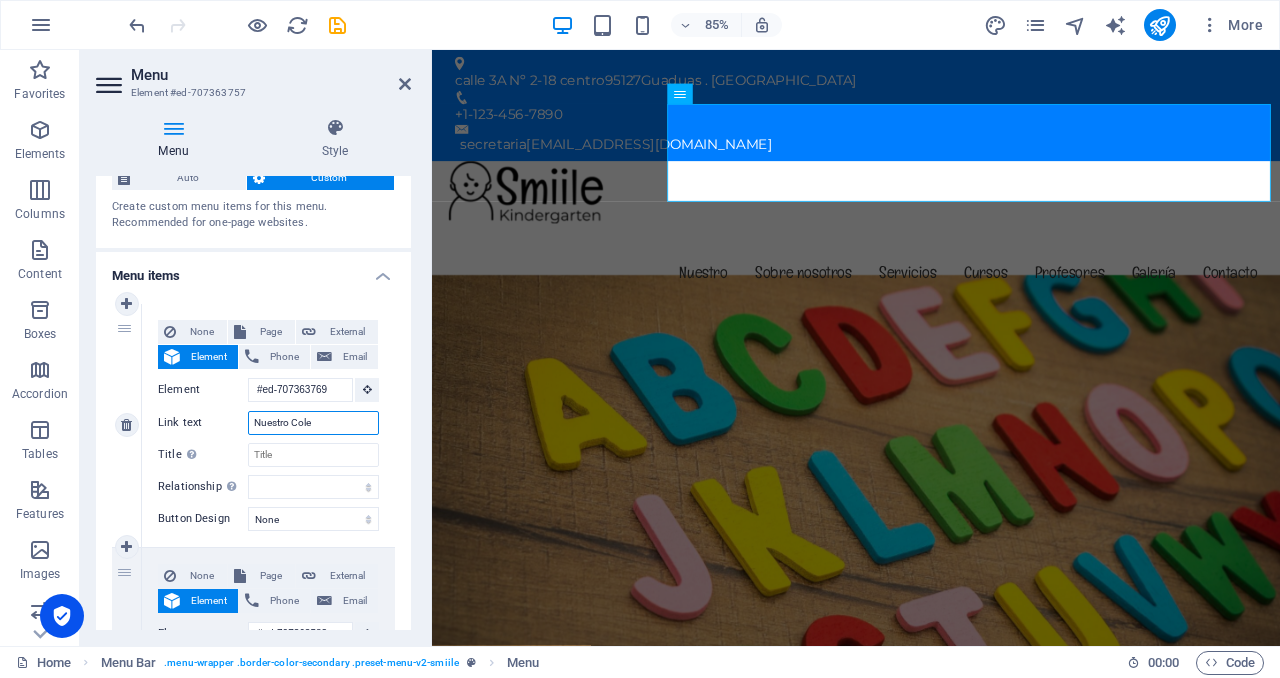 select 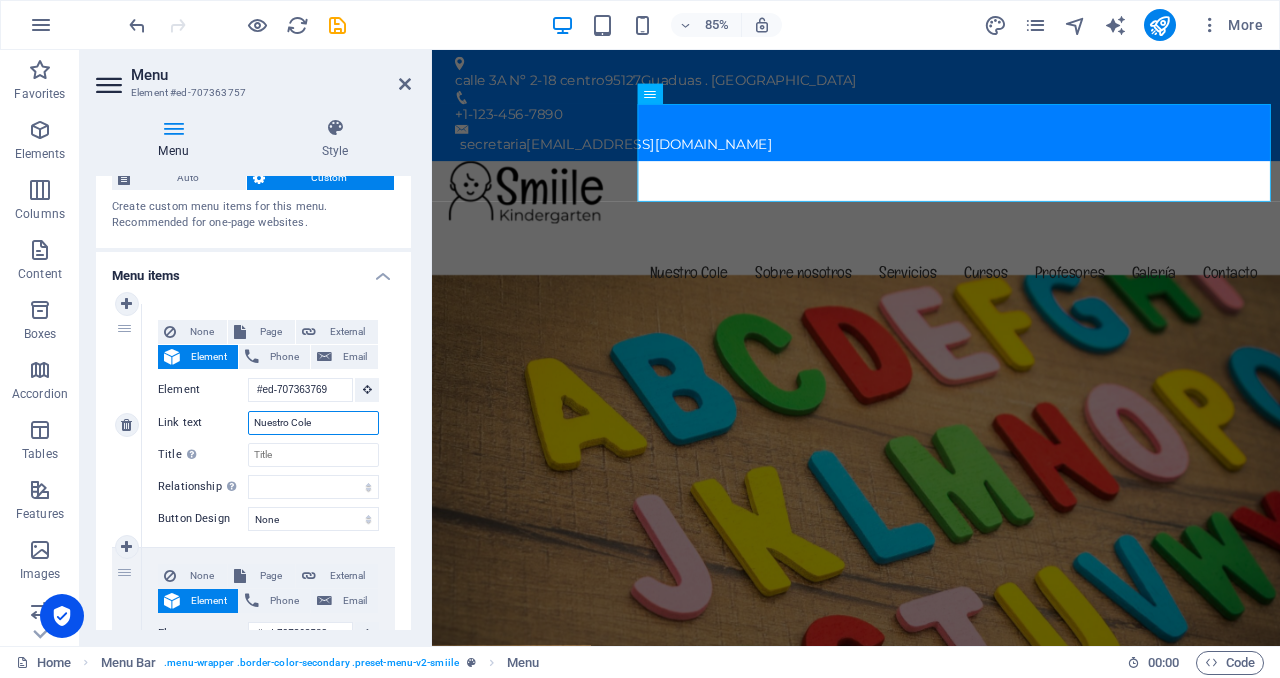 type on "Nuestro Cole" 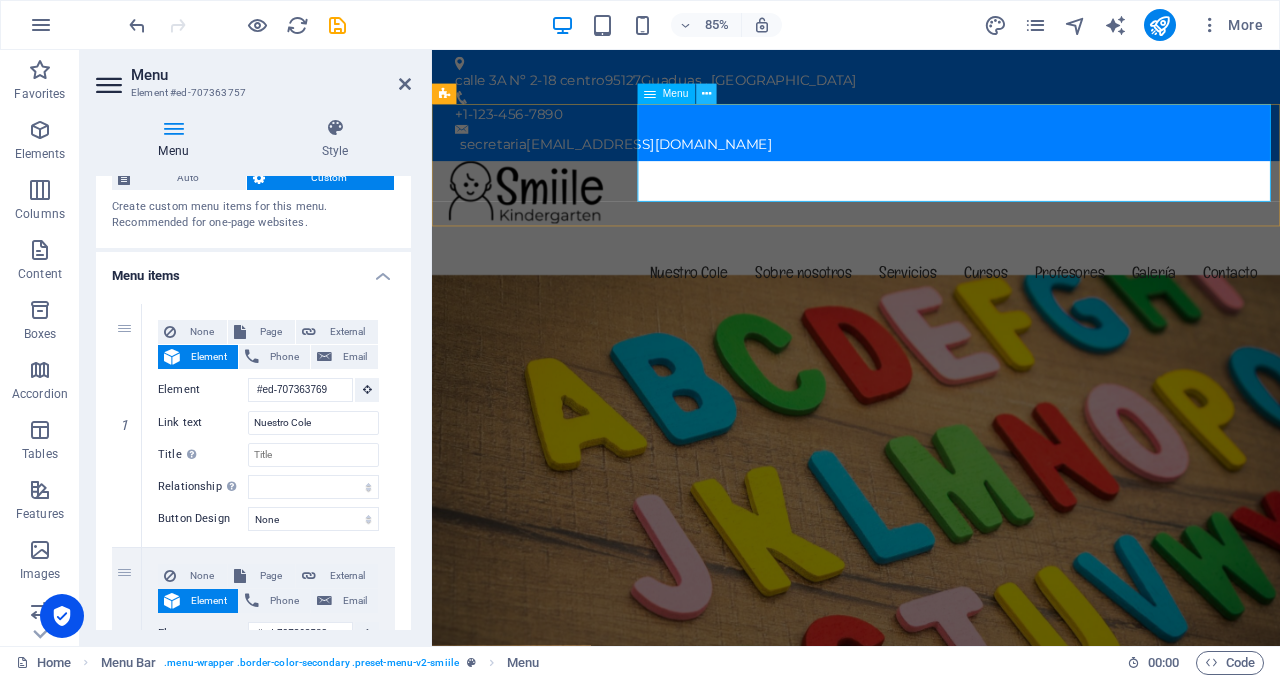 click at bounding box center (706, 94) 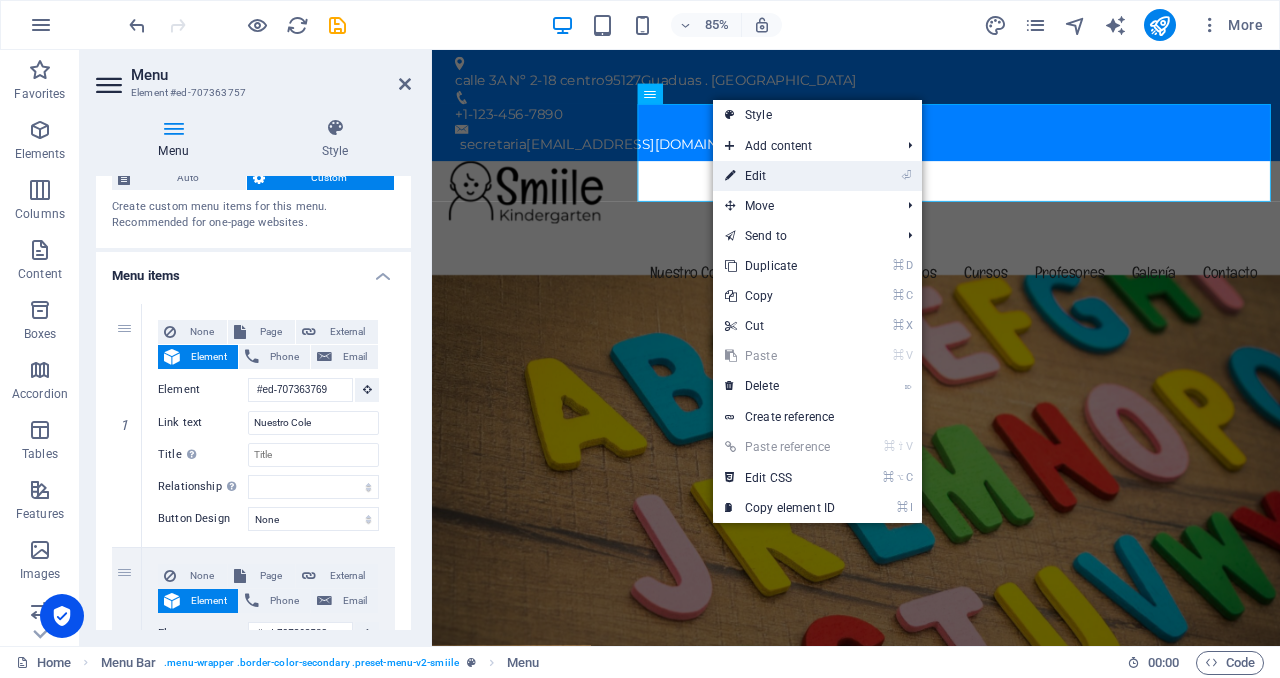 click on "⏎  Edit" at bounding box center [780, 176] 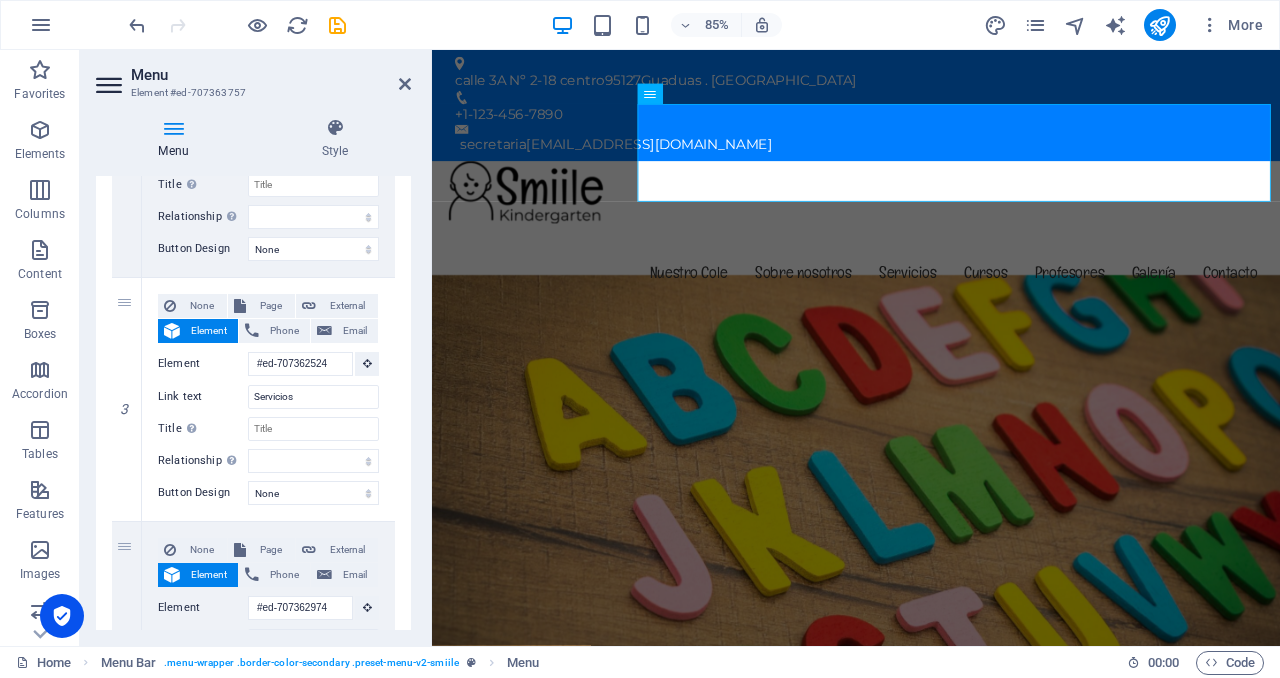 scroll, scrollTop: 576, scrollLeft: 0, axis: vertical 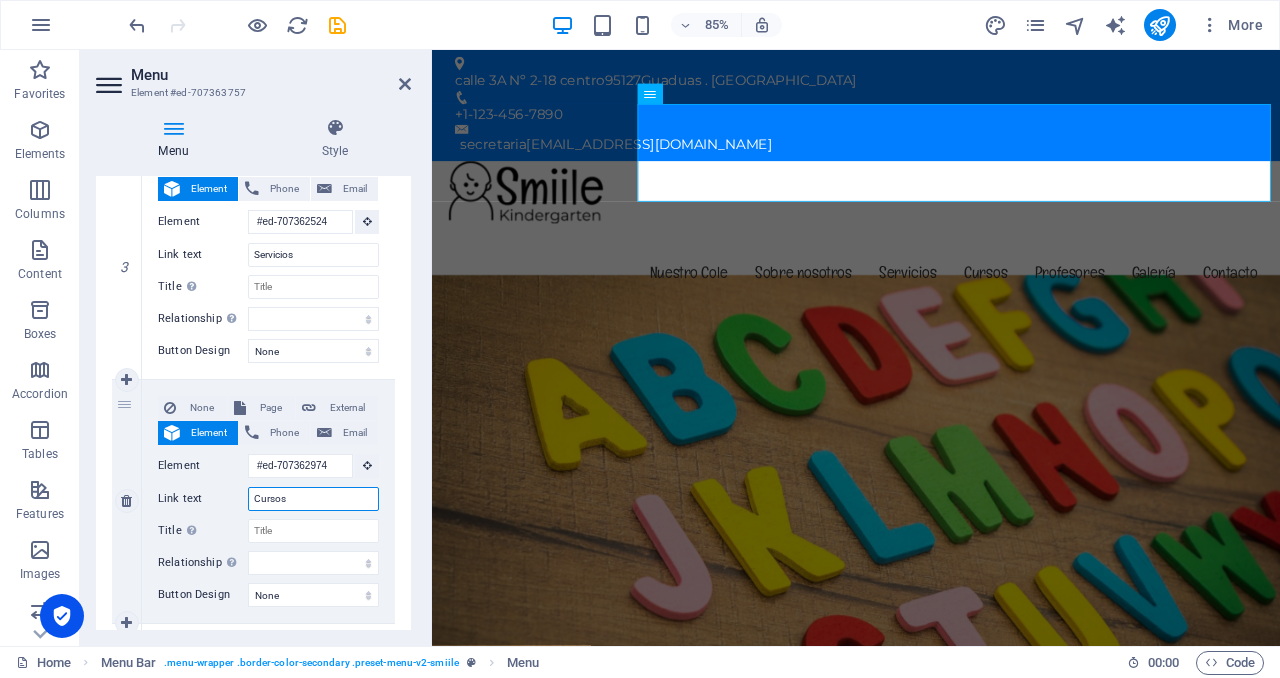 click on "Cursos" at bounding box center [313, 499] 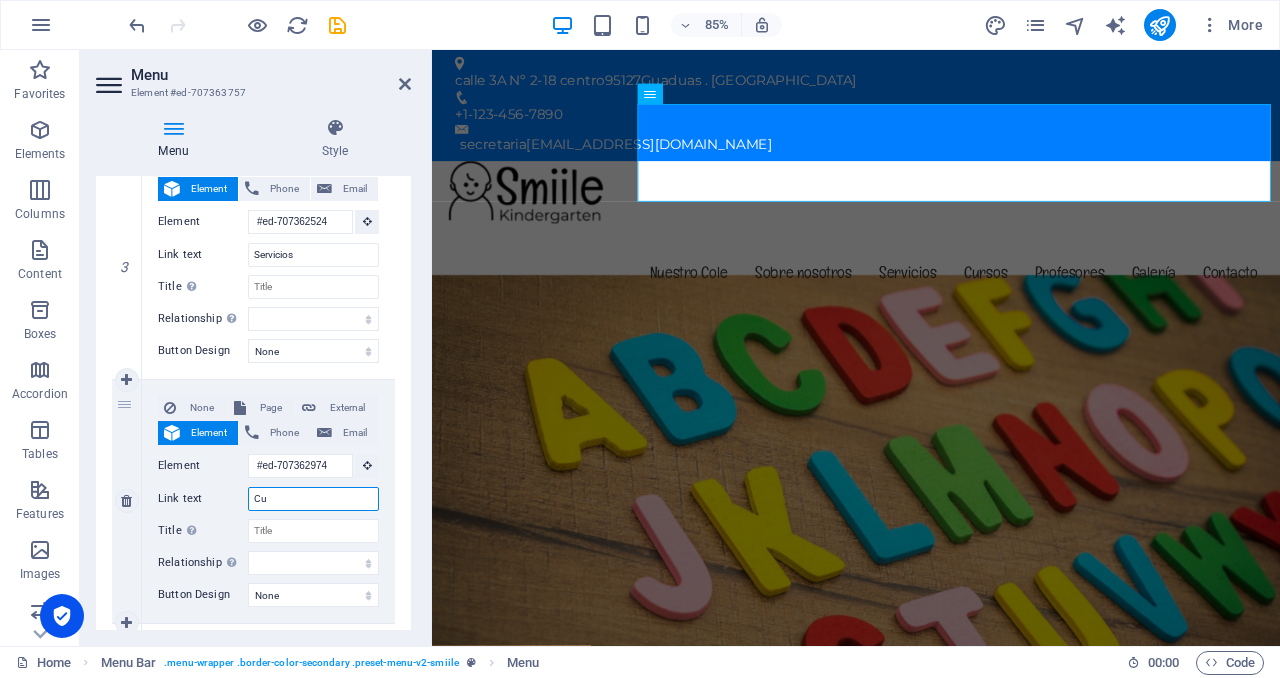 type on "C" 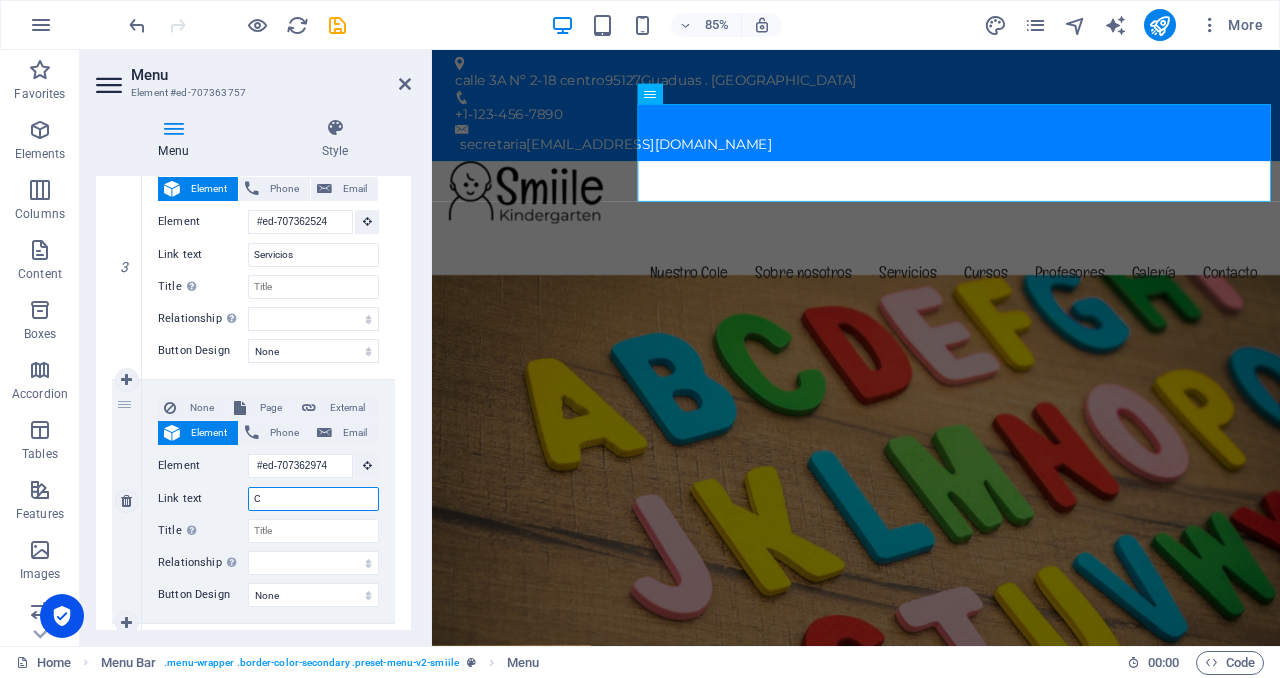 type 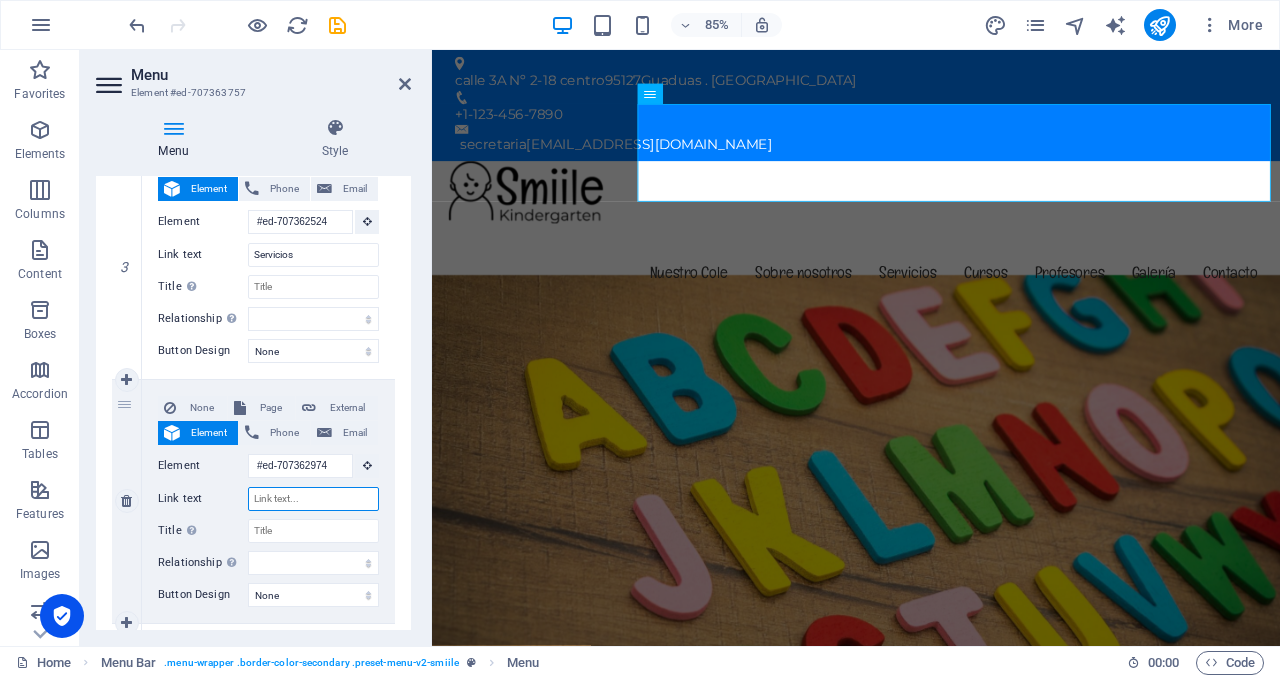 select 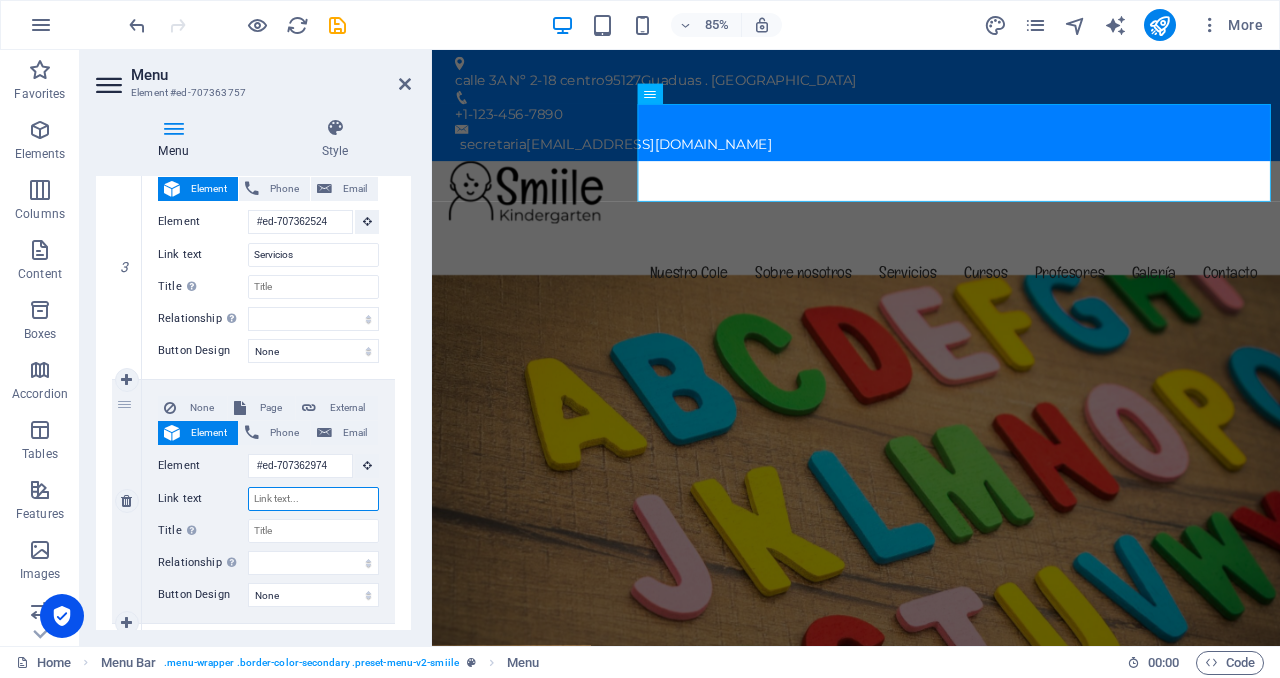 select 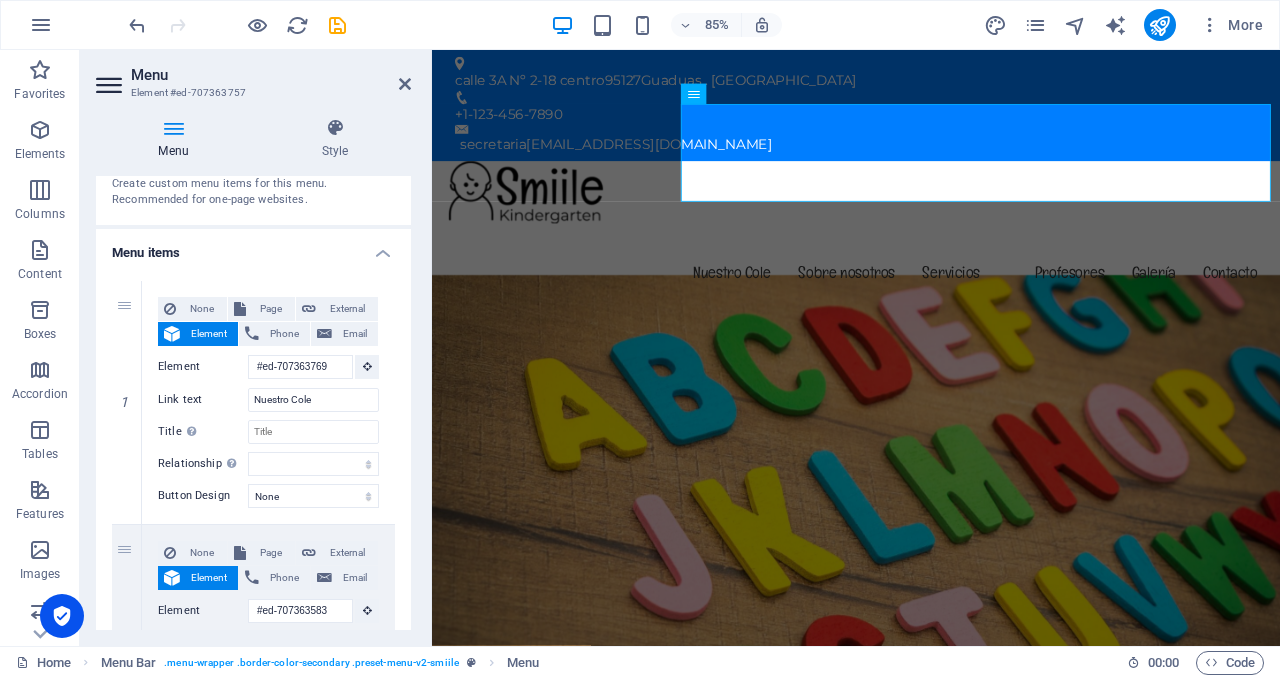 scroll, scrollTop: 83, scrollLeft: 0, axis: vertical 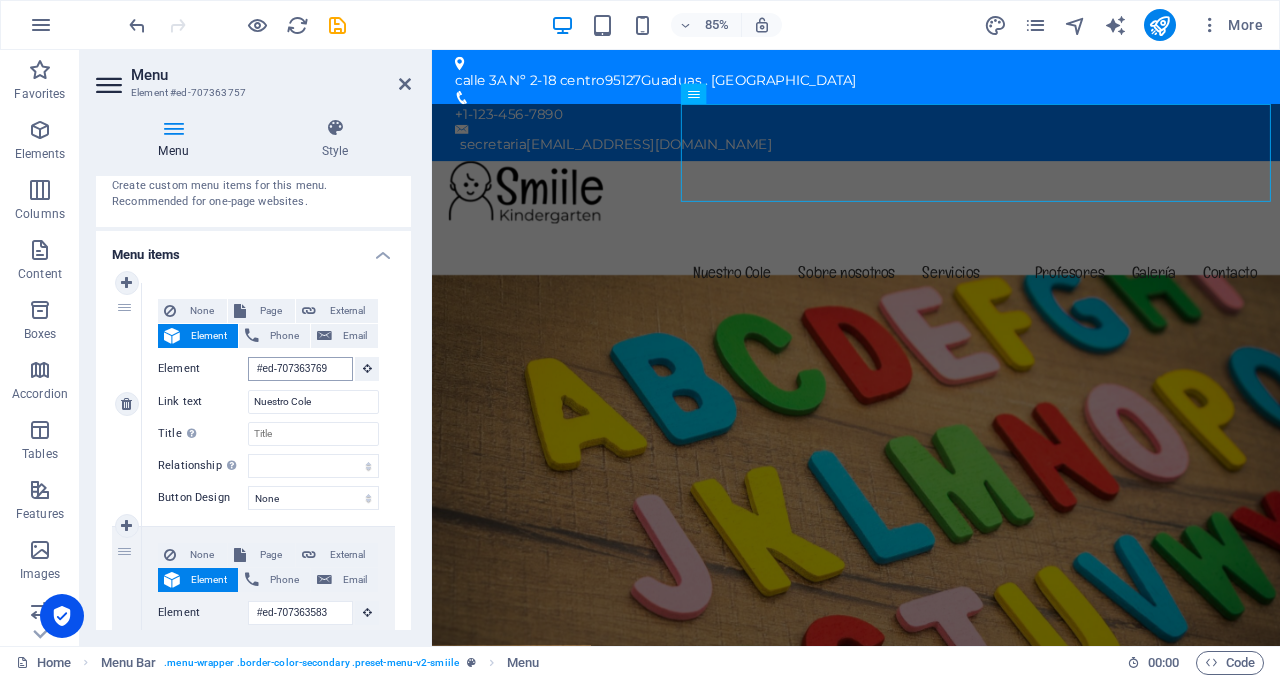 type 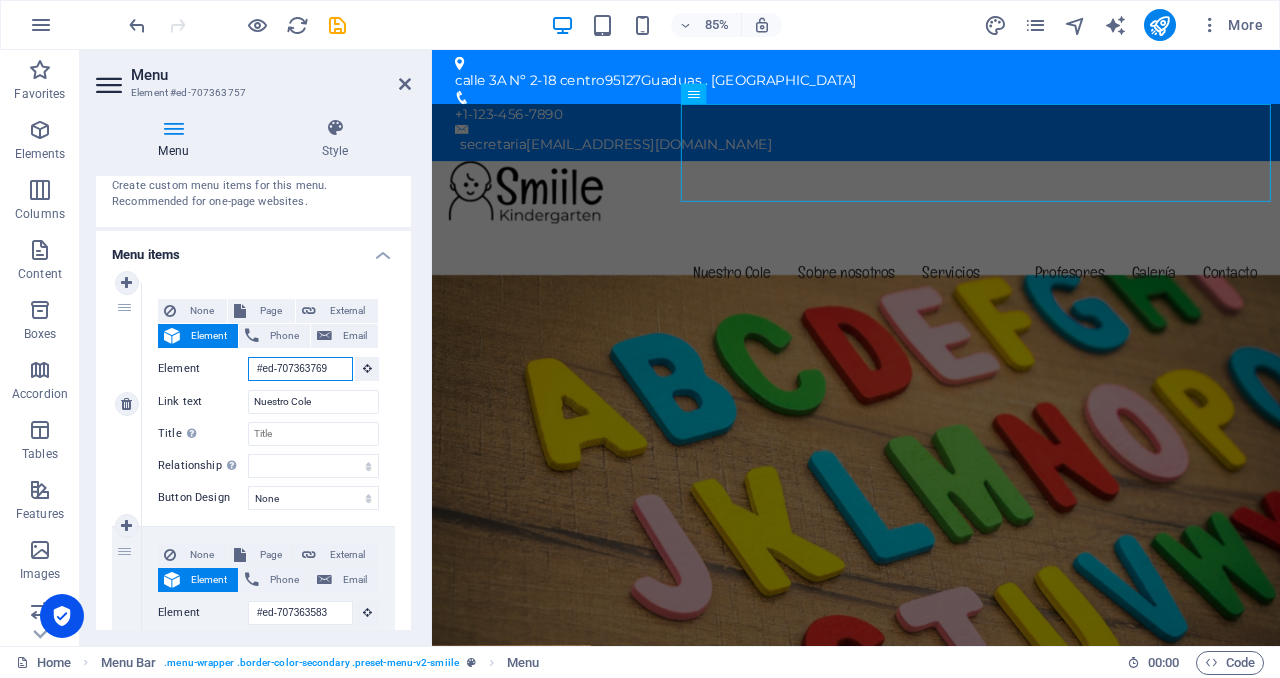 click on "#ed-707363769" at bounding box center [300, 369] 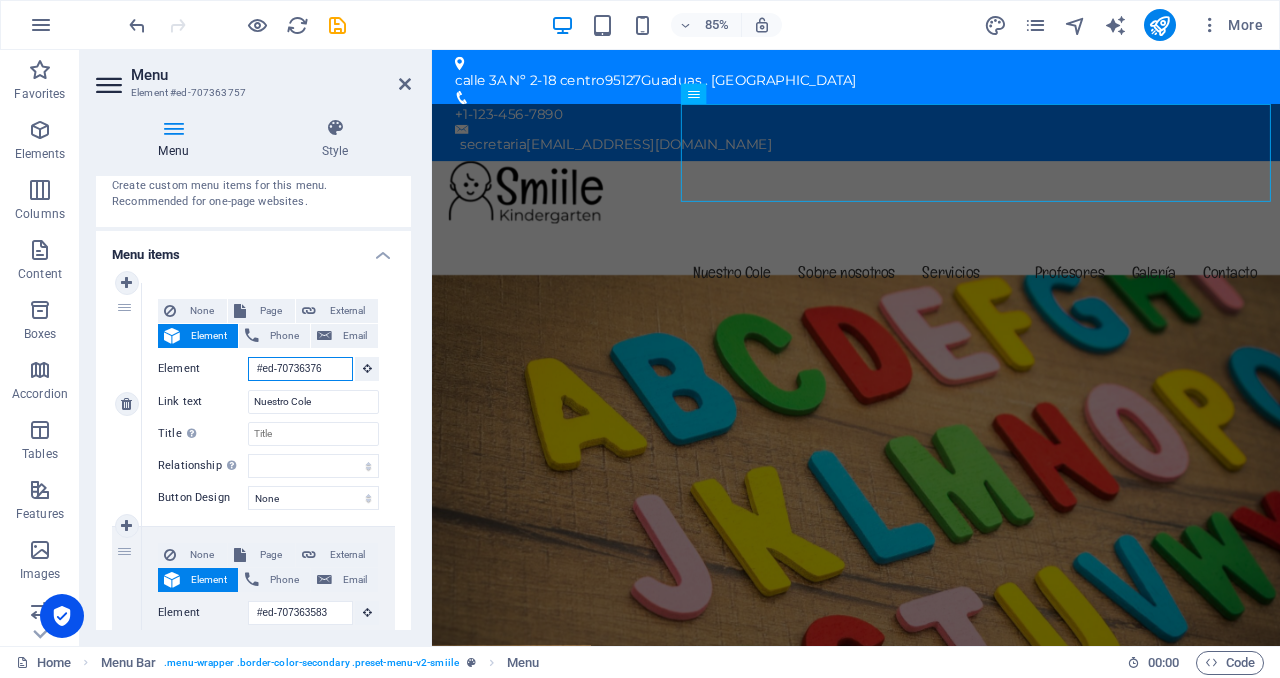 type 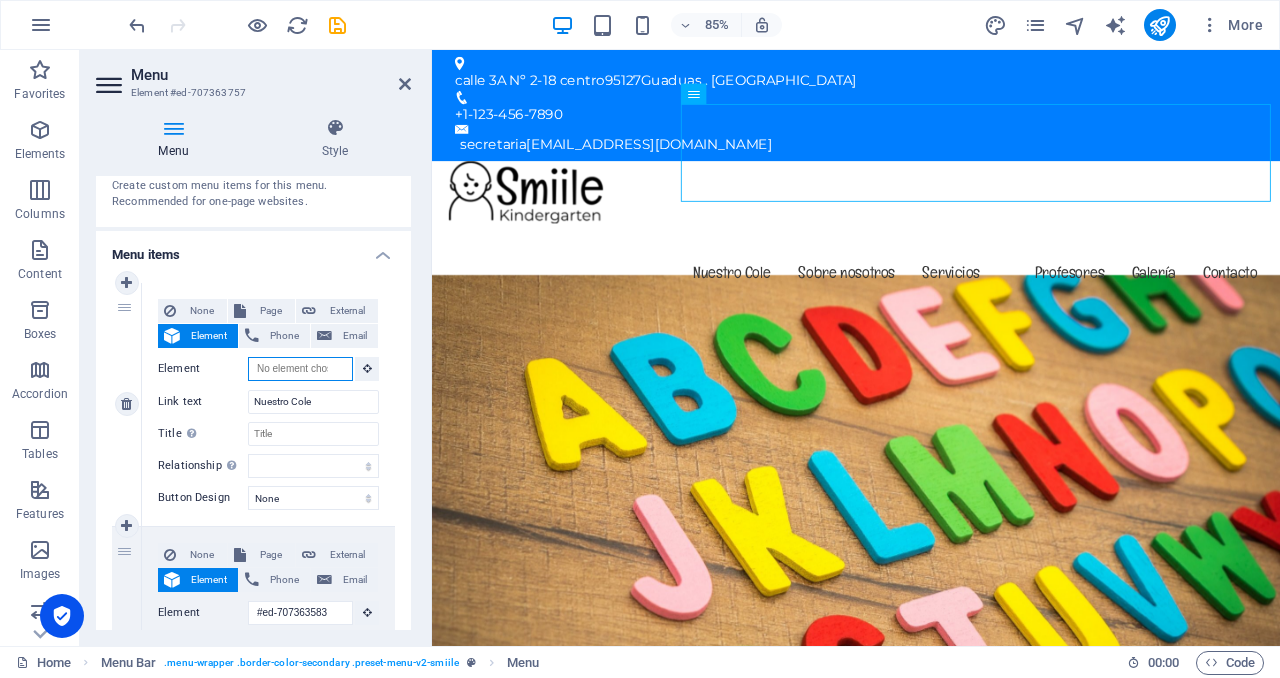 click on "Element" at bounding box center (300, 369) 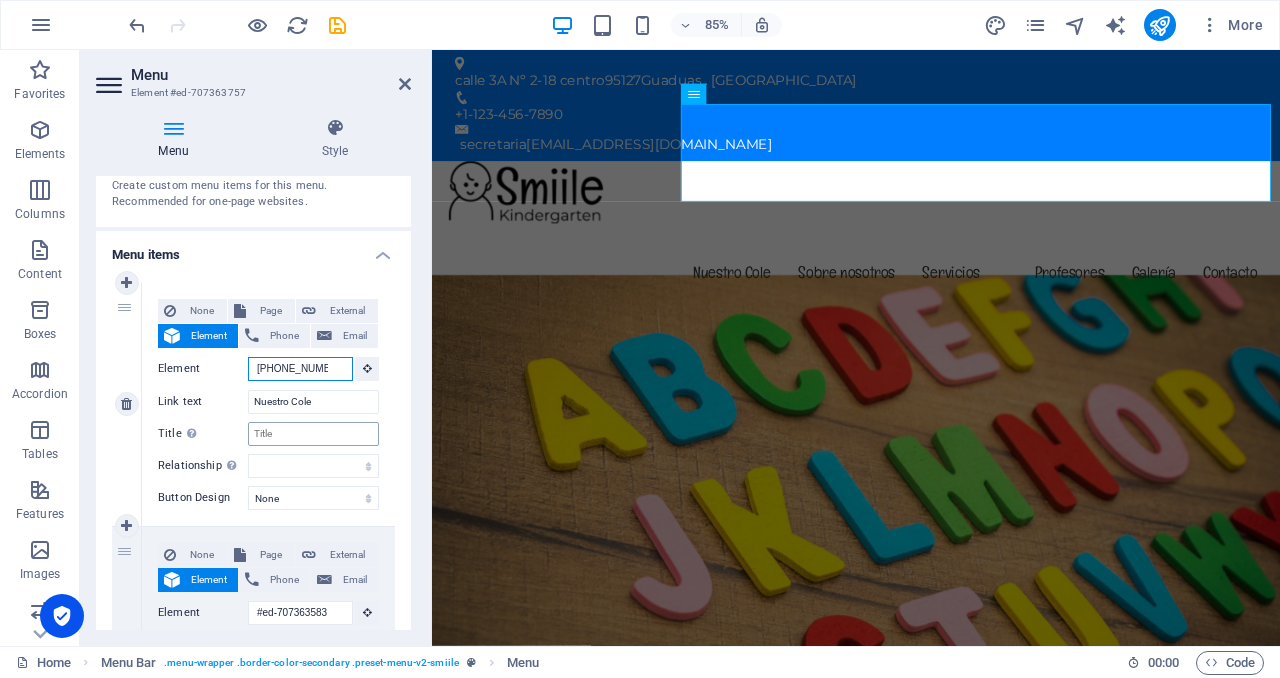 type on "316-521-6885" 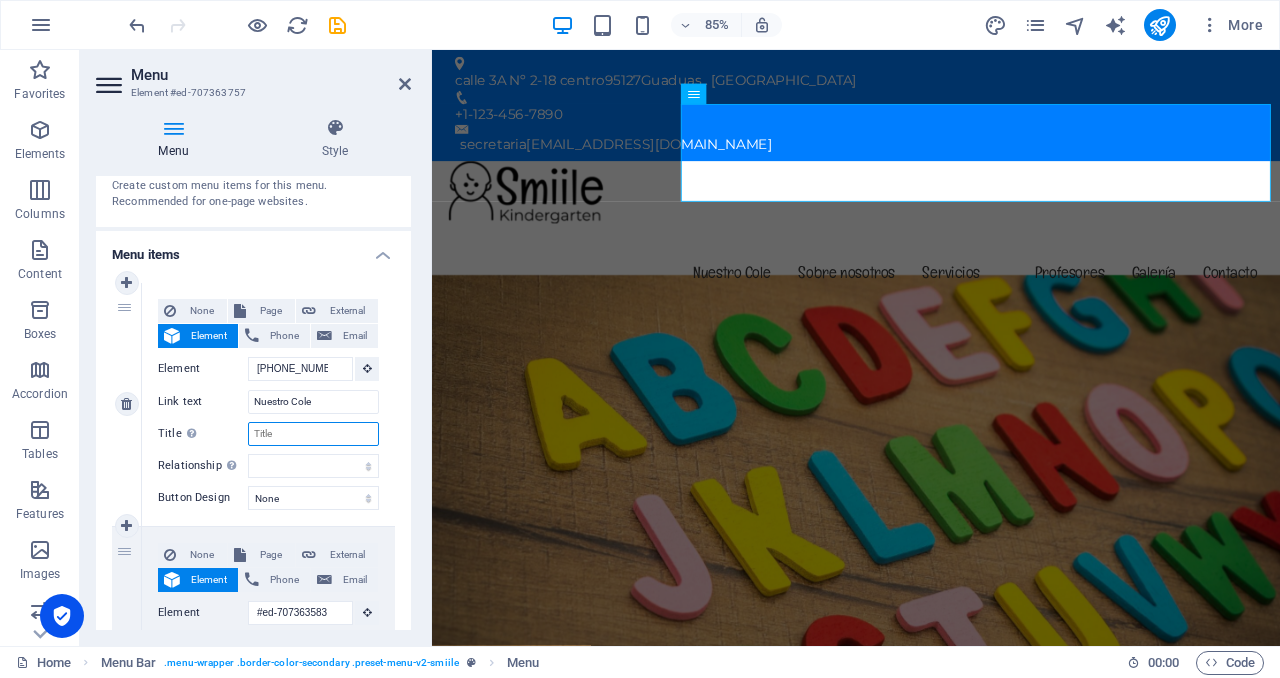 type 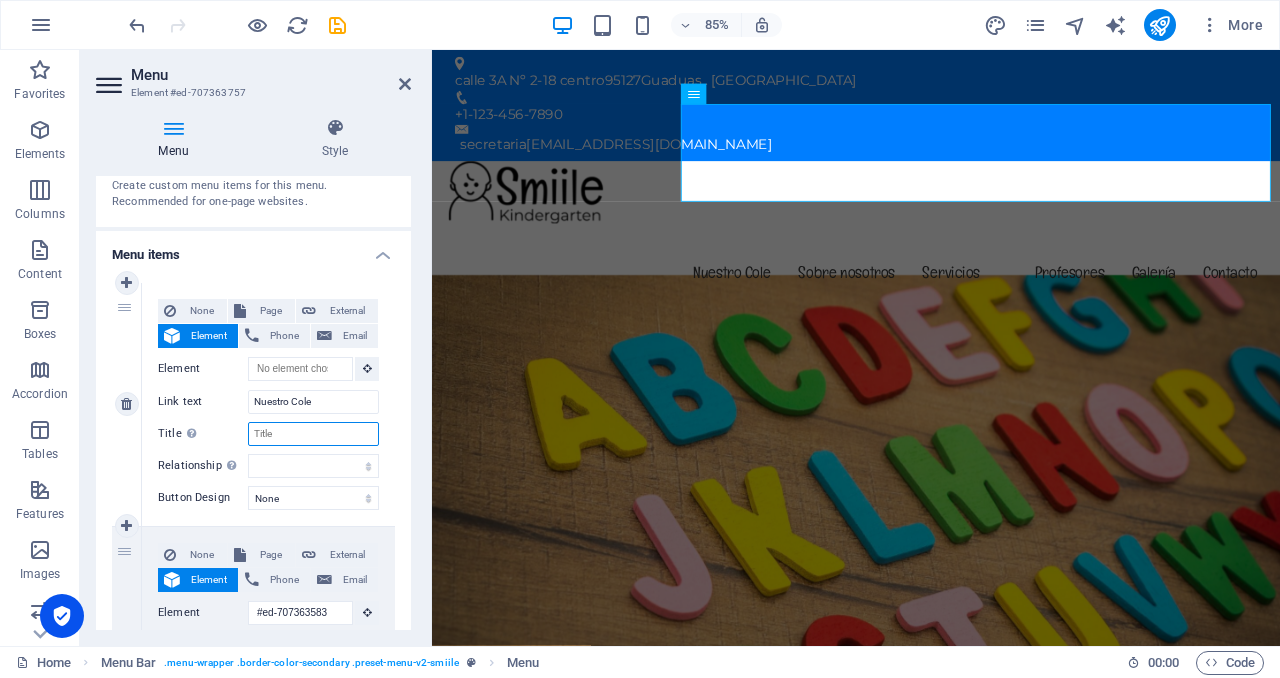 click on "Title Additional link description, should not be the same as the link text. The title is most often shown as a tooltip text when the mouse moves over the element. Leave empty if uncertain." at bounding box center [313, 434] 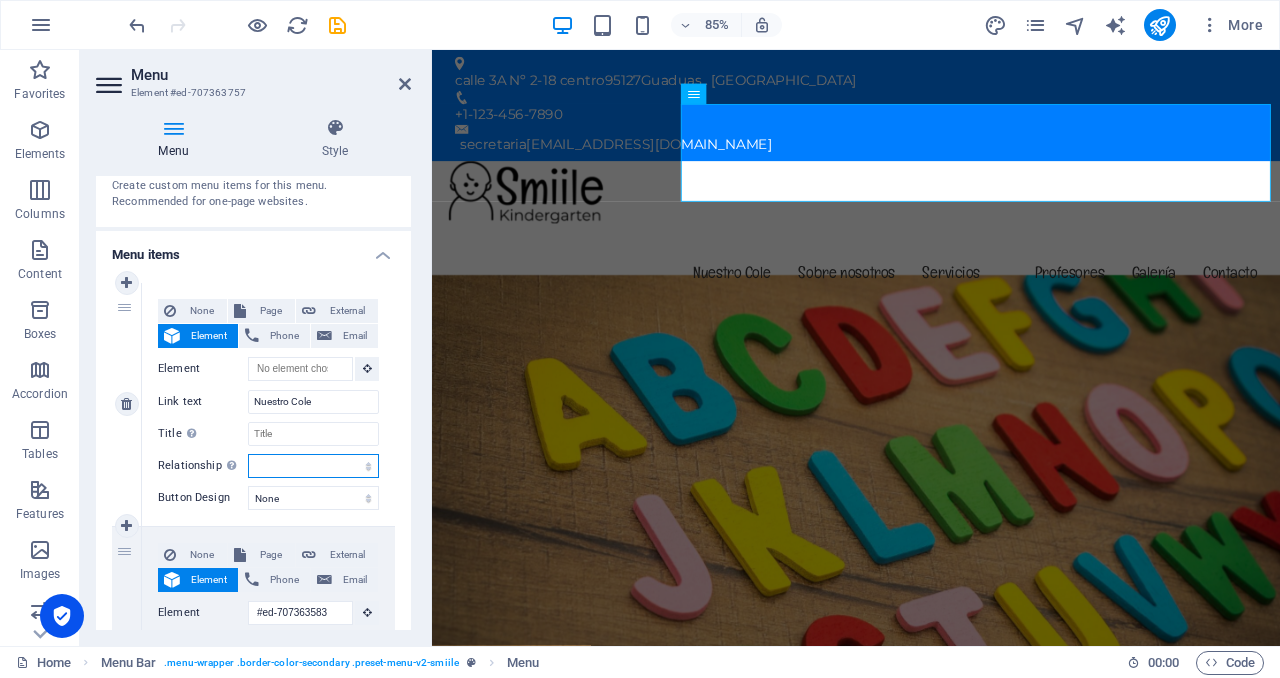 click on "alternate author bookmark external help license next nofollow noreferrer noopener prev search tag" at bounding box center [313, 466] 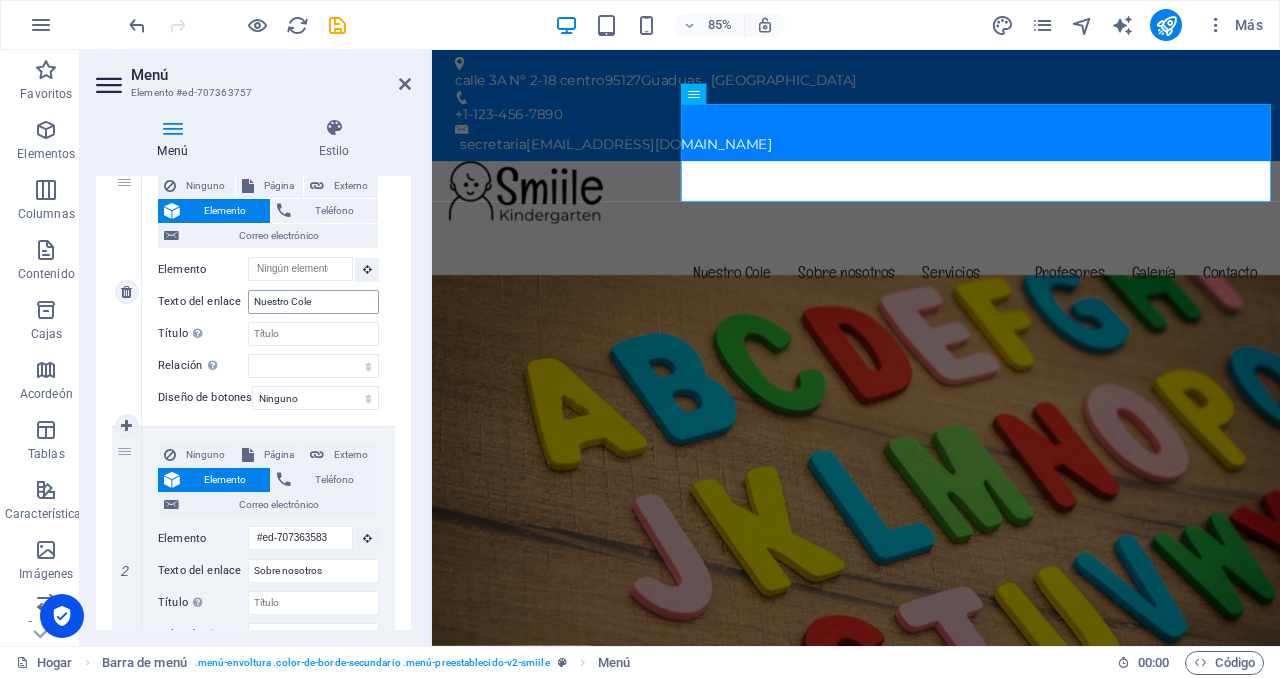 scroll, scrollTop: 225, scrollLeft: 0, axis: vertical 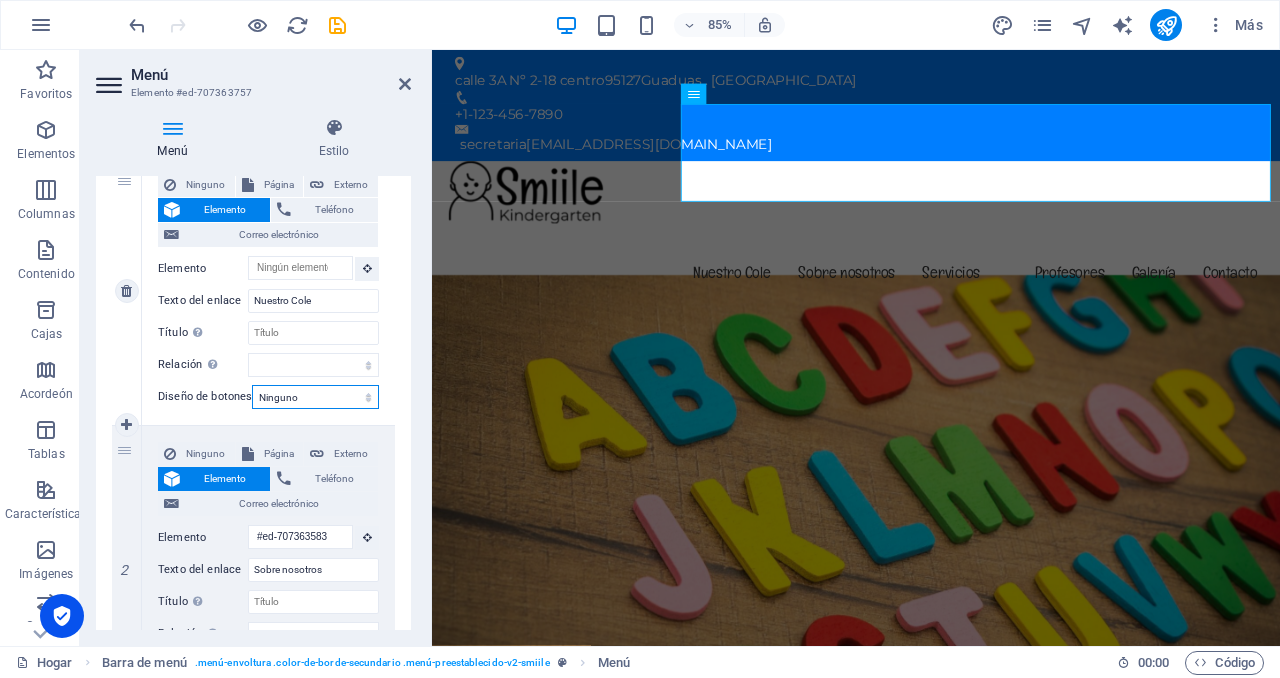 click on "Ninguno Por defecto Primario Secundario" at bounding box center (315, 397) 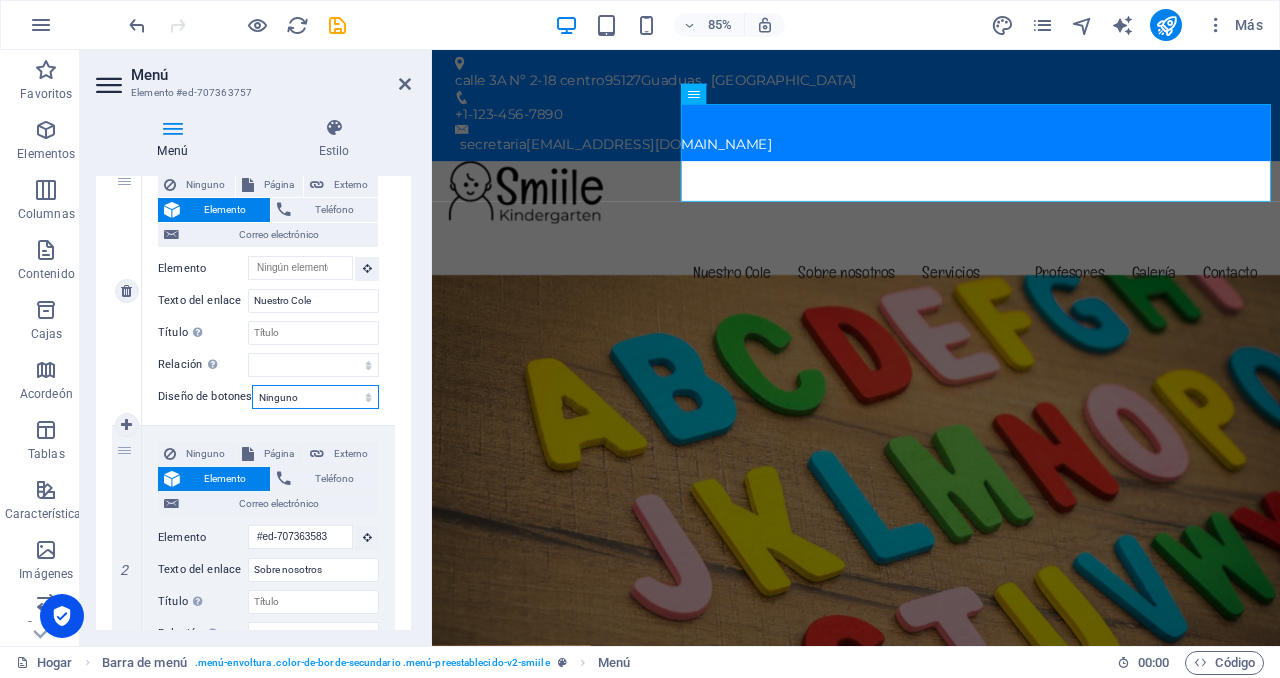 select on "secondary" 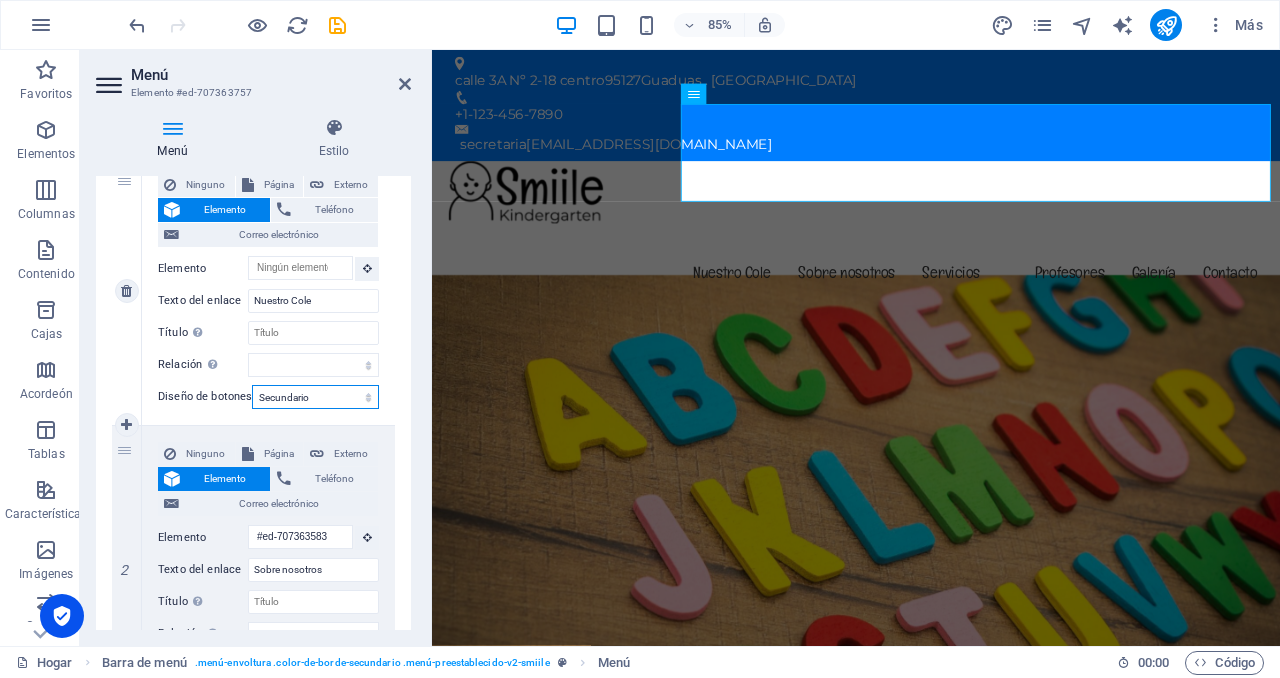 select 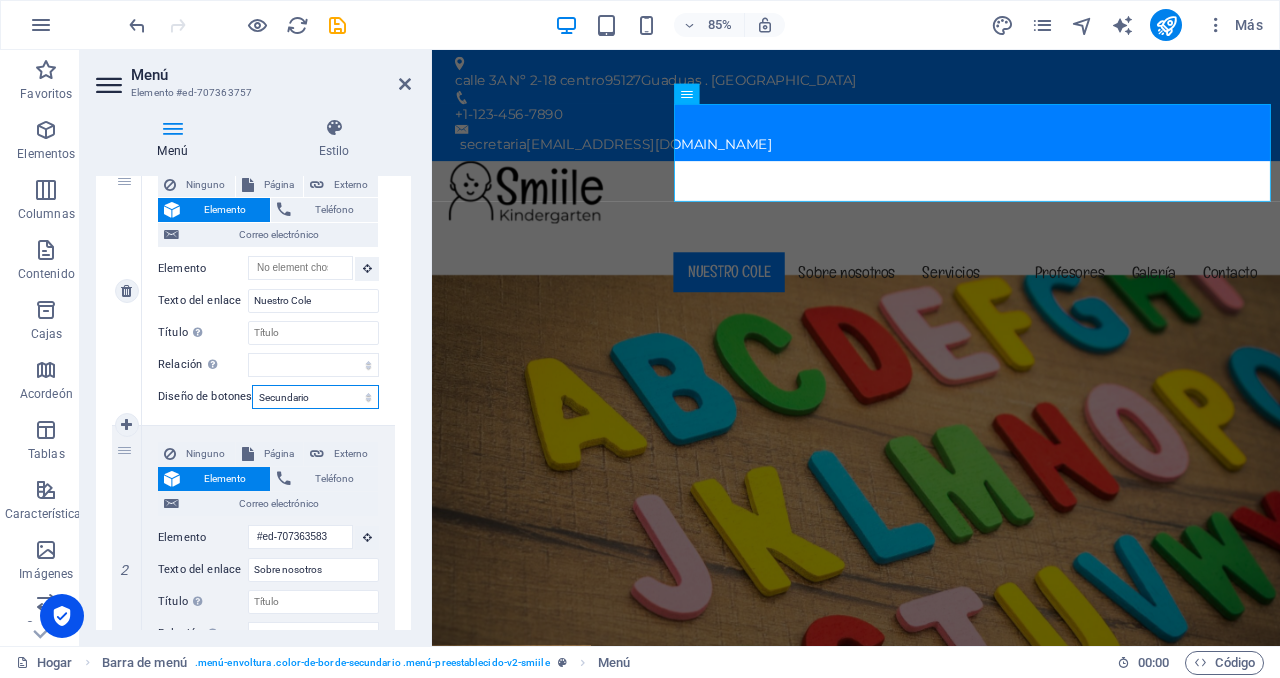 click on "Ninguno Por defecto Primario Secundario" at bounding box center (315, 397) 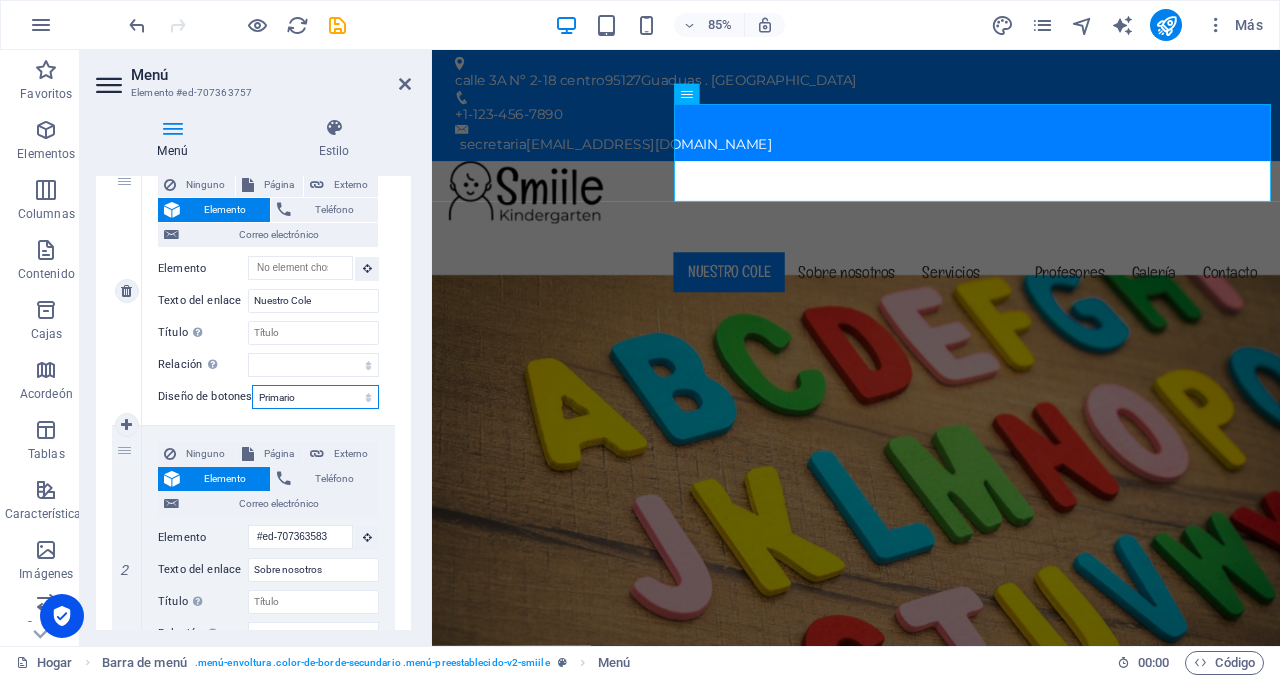 select 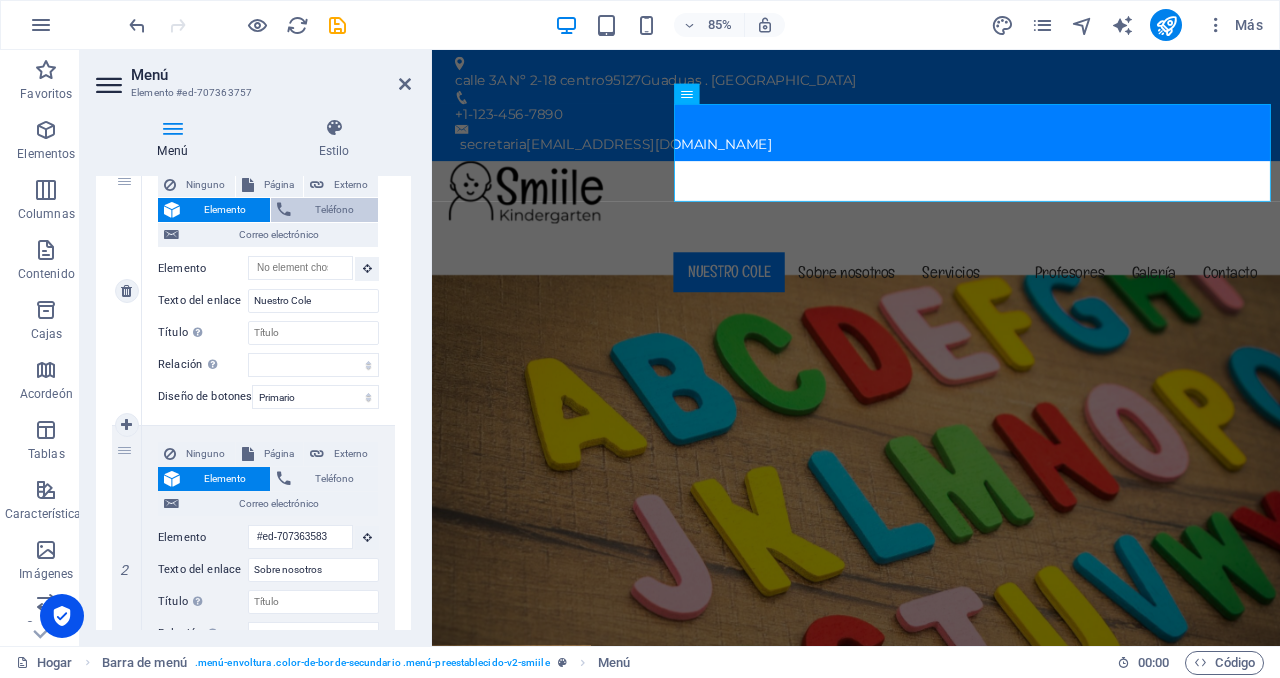 click on "Teléfono" at bounding box center [334, 209] 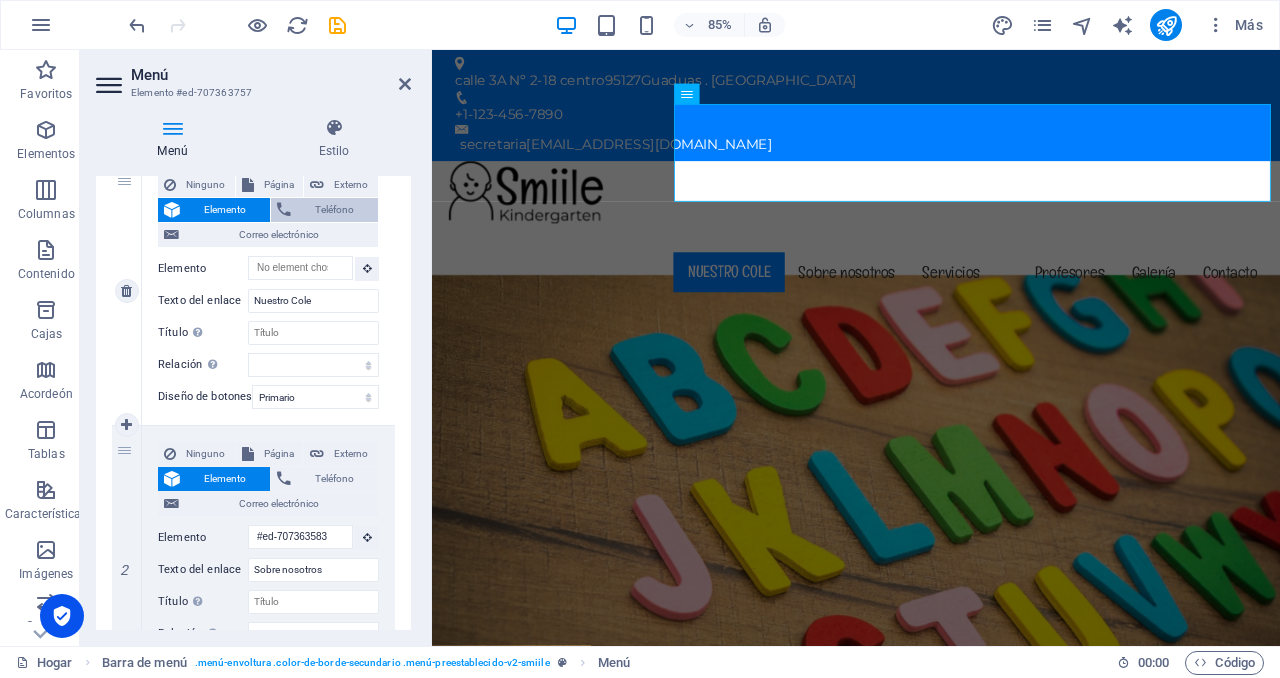 select 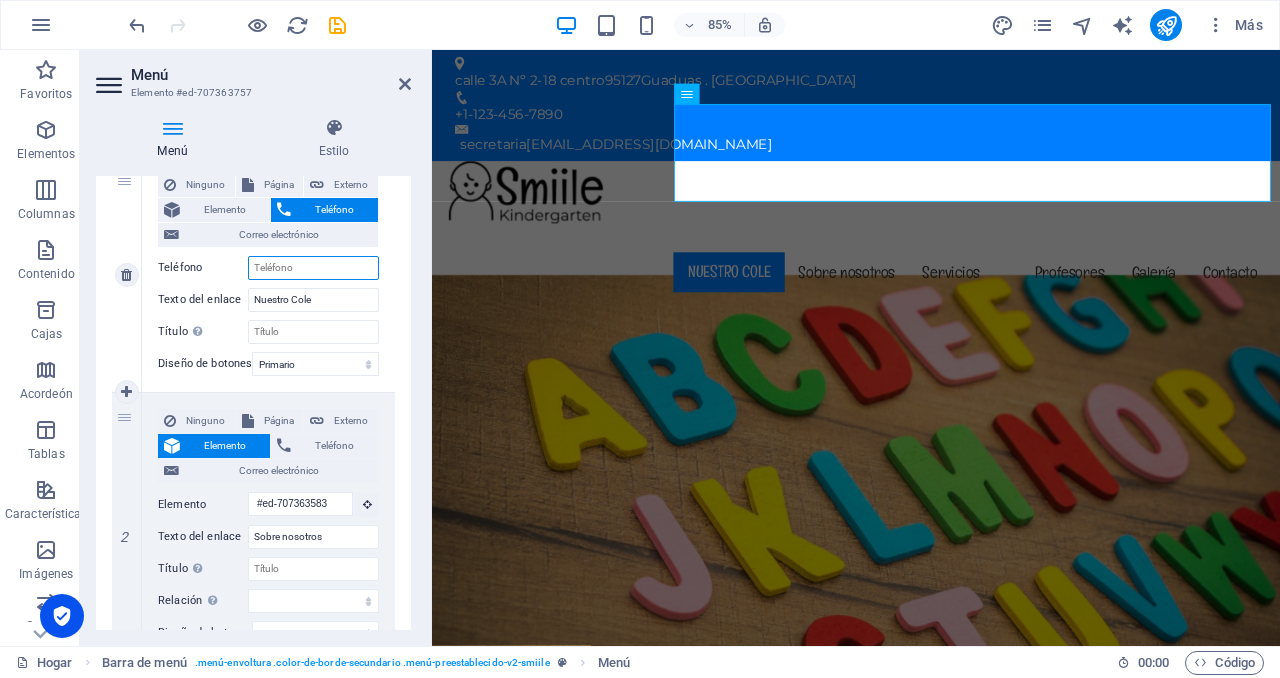 scroll, scrollTop: 192, scrollLeft: 0, axis: vertical 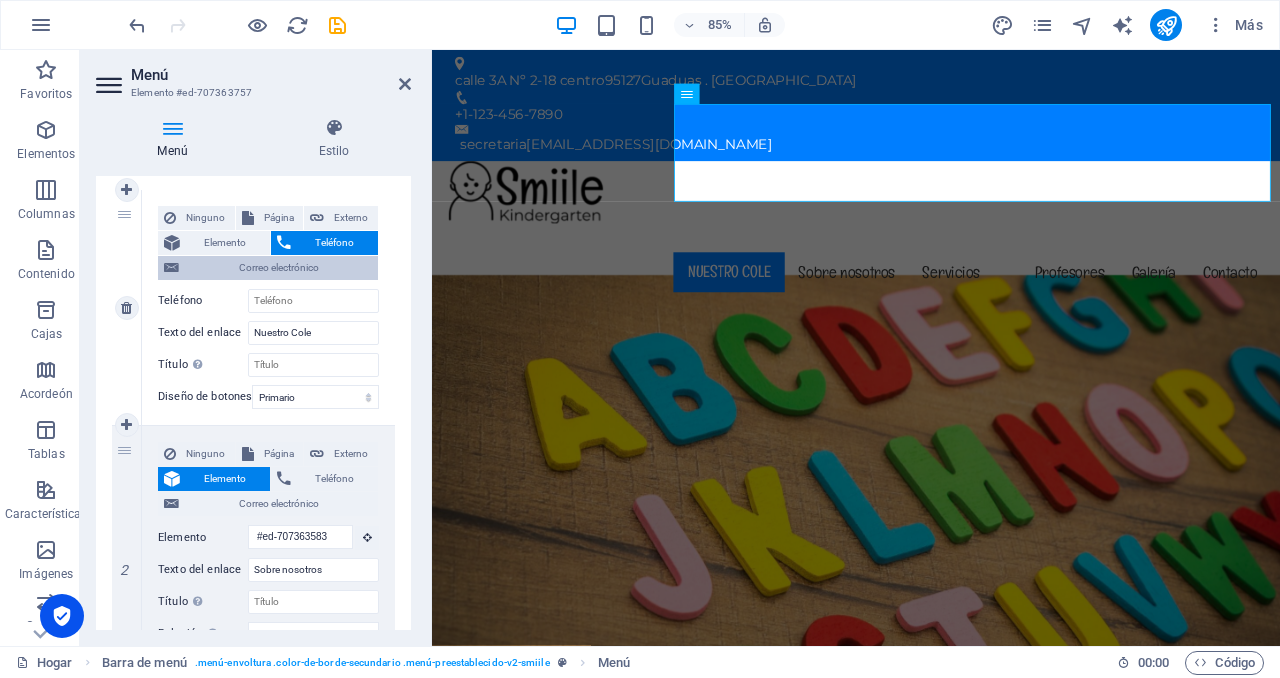 click on "Correo electrónico" at bounding box center [278, 268] 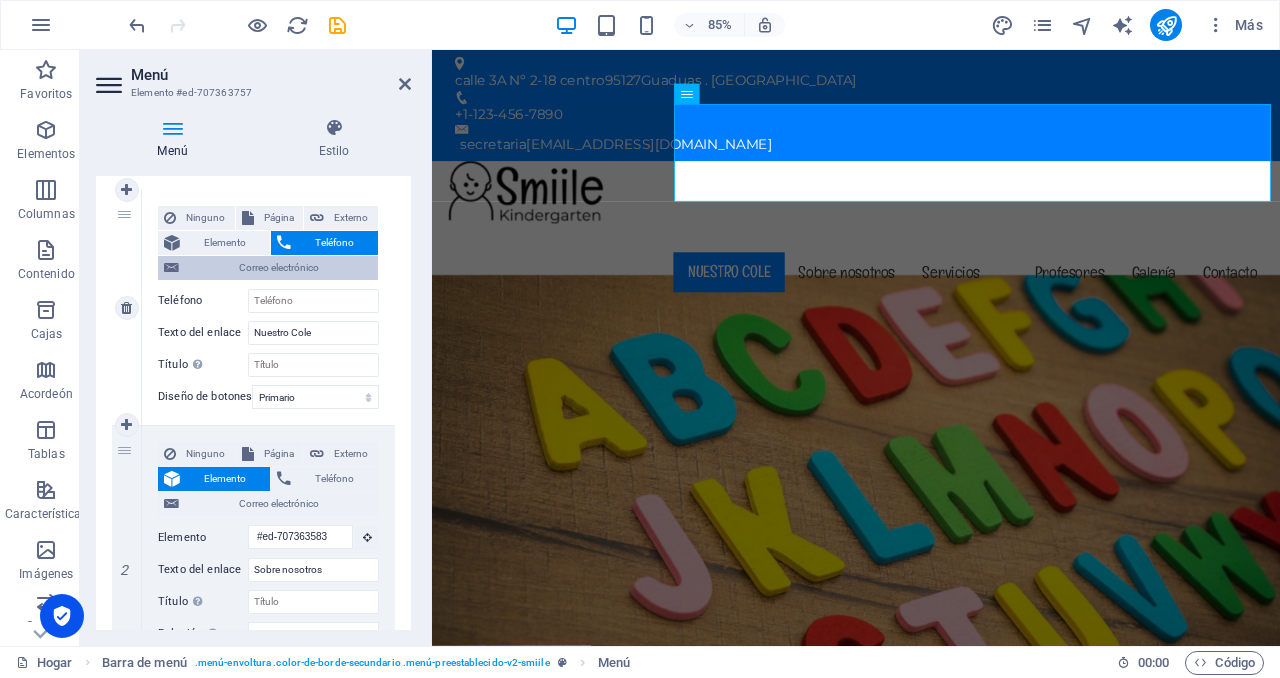 select 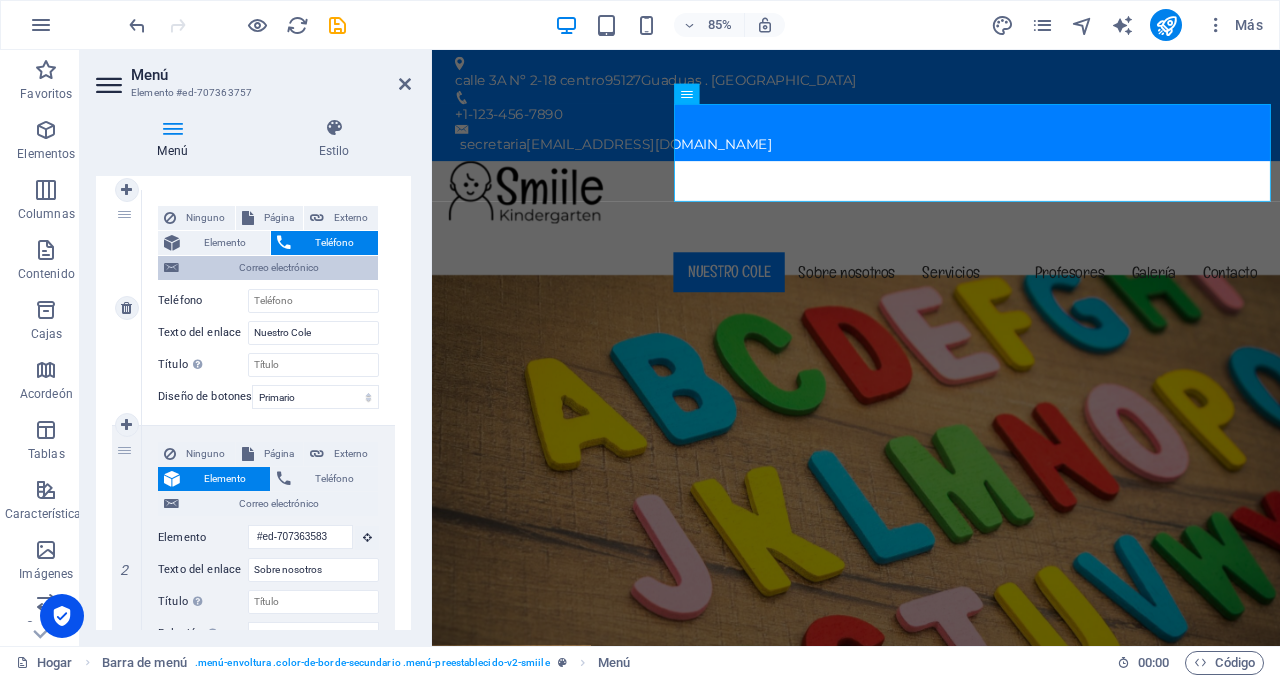 select 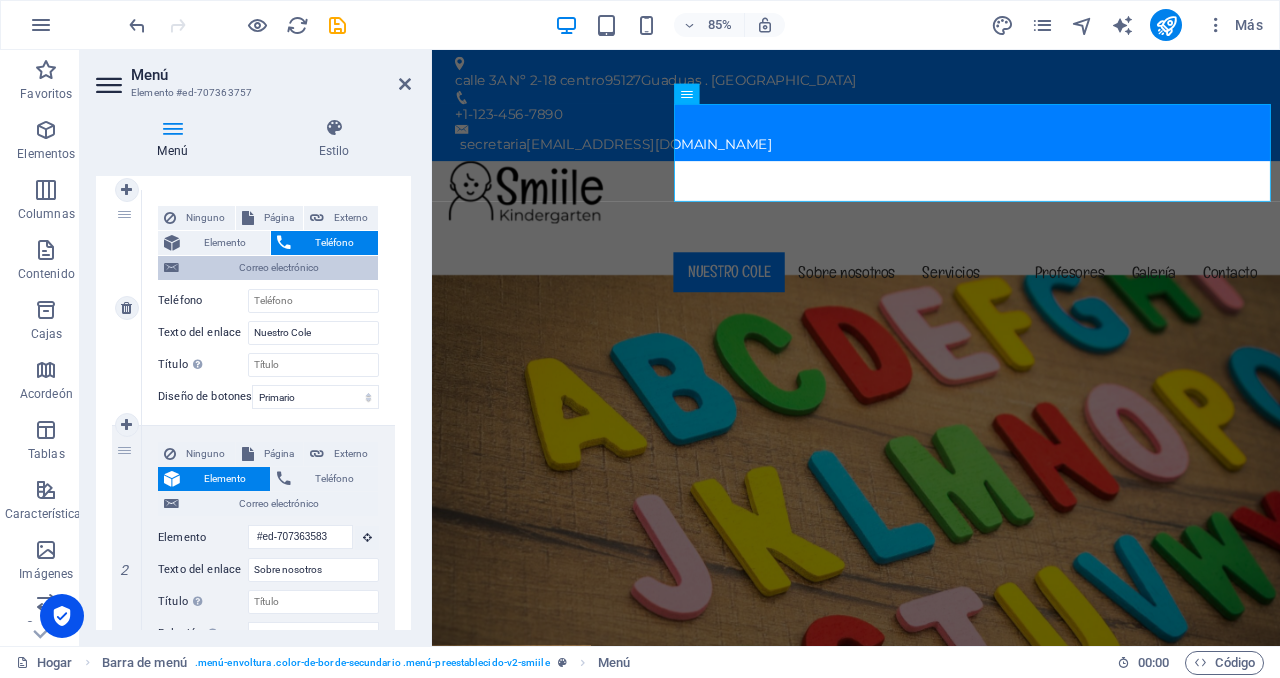 select 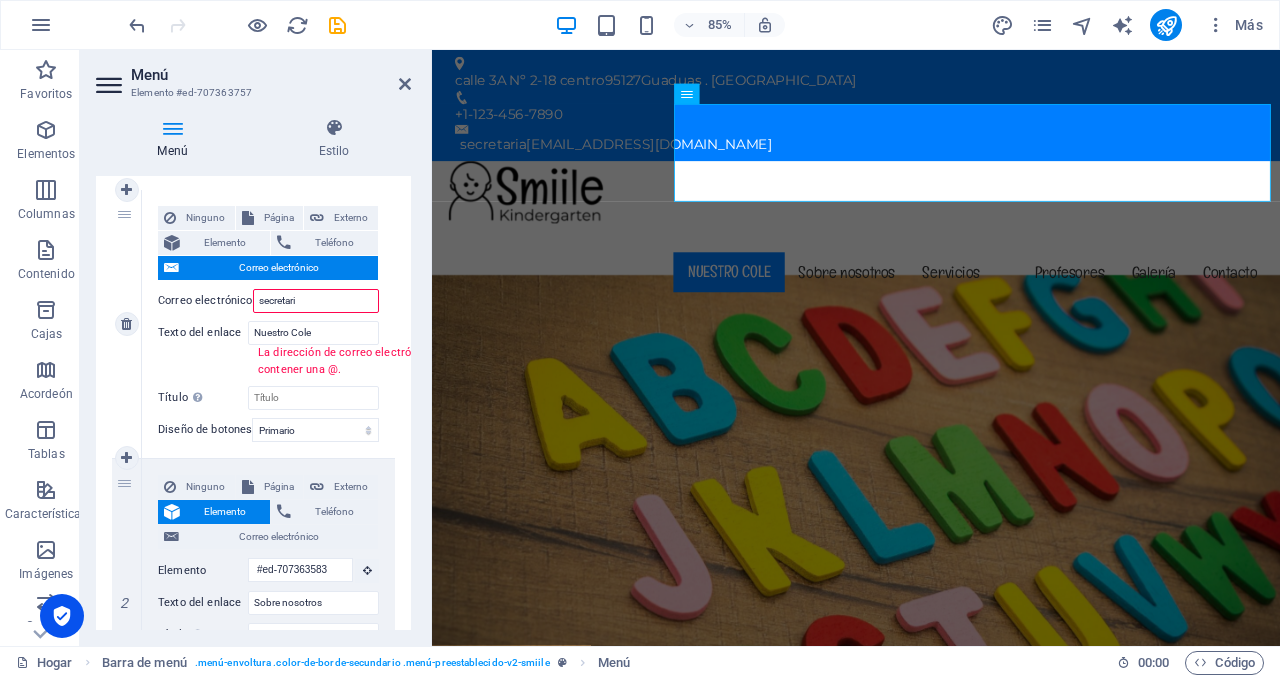 type on "secretaria" 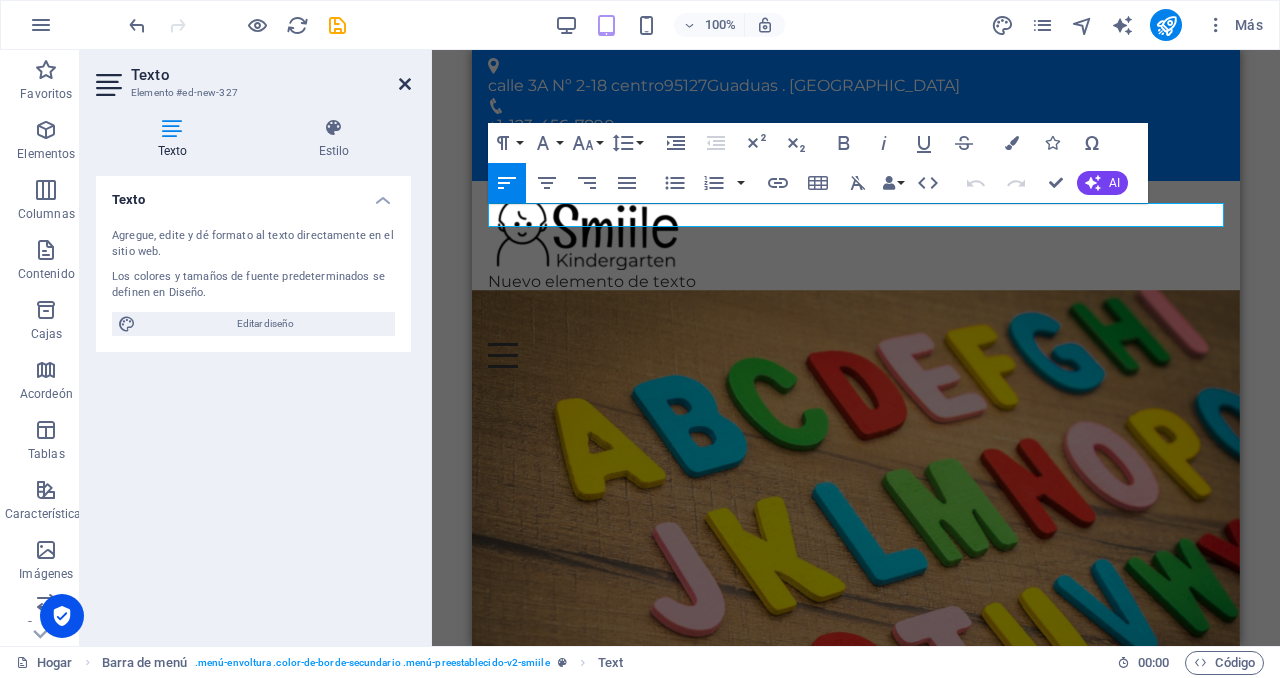 click at bounding box center (405, 84) 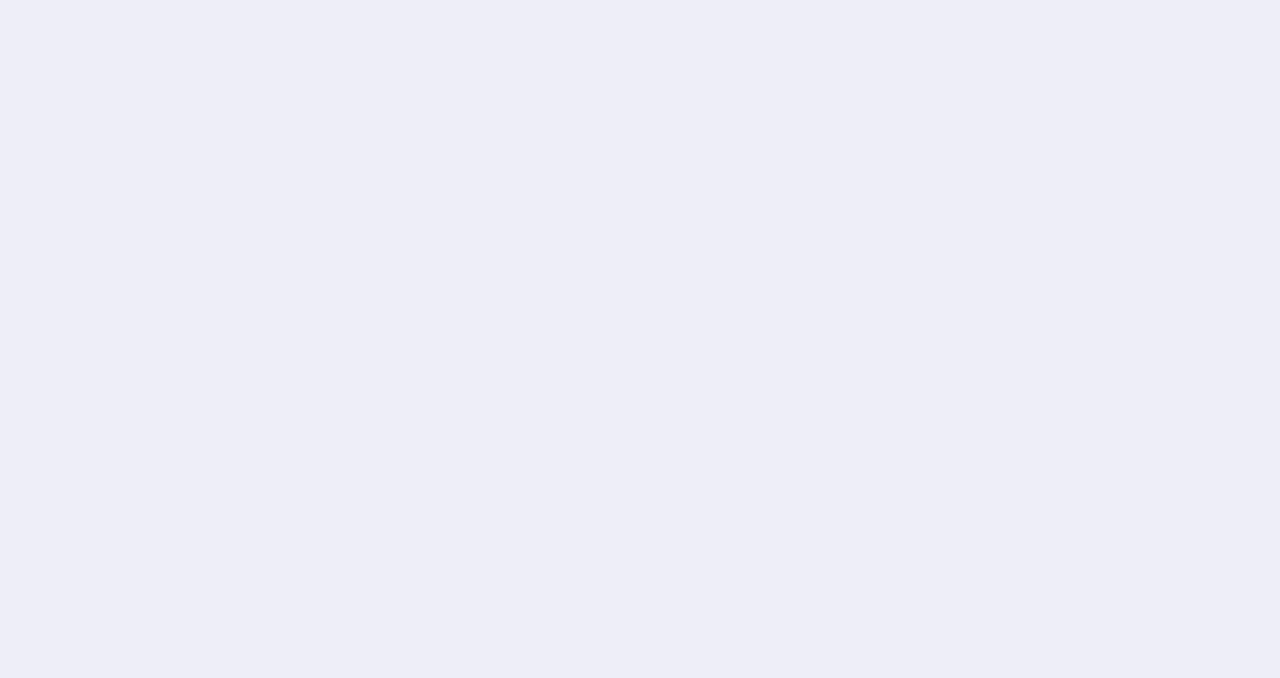 scroll, scrollTop: 0, scrollLeft: 0, axis: both 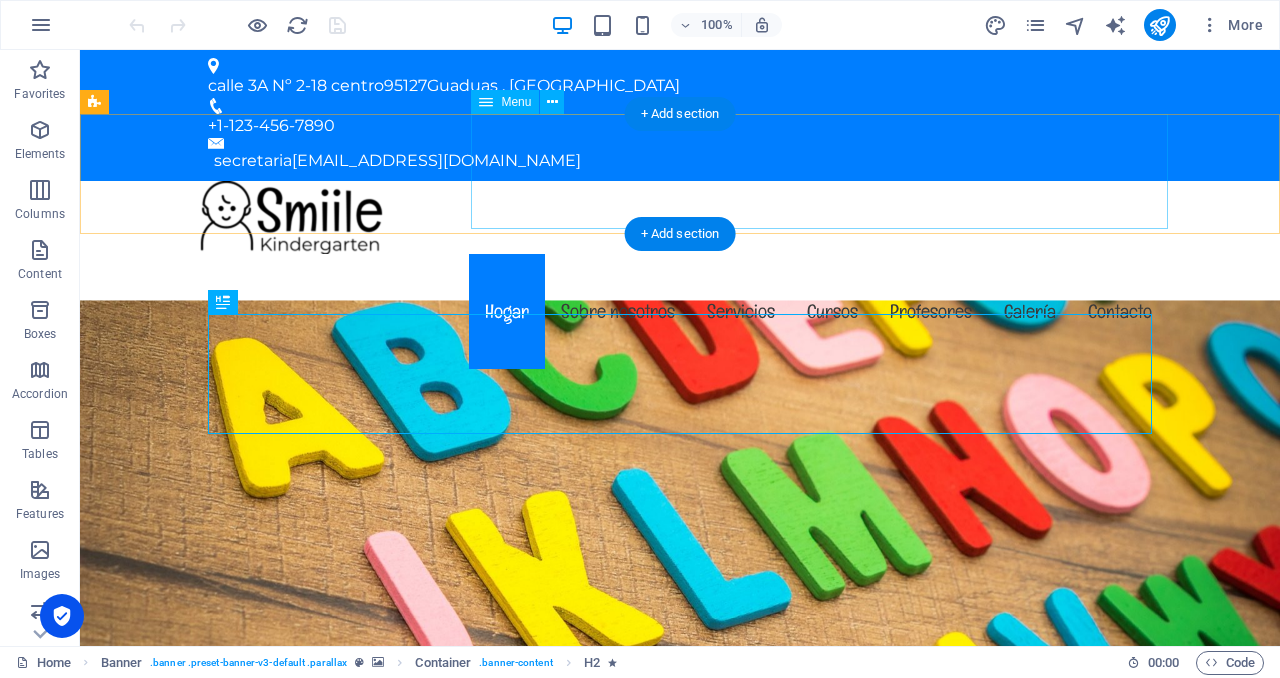 click on "Hogar Sobre nosotros Servicios Cursos Profesores Galería Contacto" at bounding box center [680, 311] 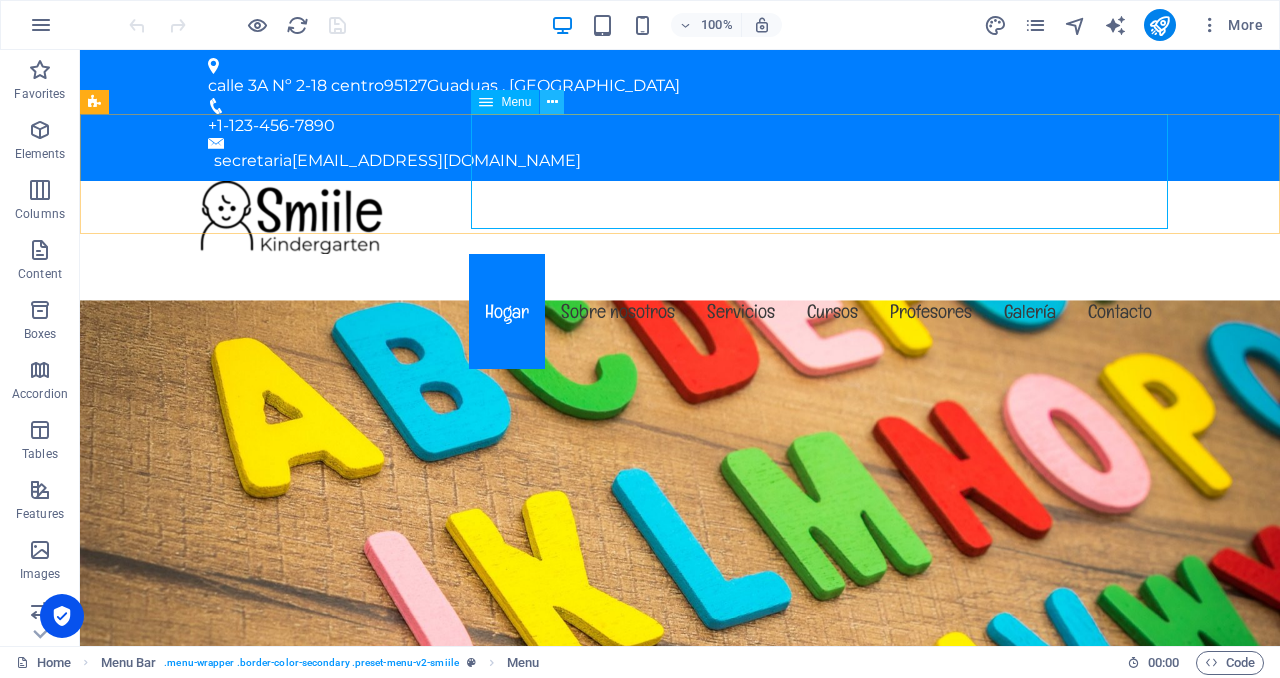 click at bounding box center (552, 102) 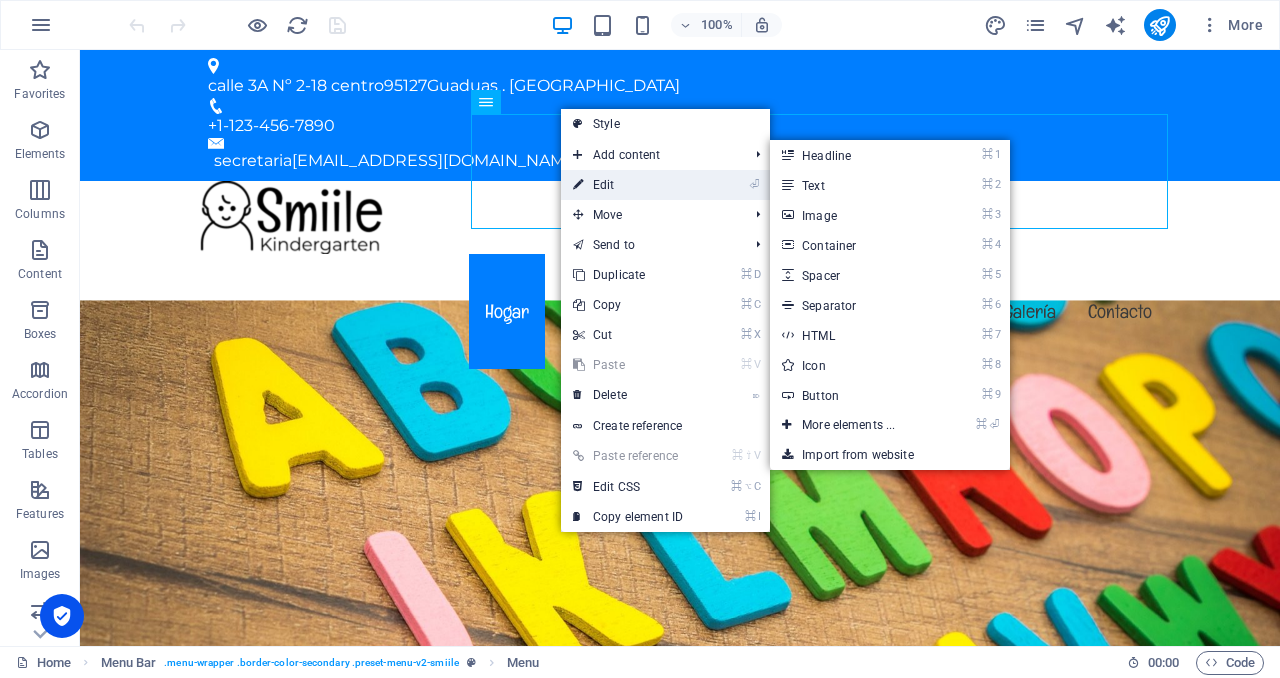 click on "⏎  Edit" at bounding box center [628, 185] 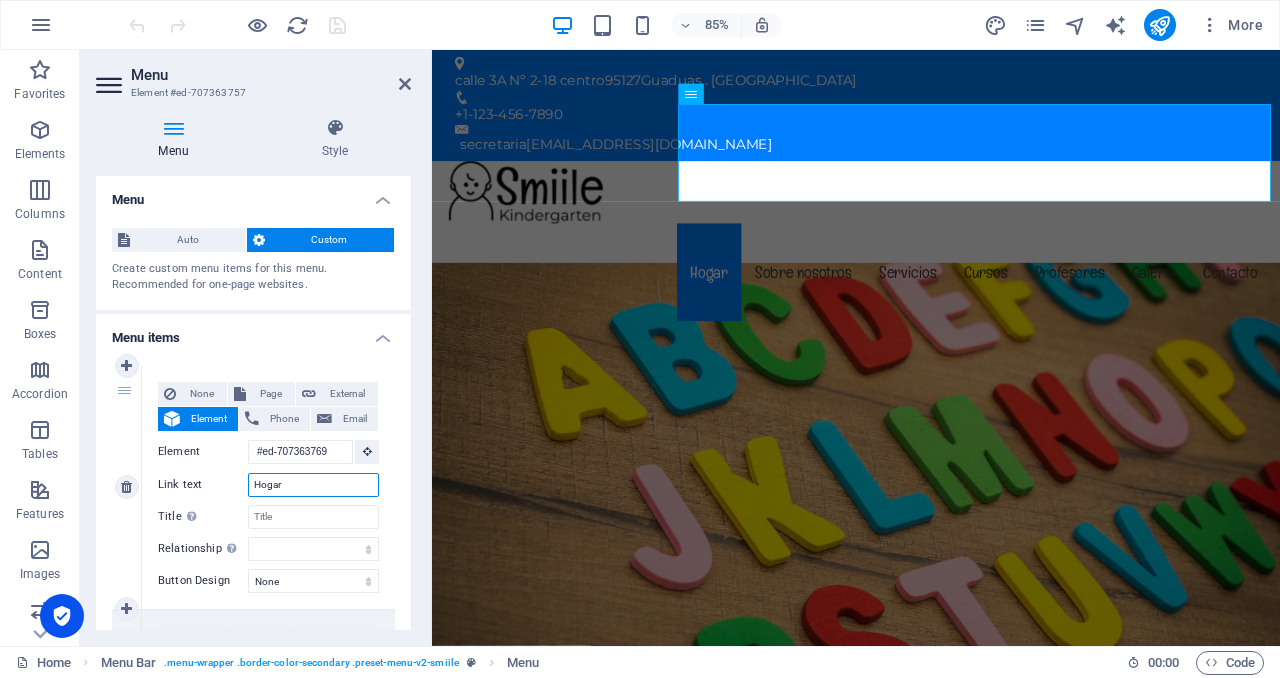 click on "Hogar" at bounding box center [313, 485] 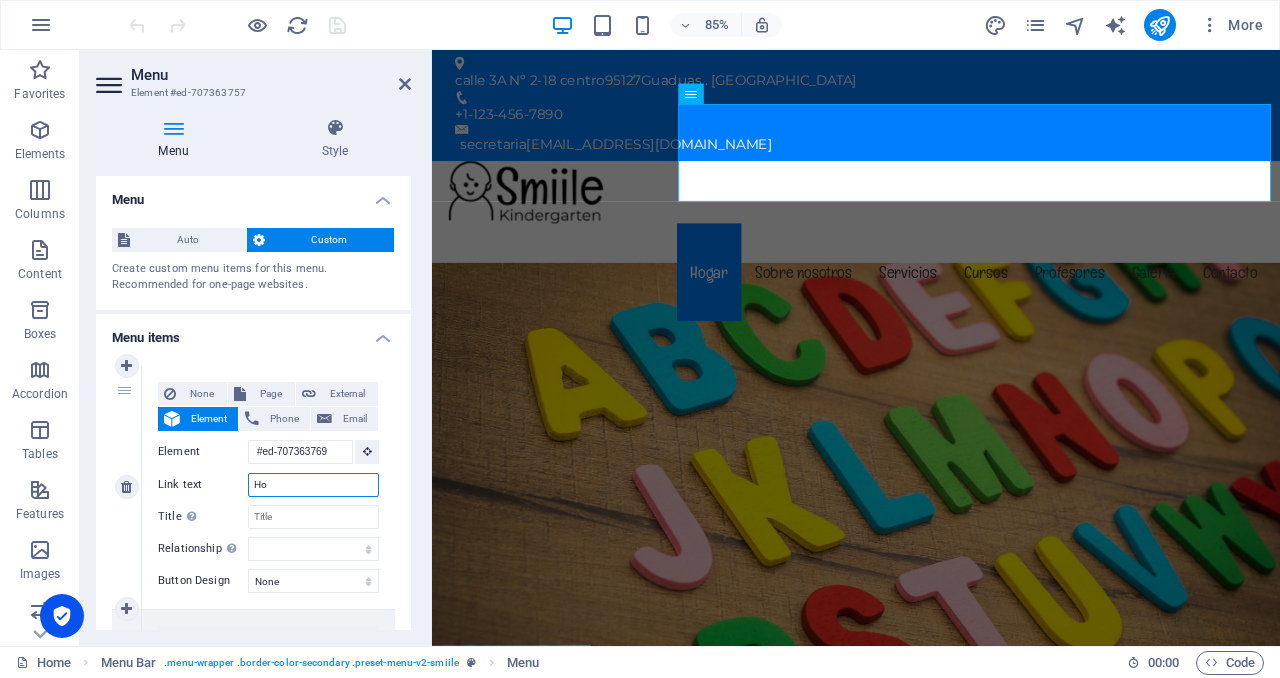 type on "H" 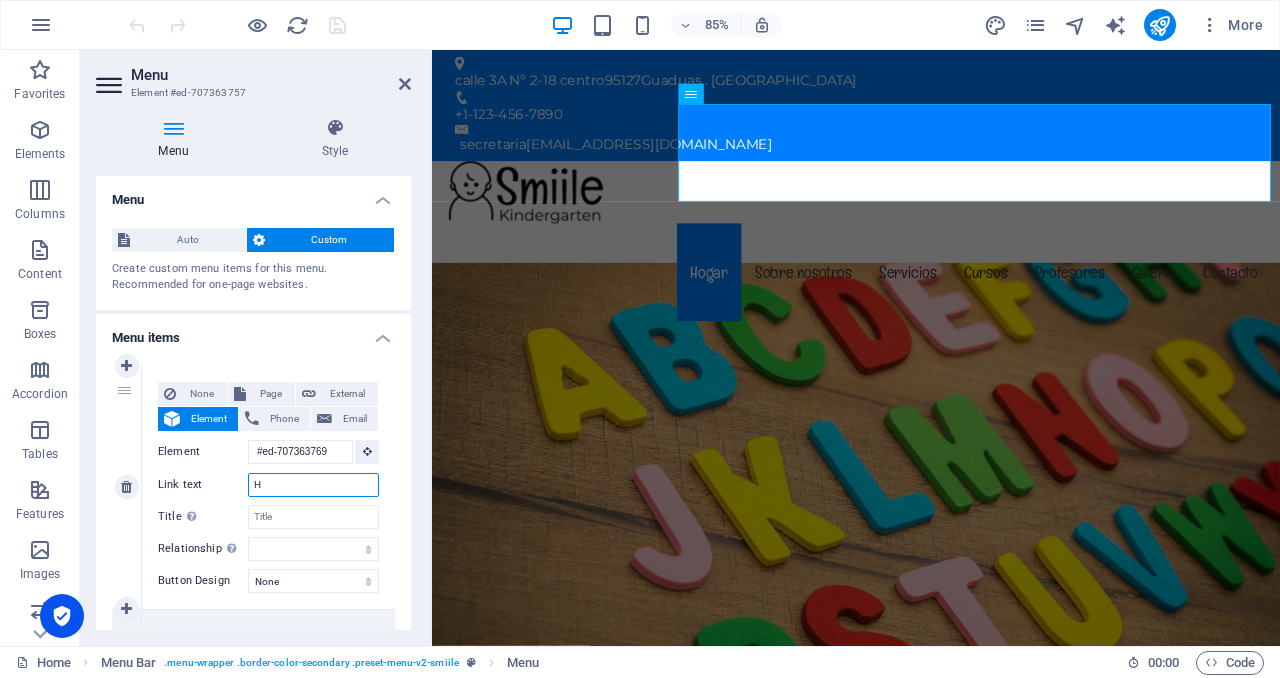 type 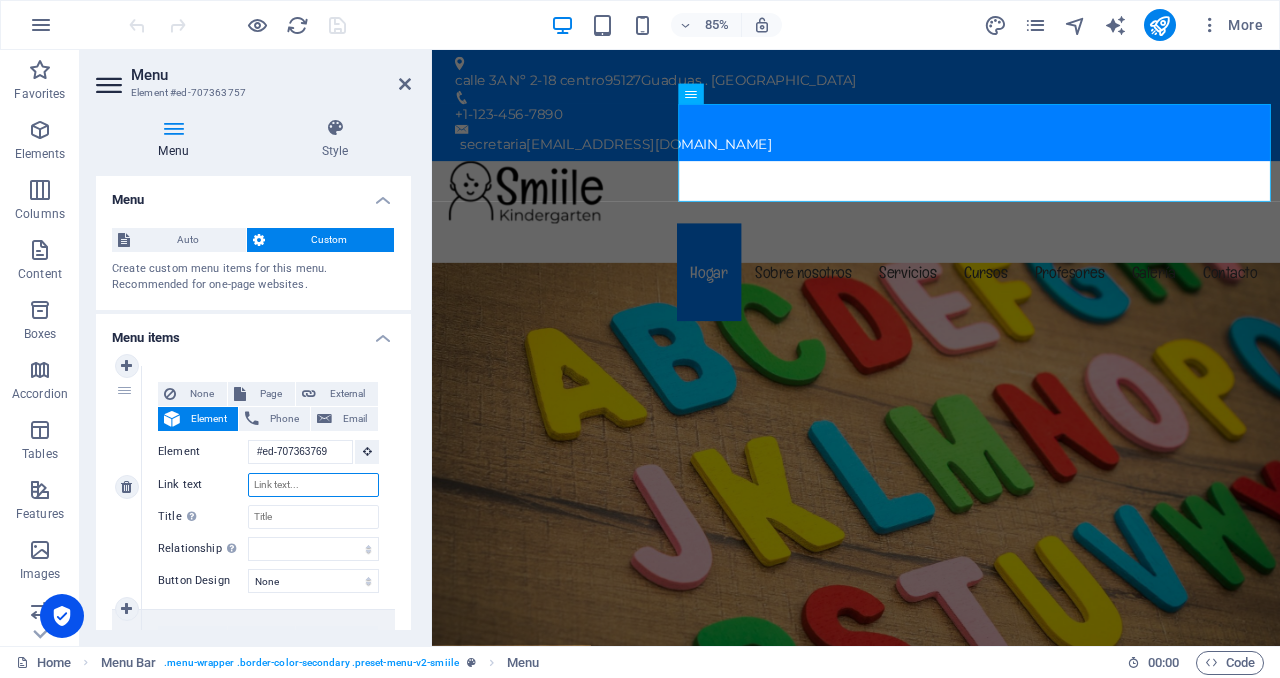 select 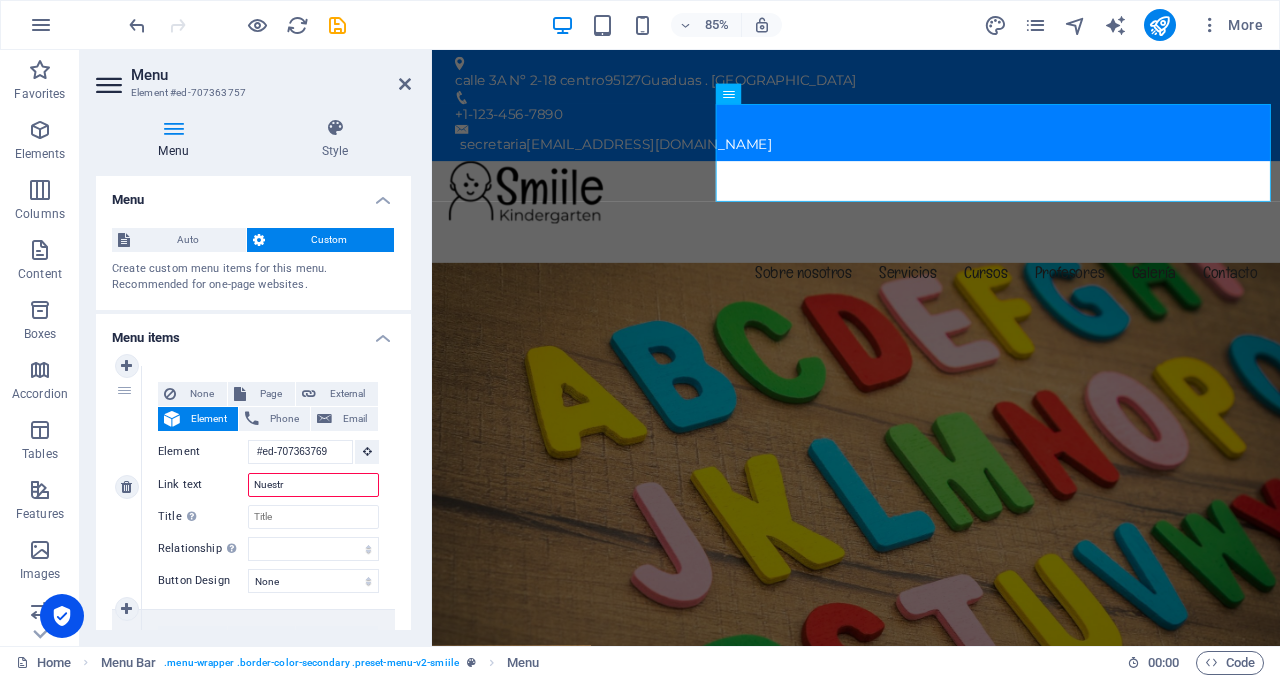 type on "Nuestro" 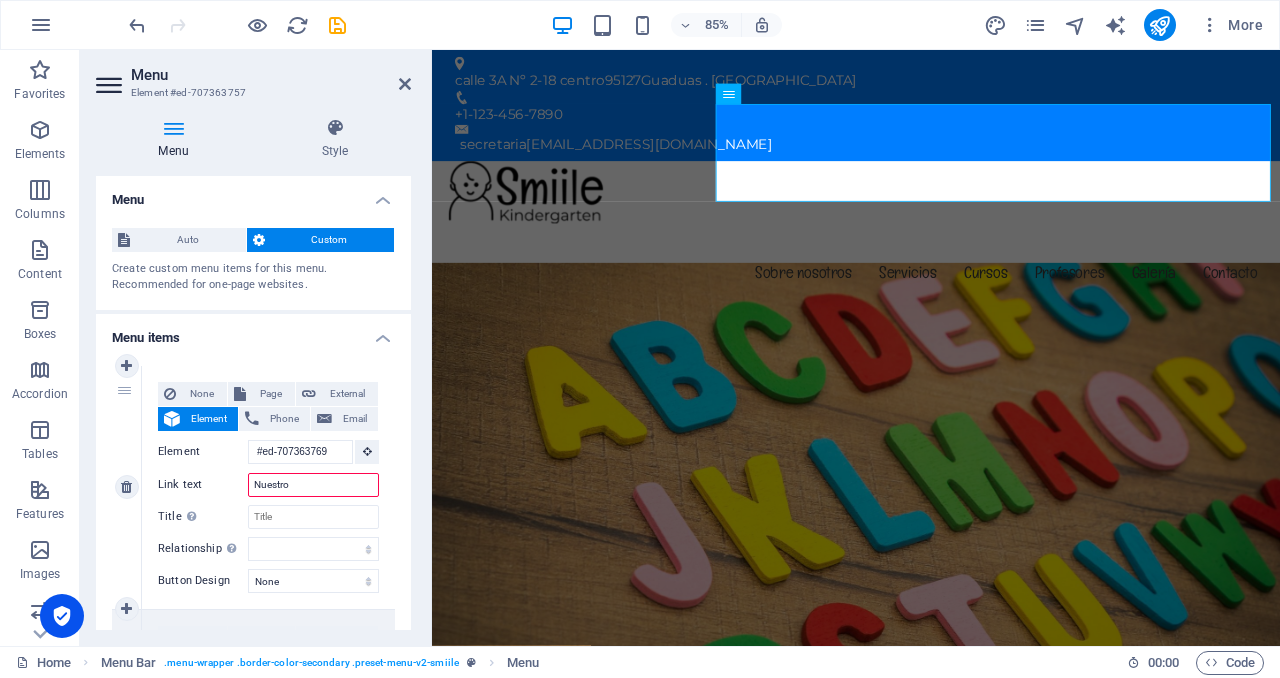 select 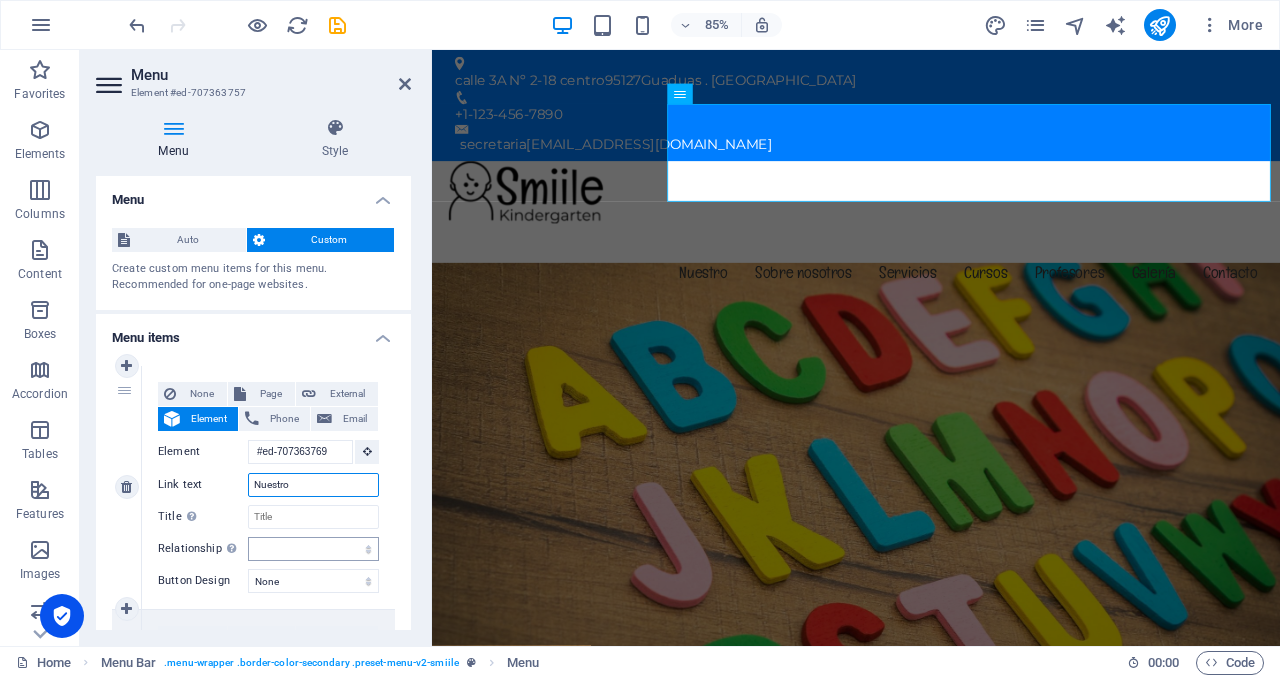 type on "Nuestro Cole" 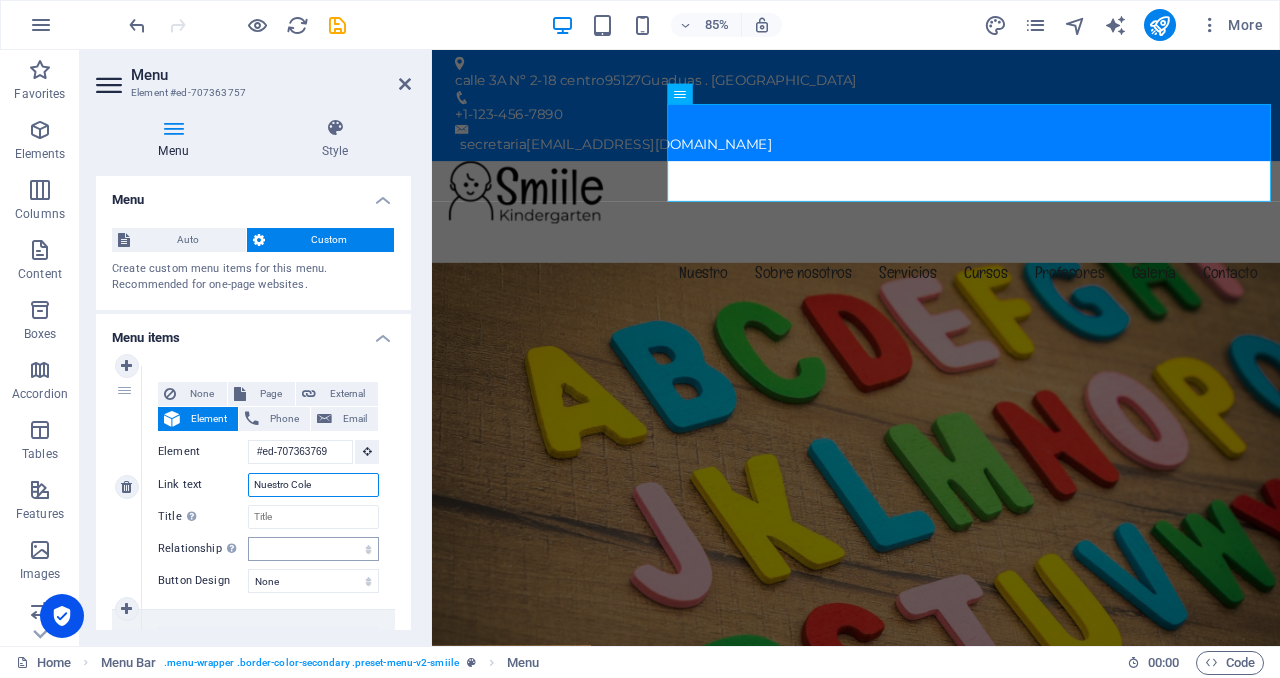 select 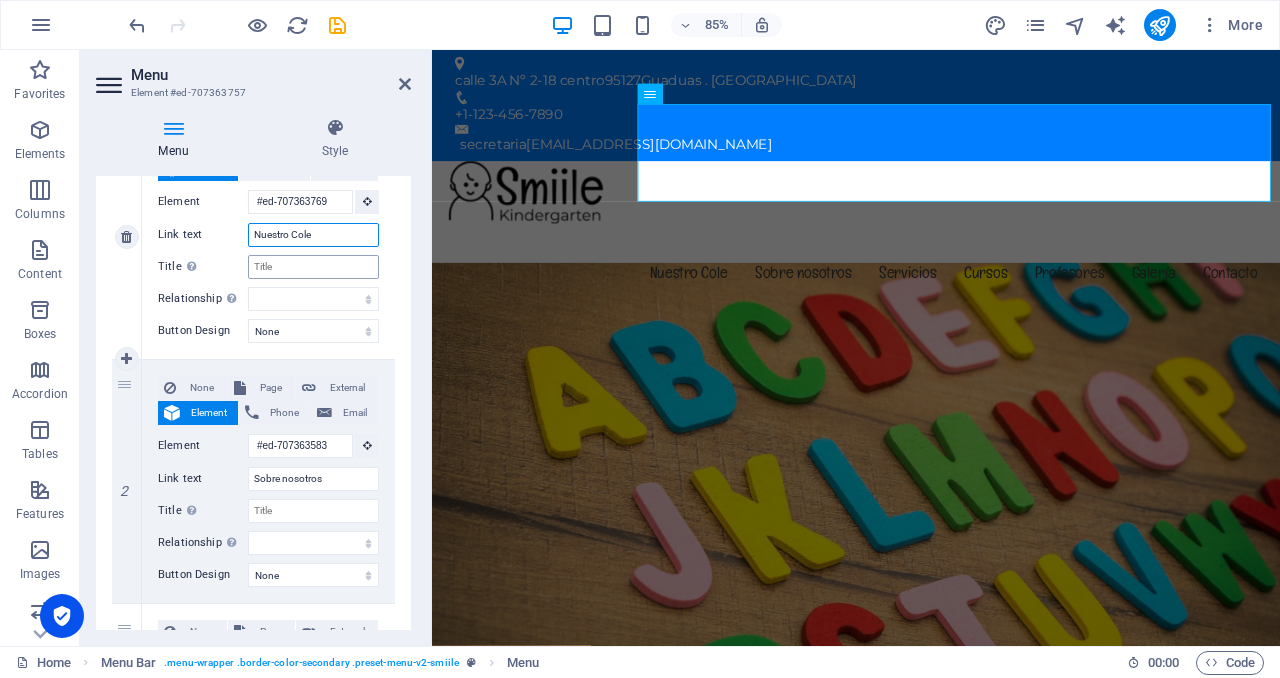 scroll, scrollTop: 252, scrollLeft: 0, axis: vertical 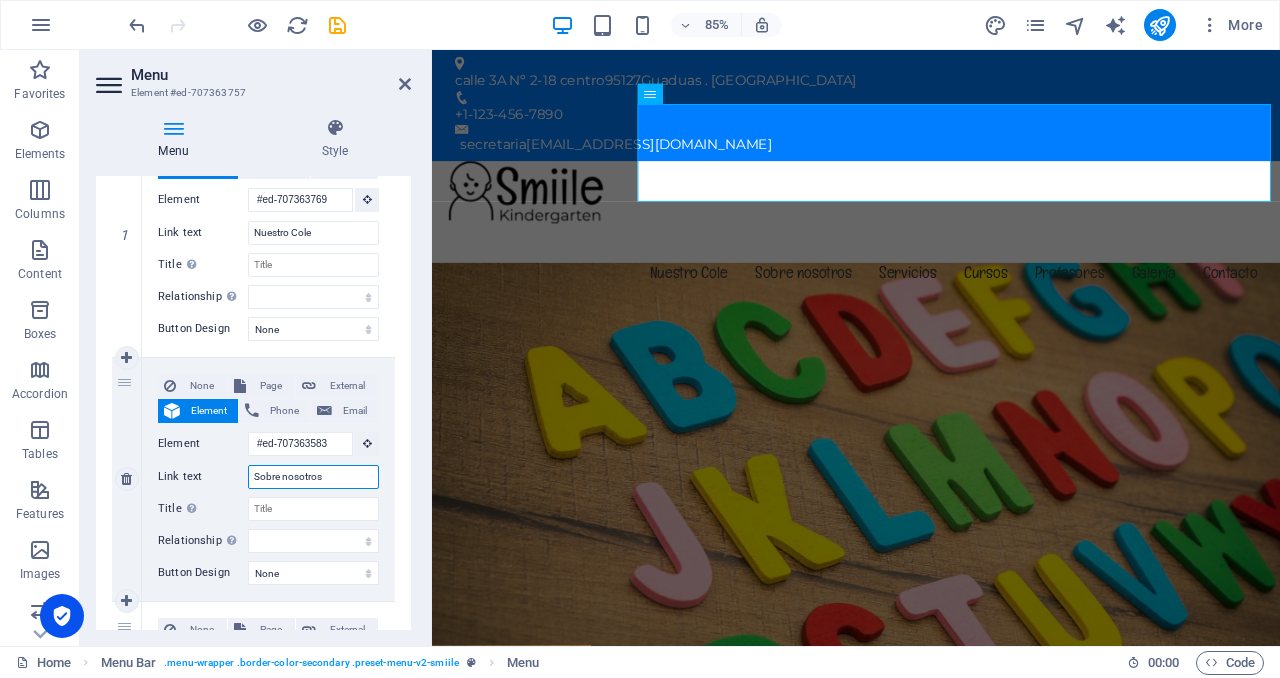 click on "Sobre nosotros" at bounding box center [313, 477] 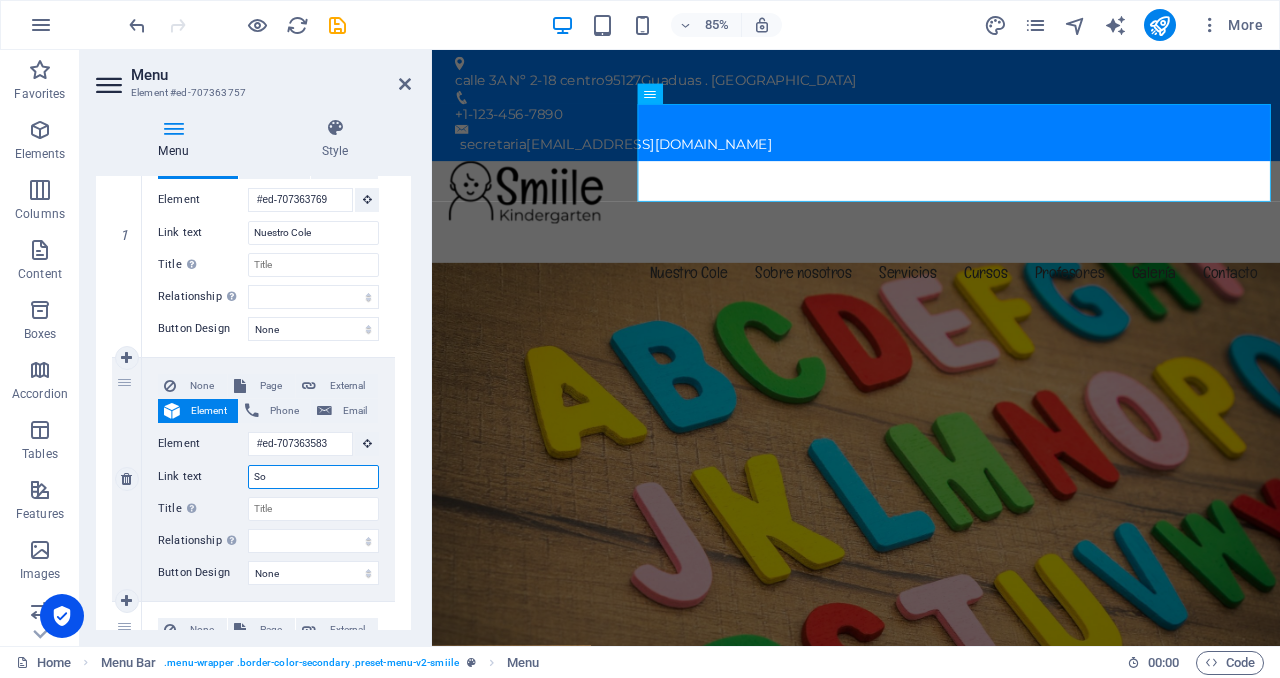 type on "S" 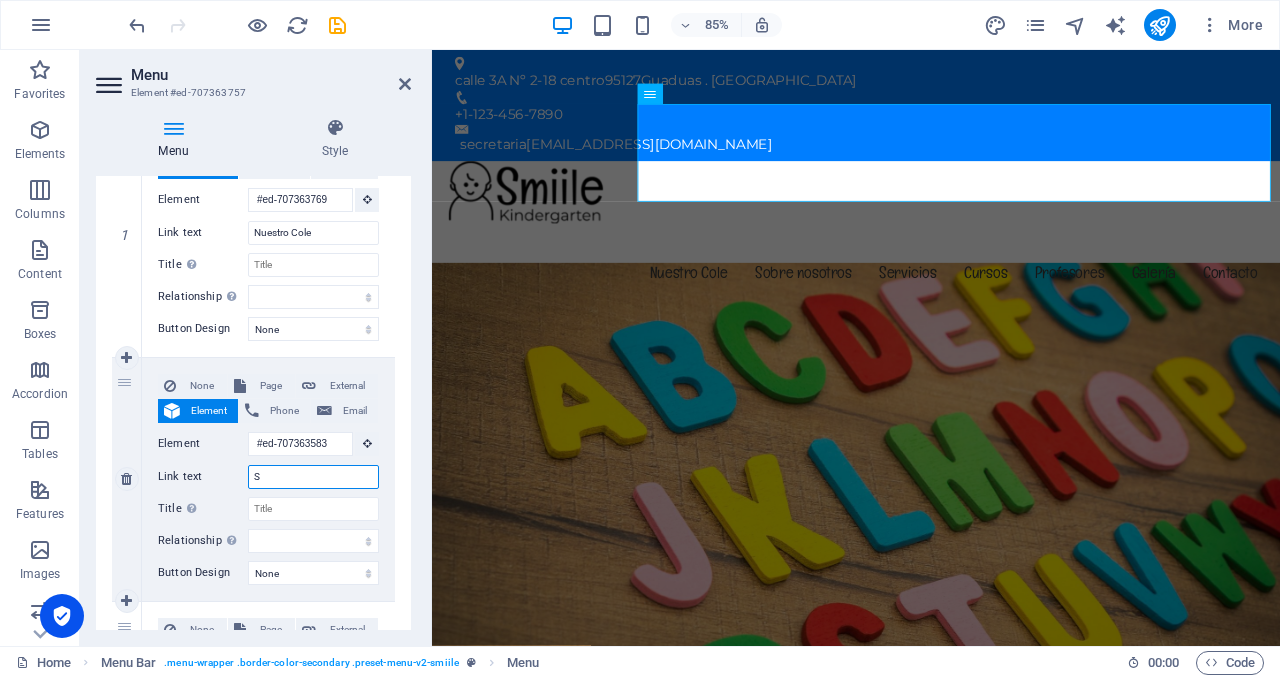 type 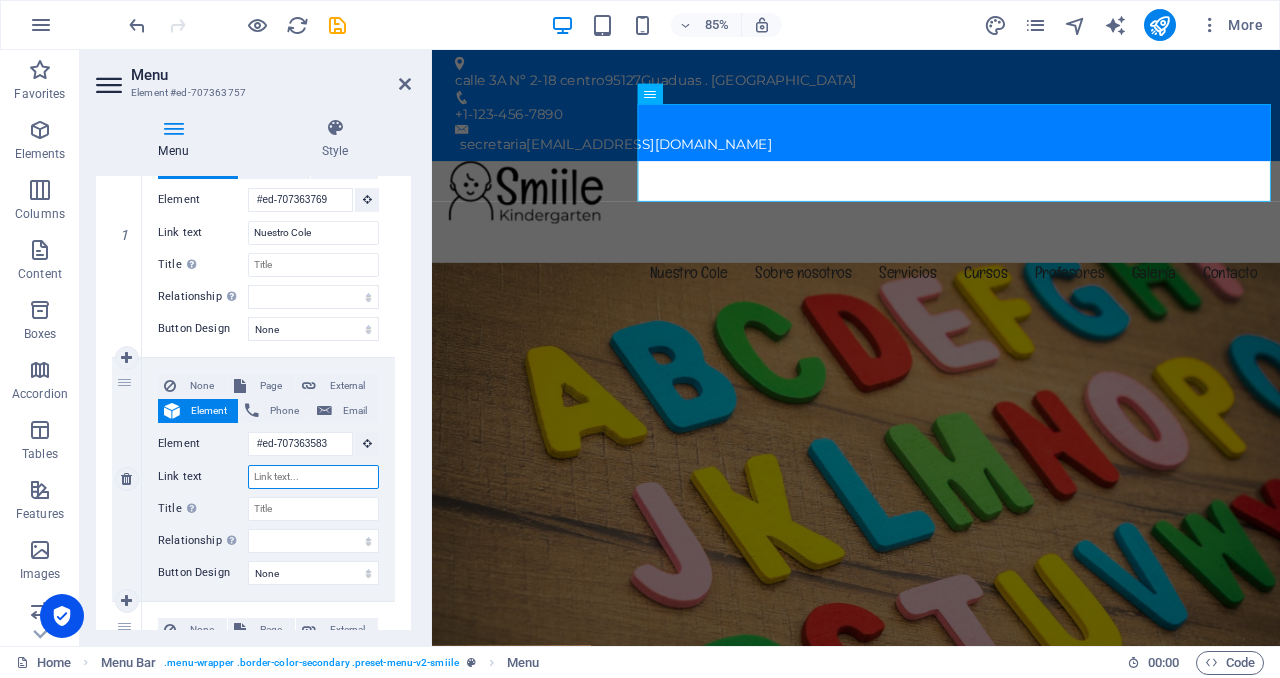 select 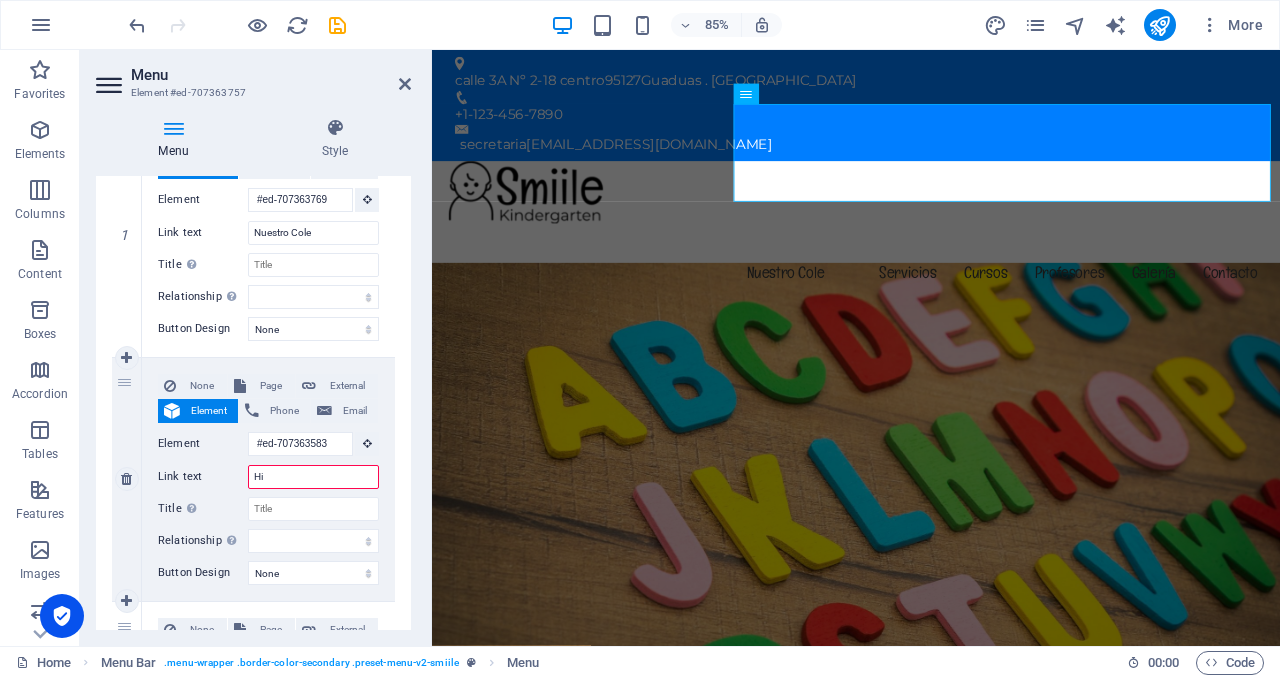 type on "His" 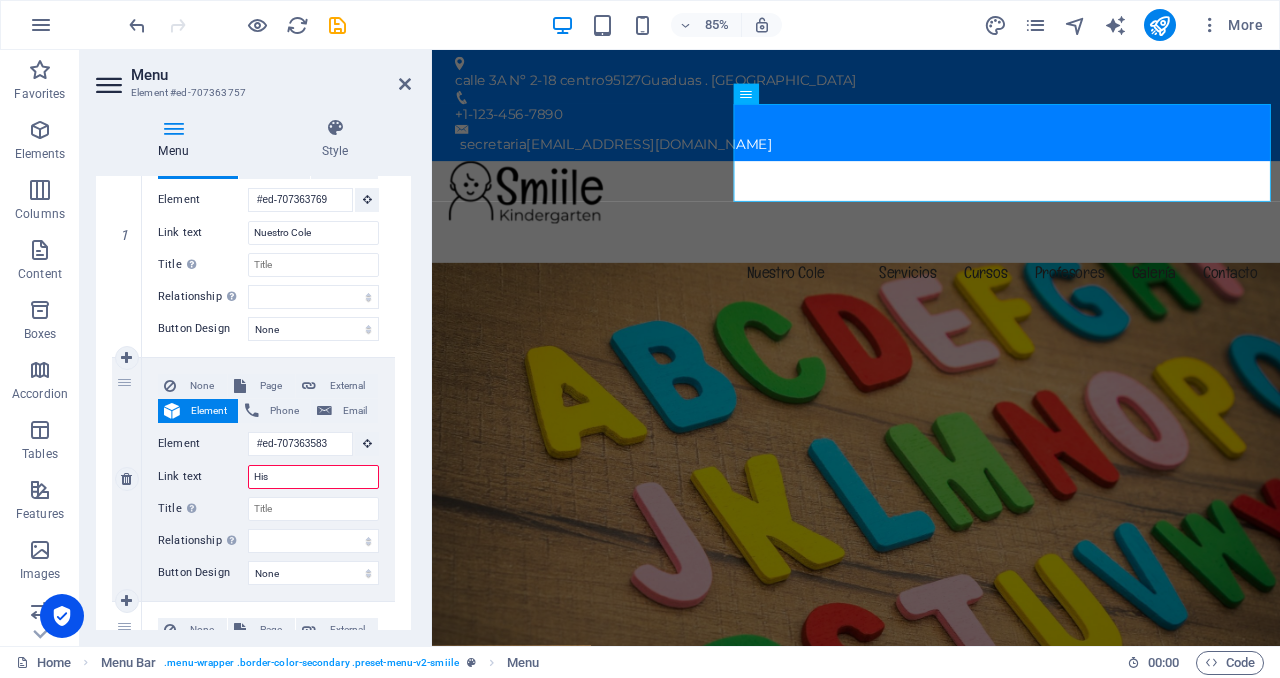 select 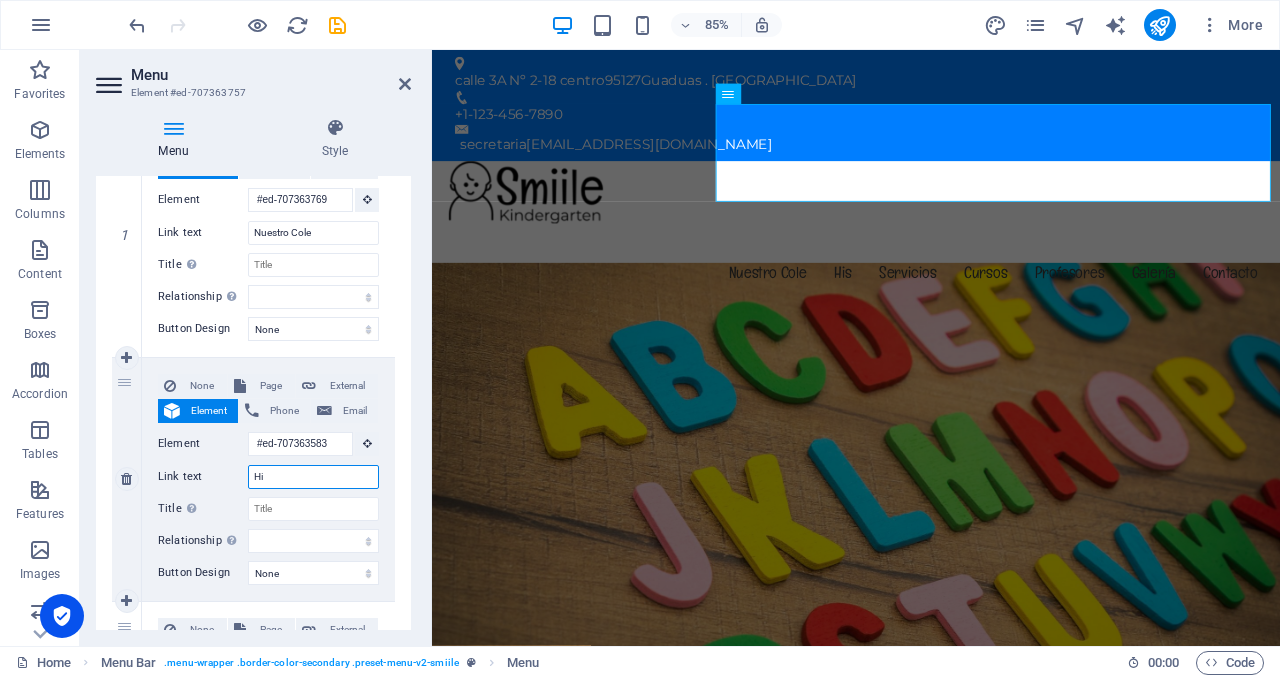 type on "H" 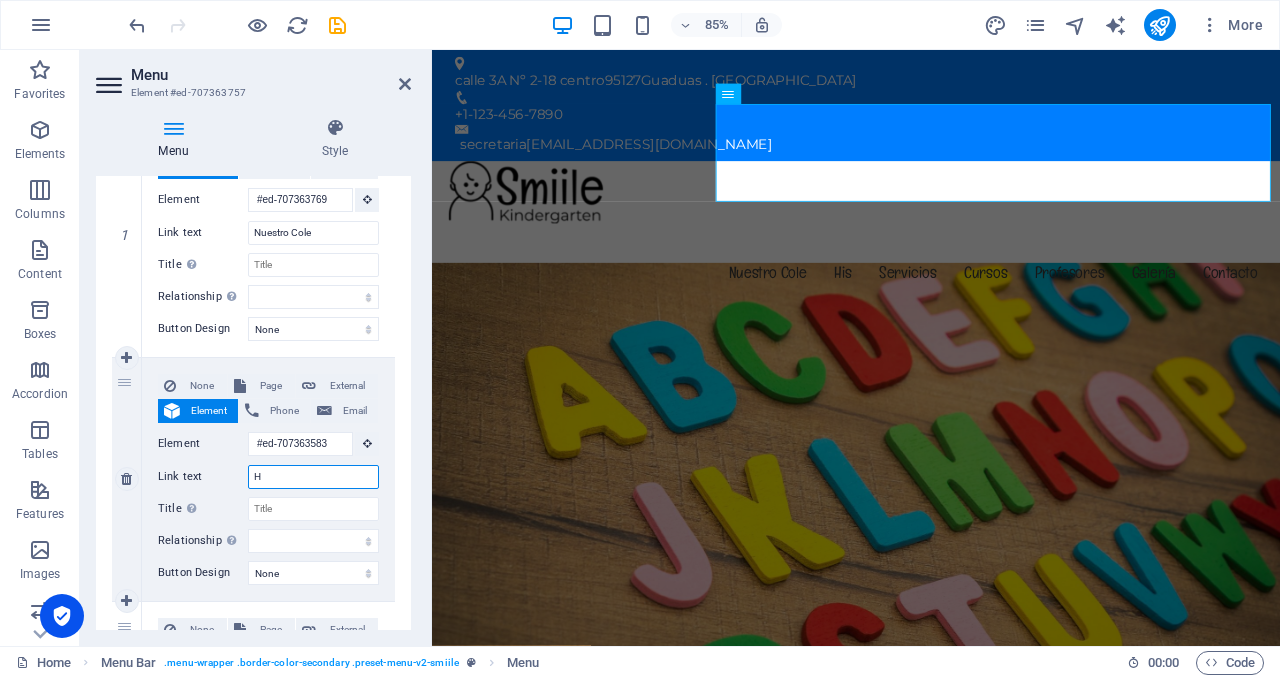 type 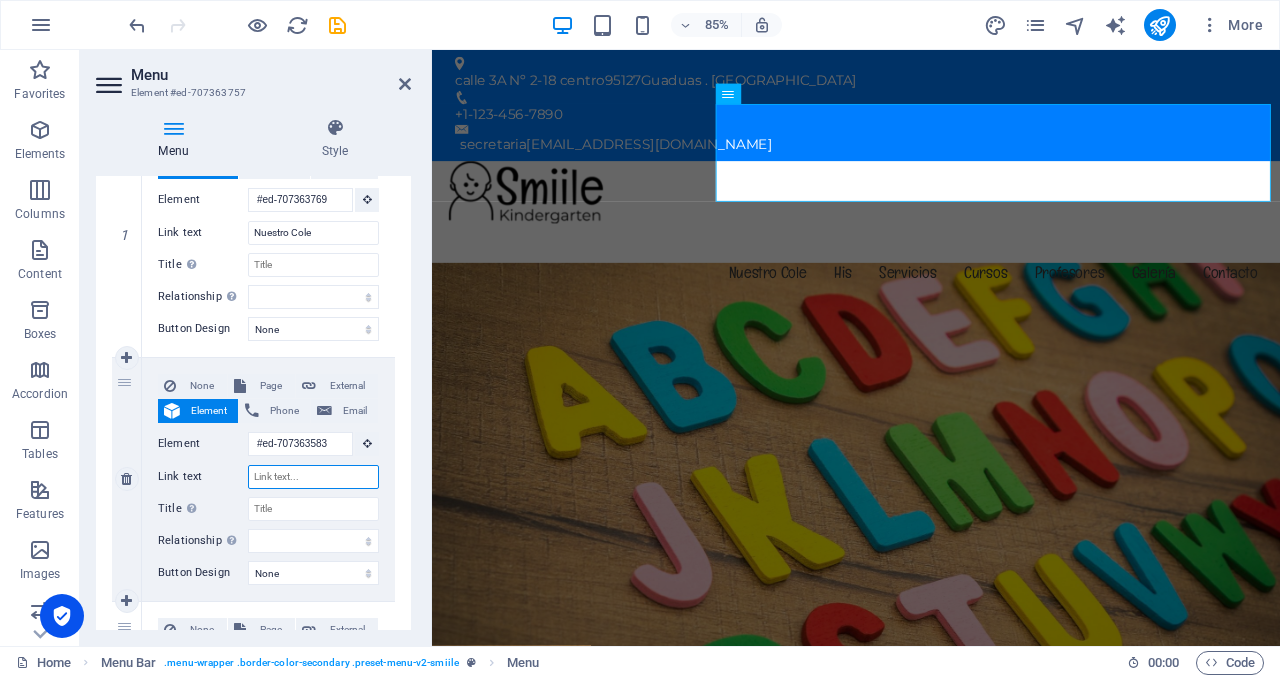 select 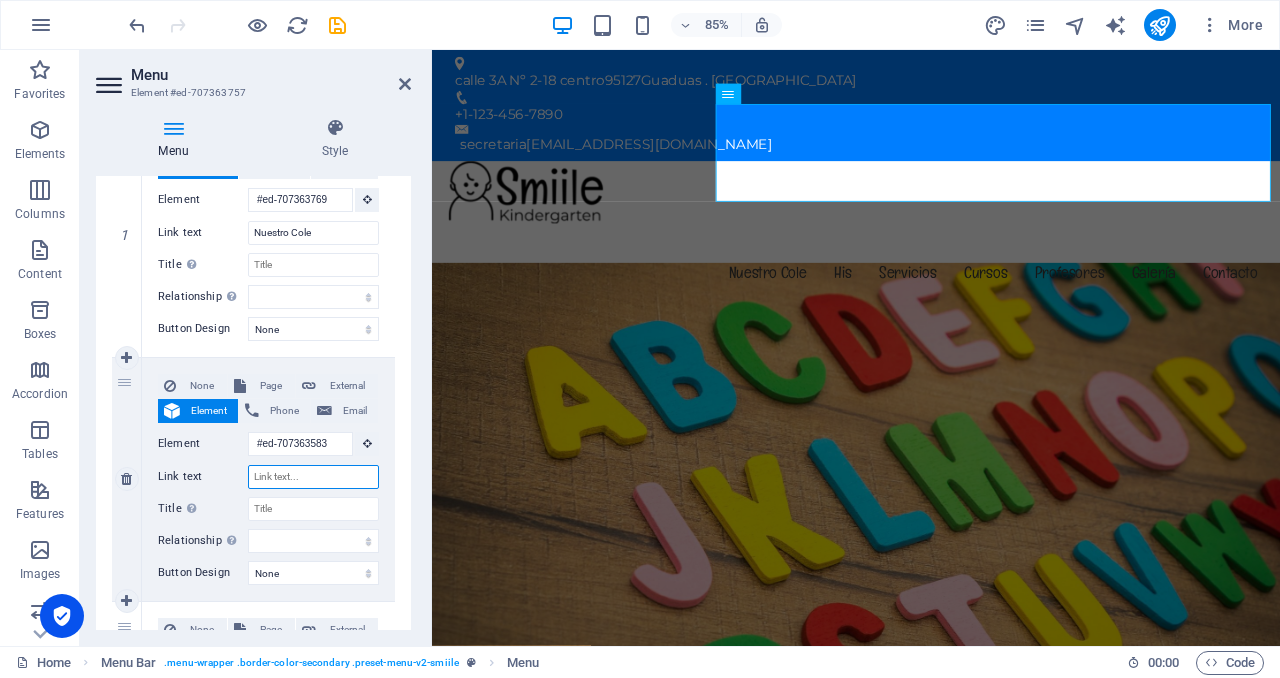 select 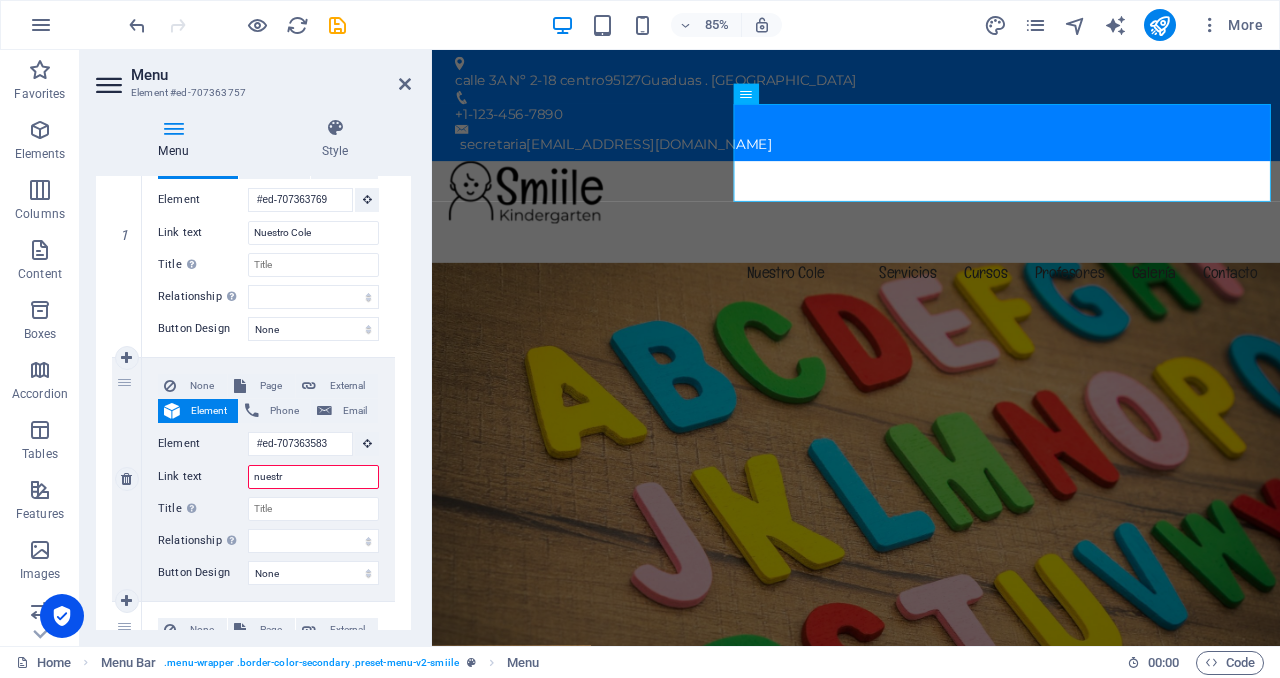 type on "nuestra" 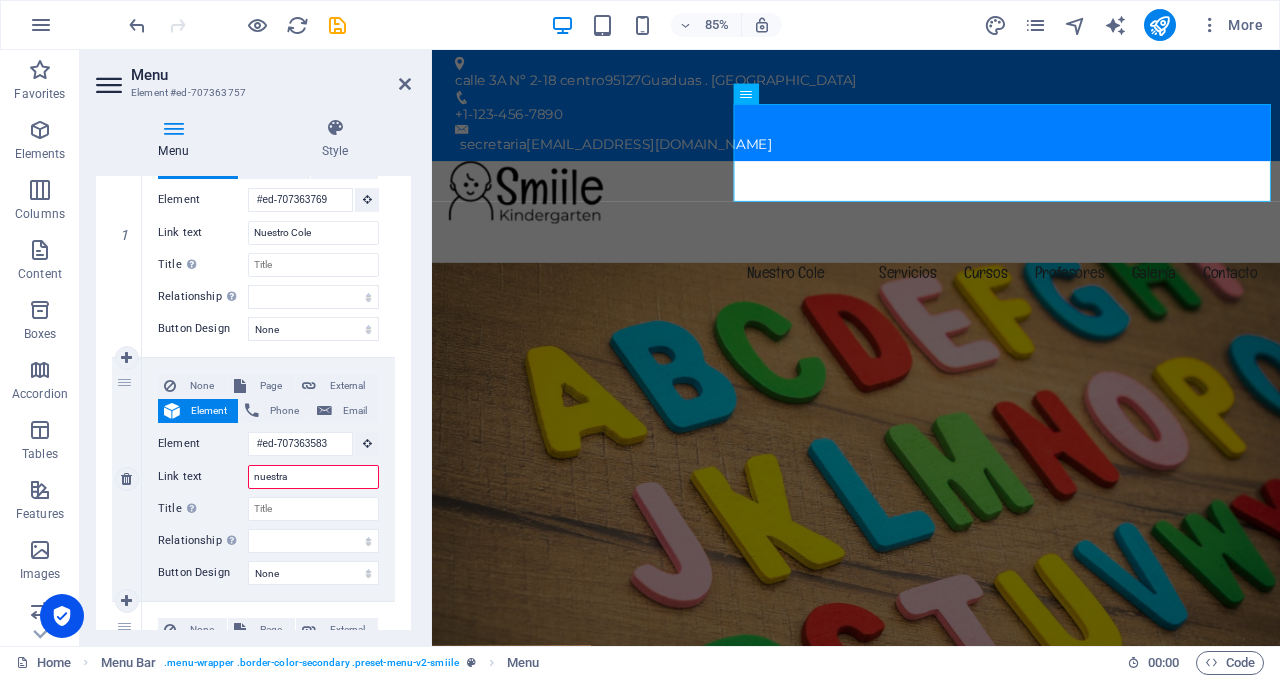 select 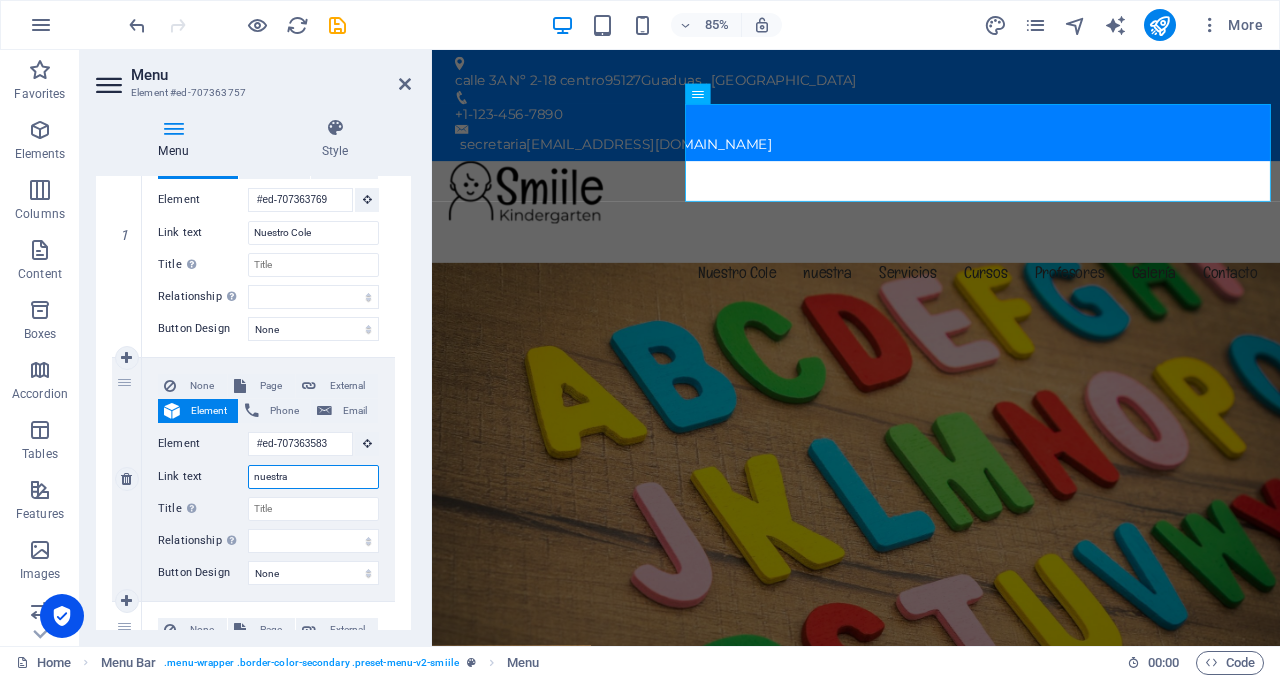 type on "nuestra h" 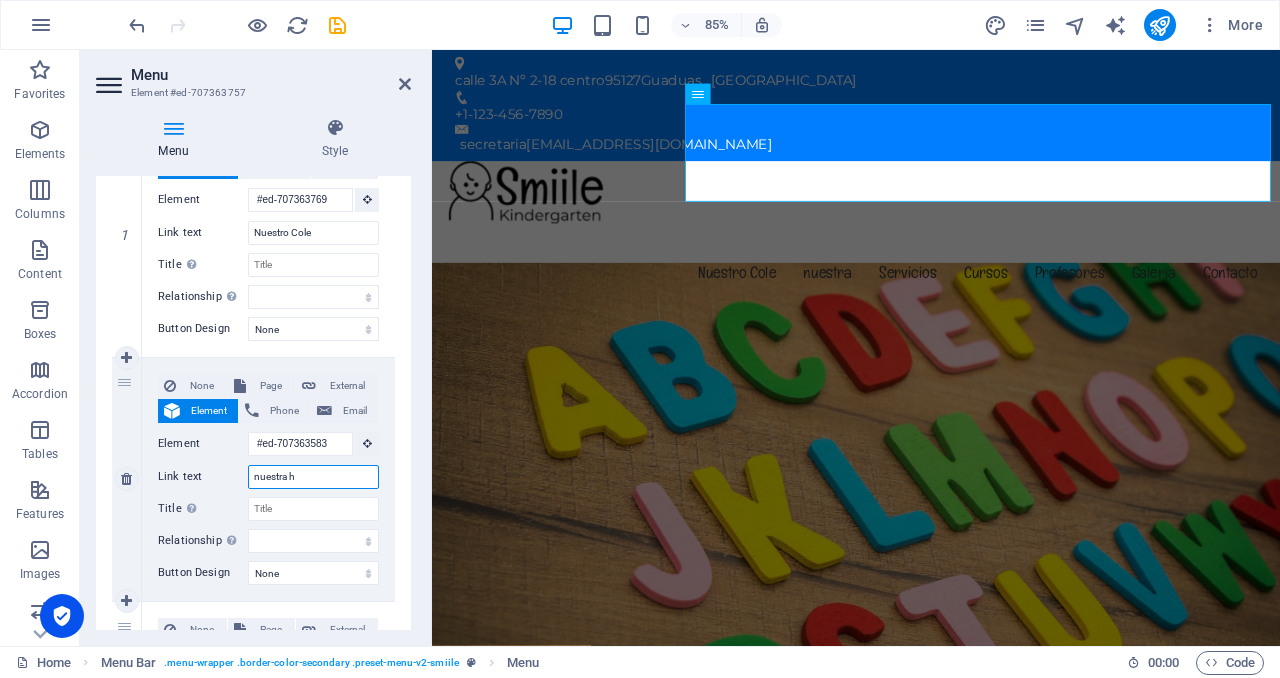 select 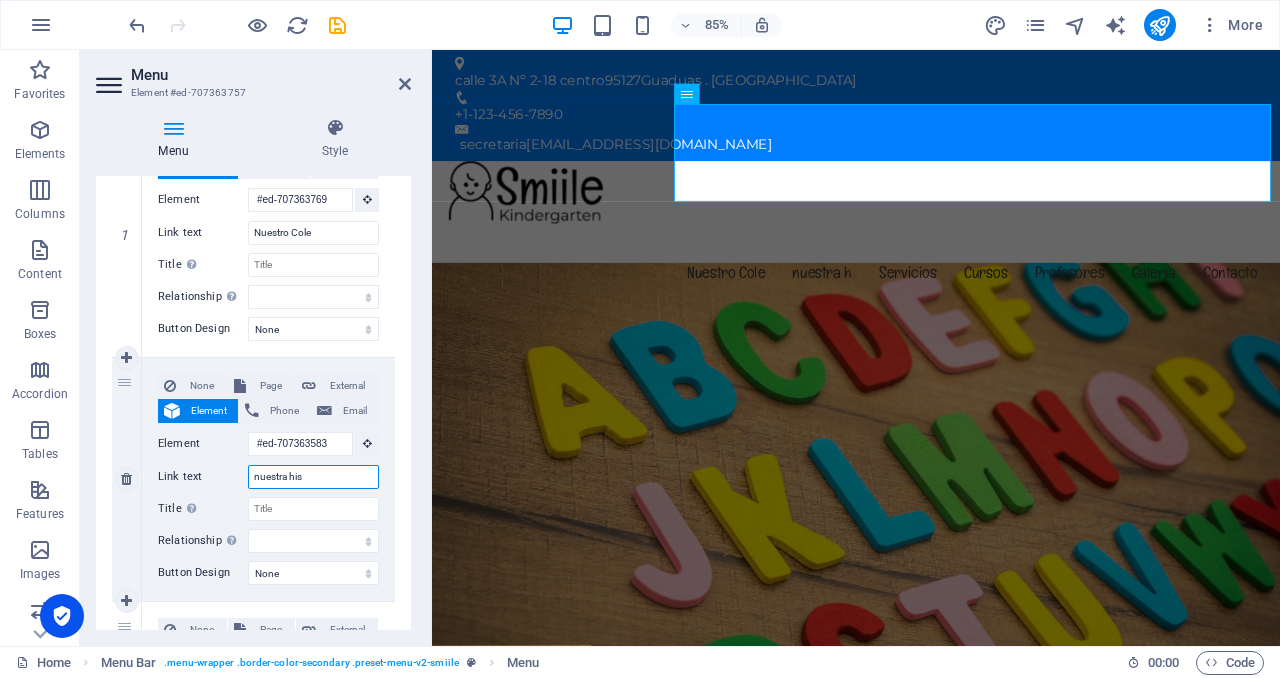 type on "nuestra hisy" 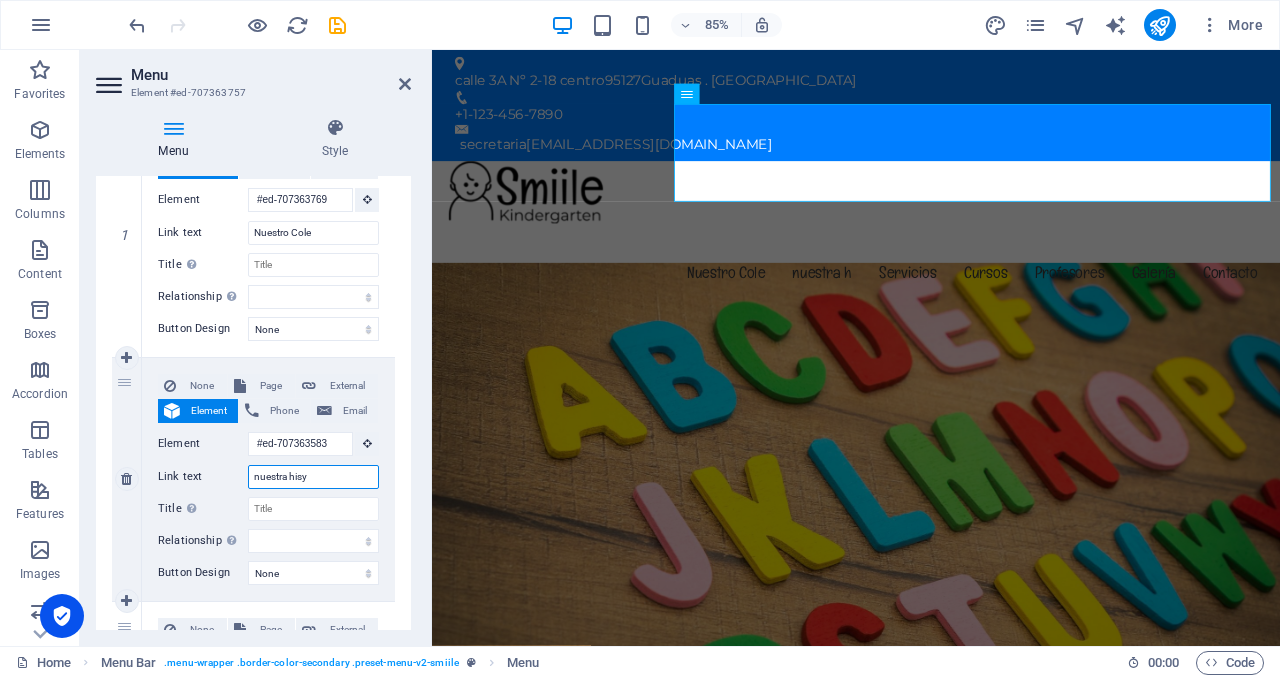 select 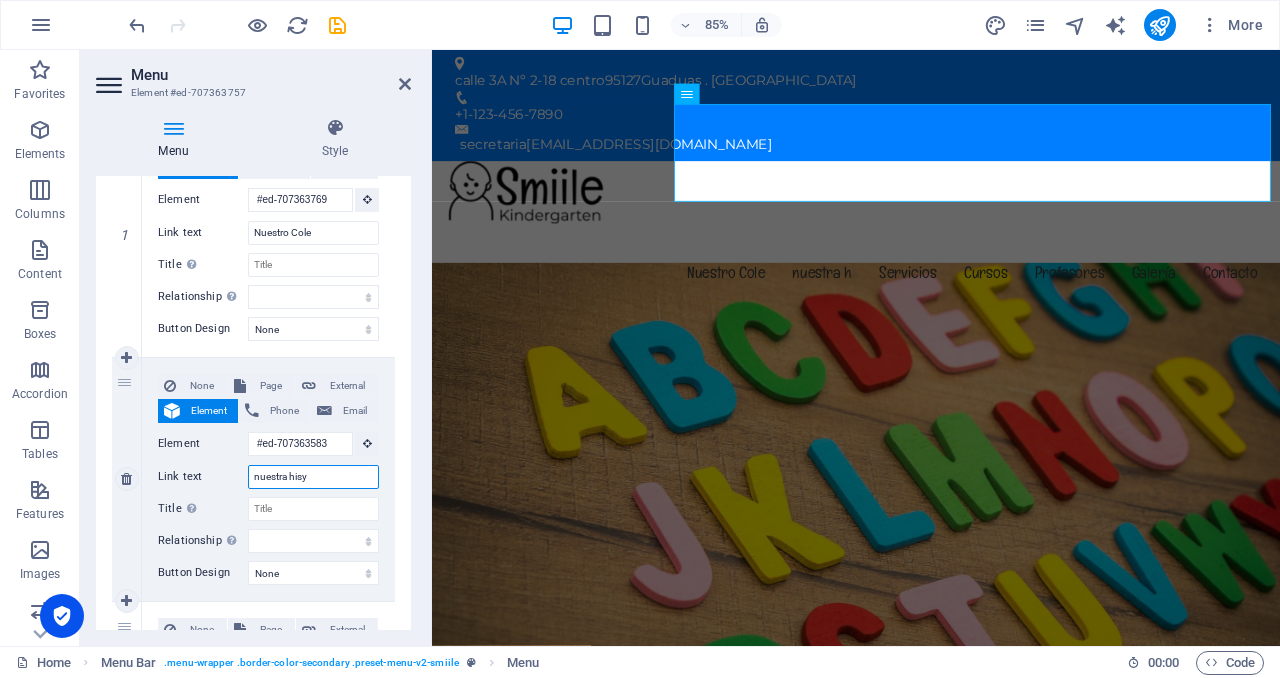 select 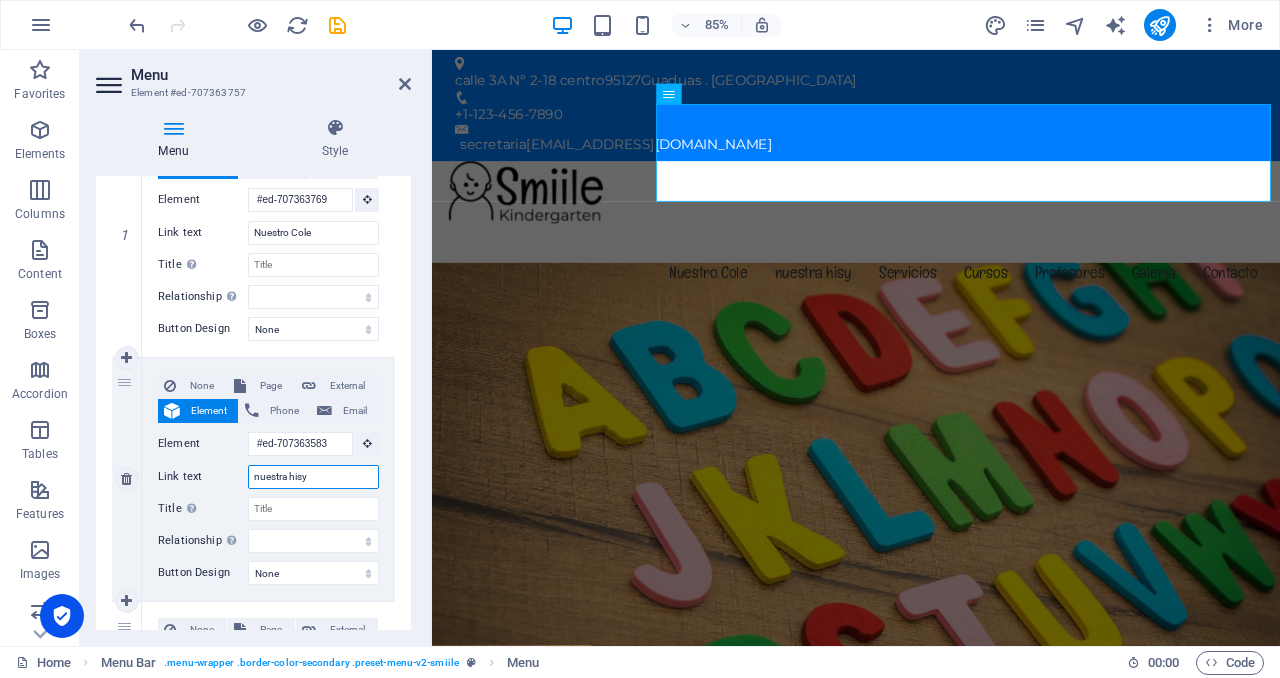 type on "nuestra his" 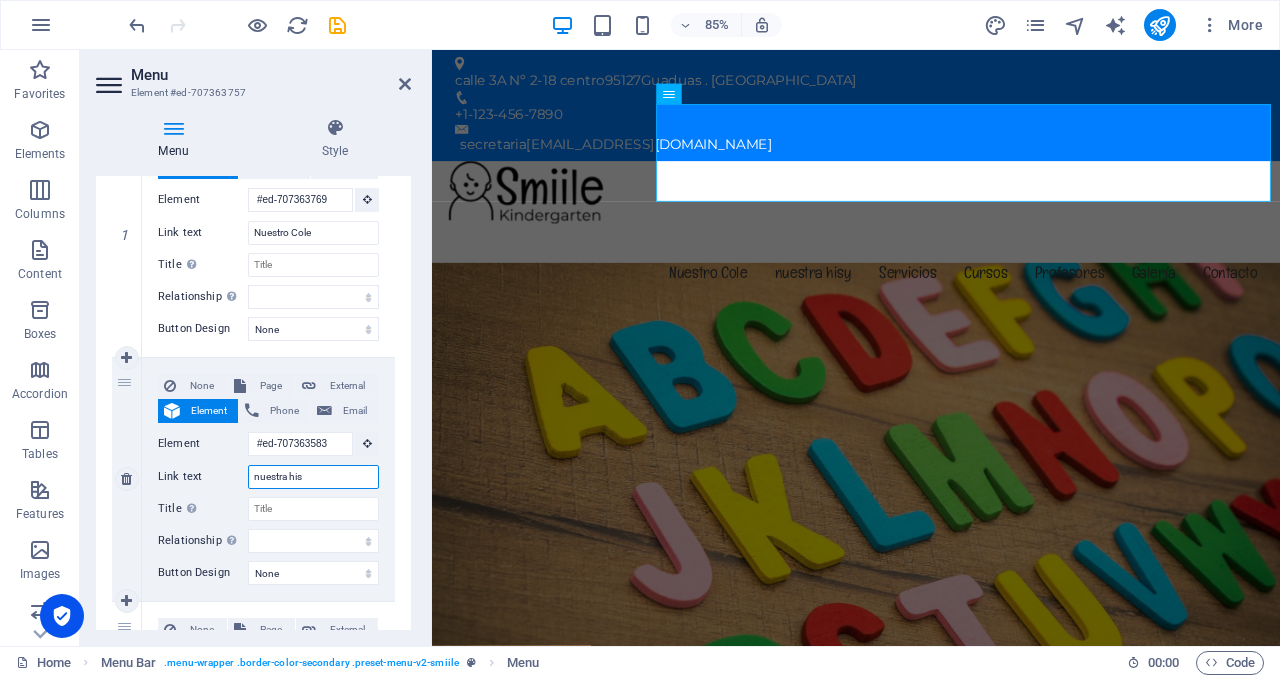 select 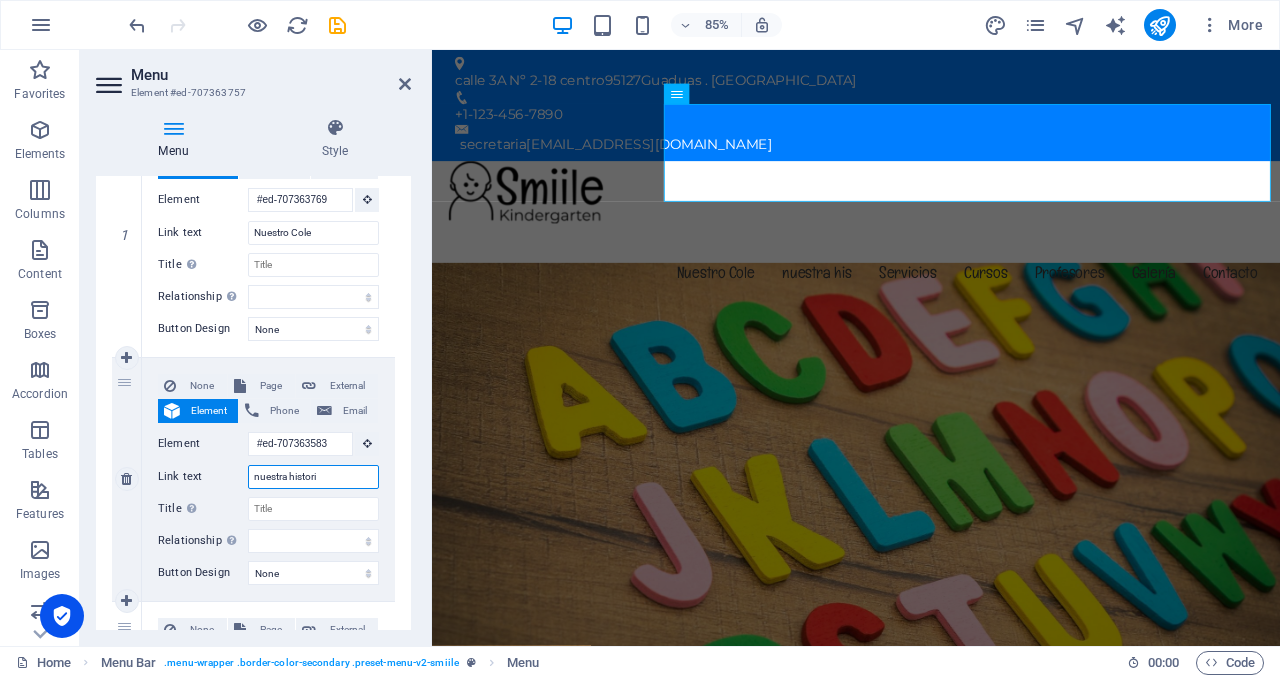 type on "nuestra historia" 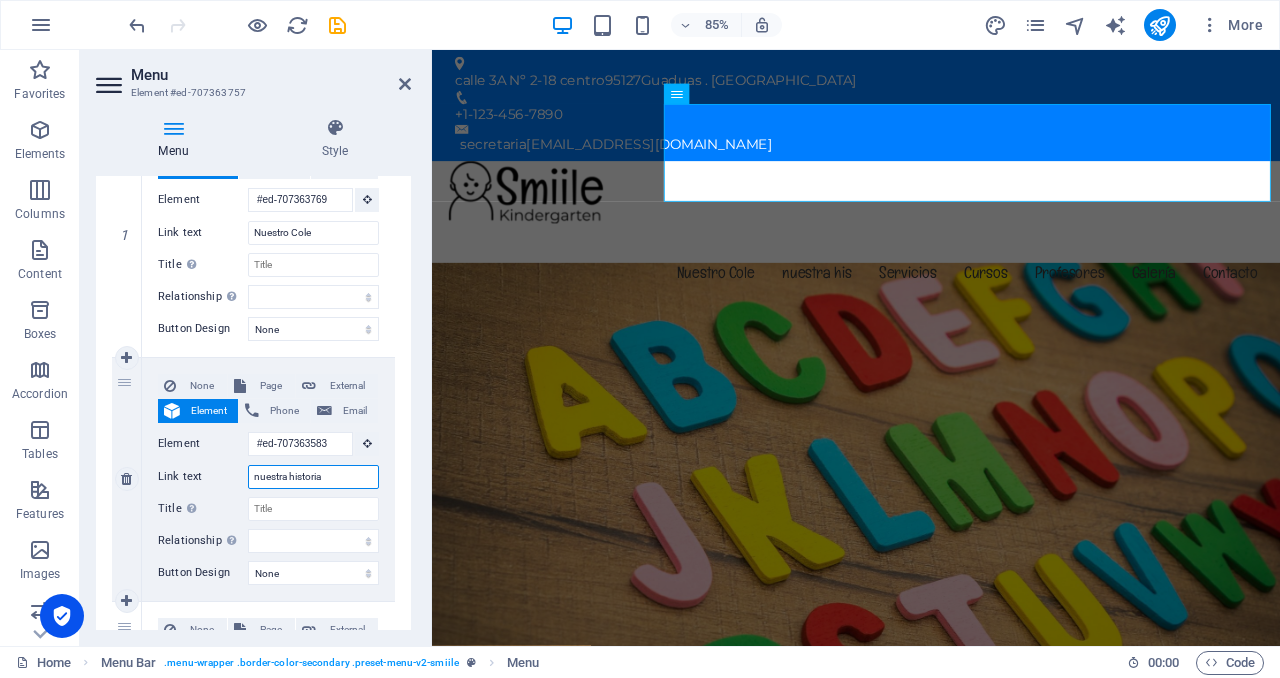 select 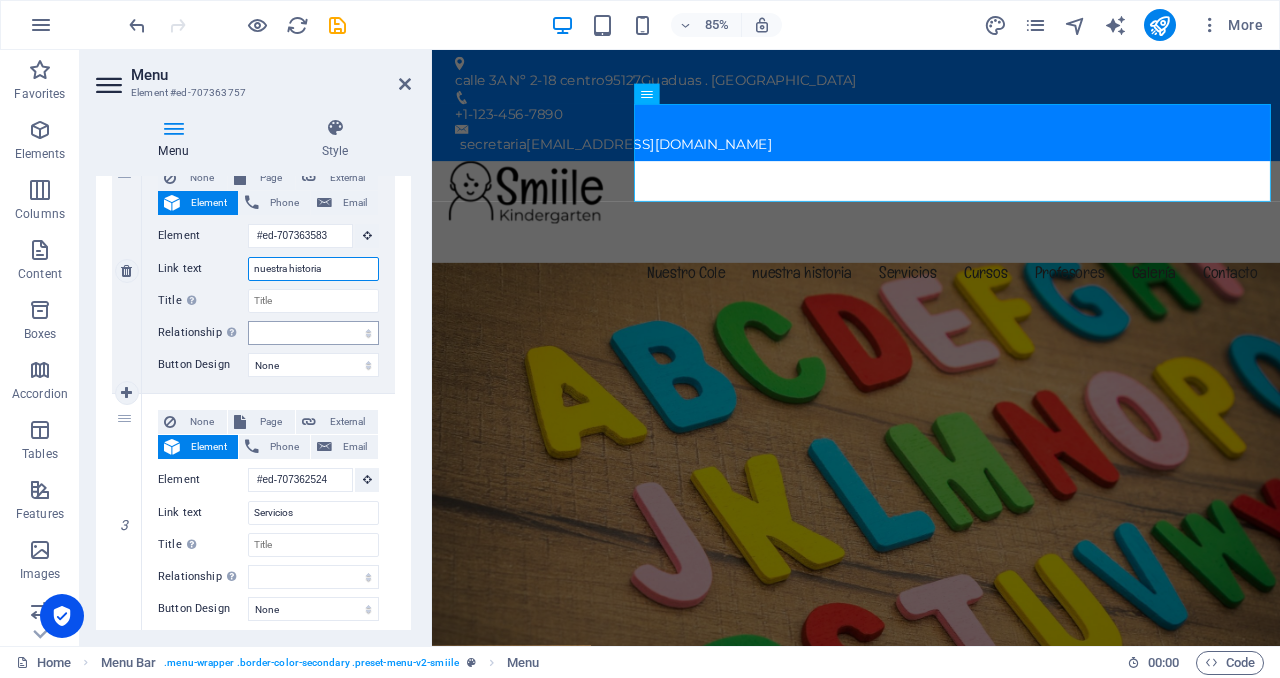 scroll, scrollTop: 459, scrollLeft: 0, axis: vertical 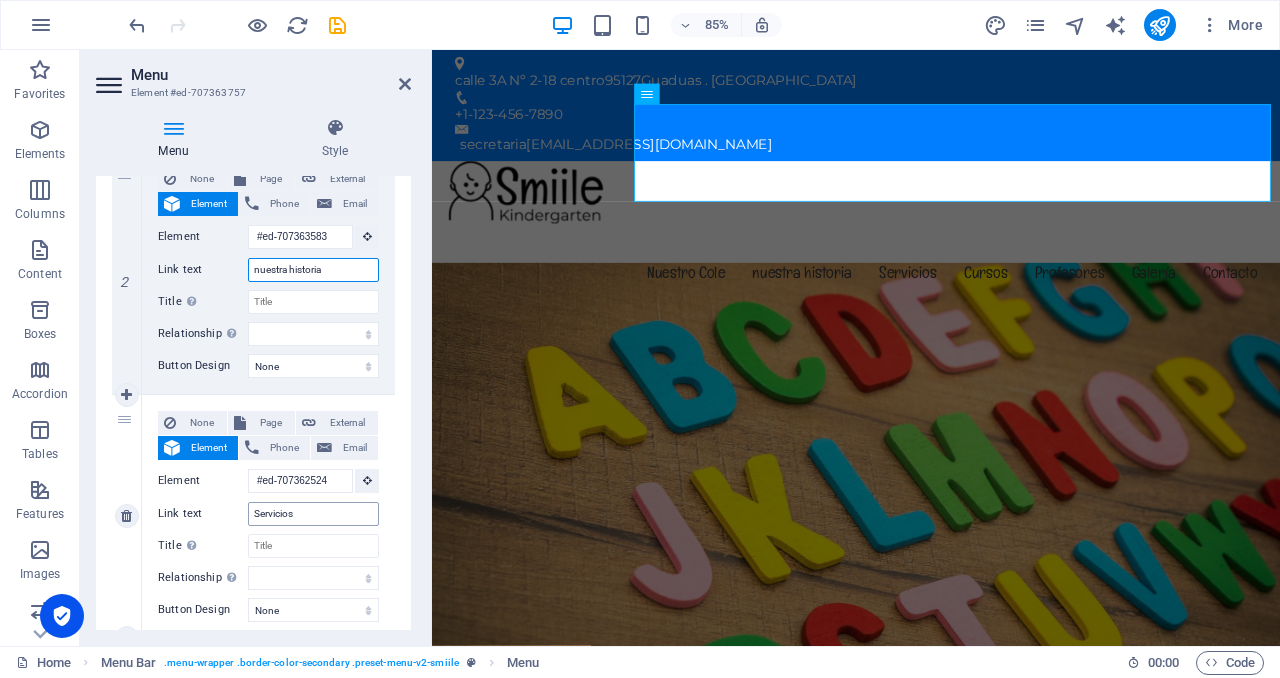 type on "nuestra historia" 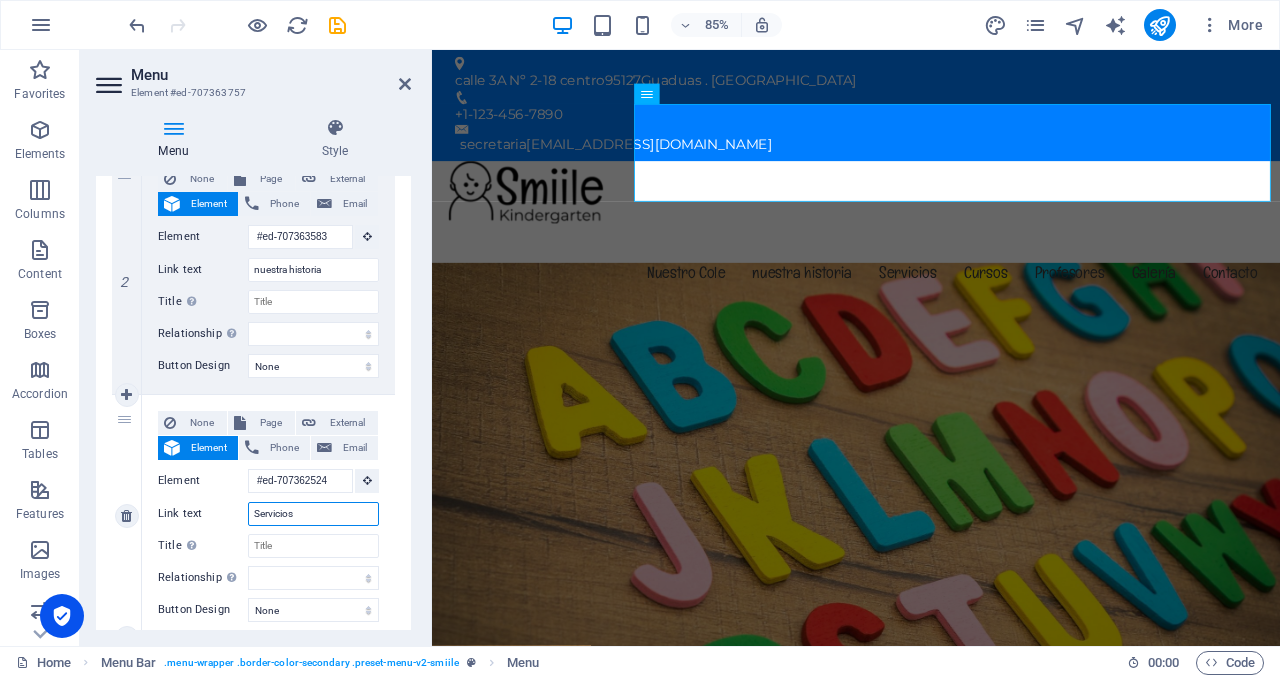 click on "Servicios" at bounding box center [313, 514] 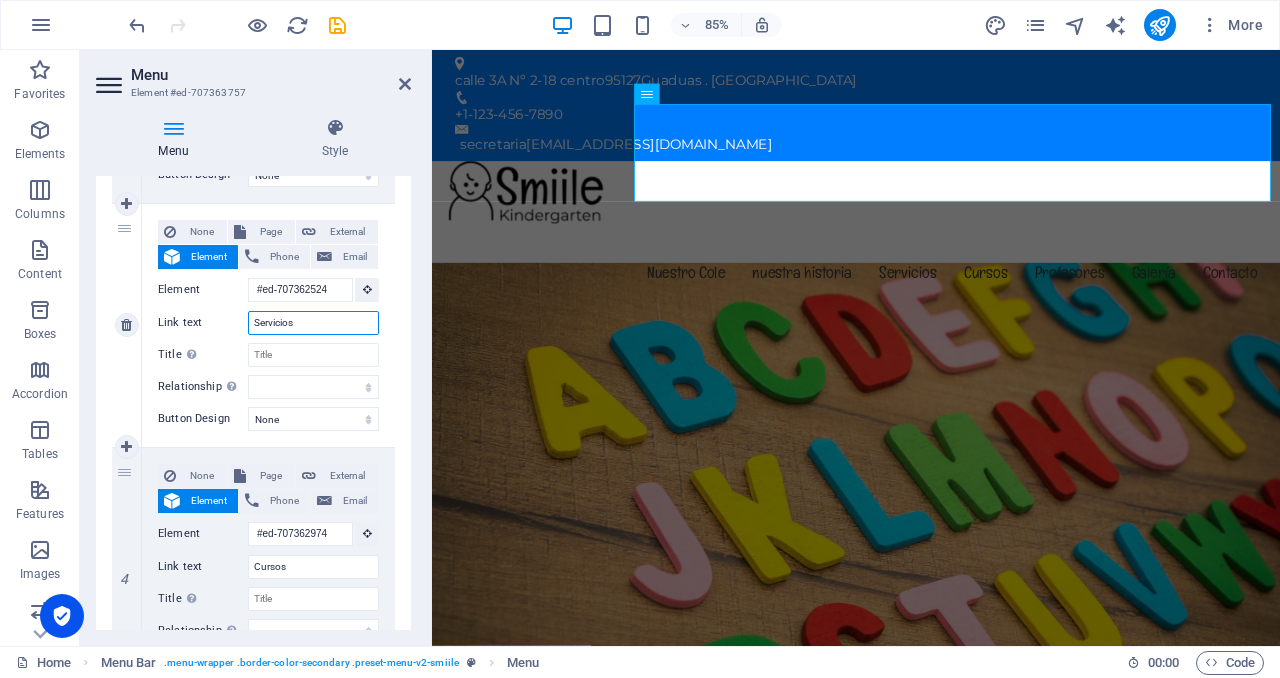 scroll, scrollTop: 648, scrollLeft: 0, axis: vertical 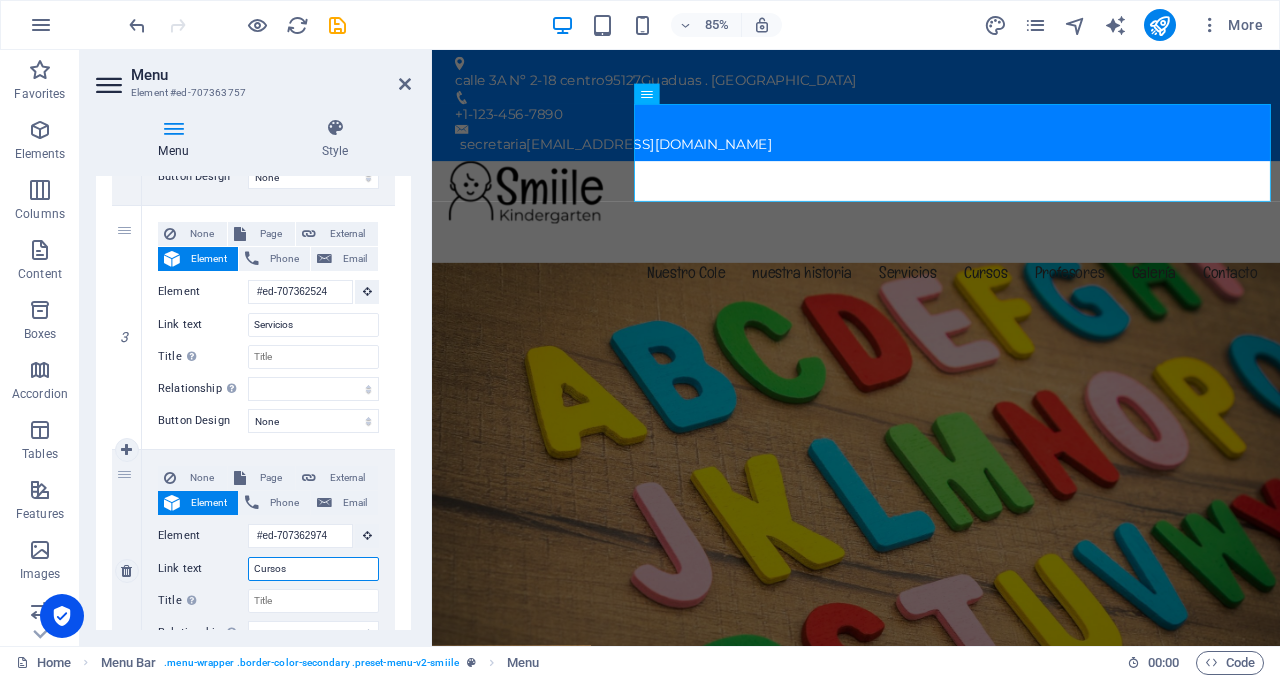 click on "Cursos" at bounding box center [313, 569] 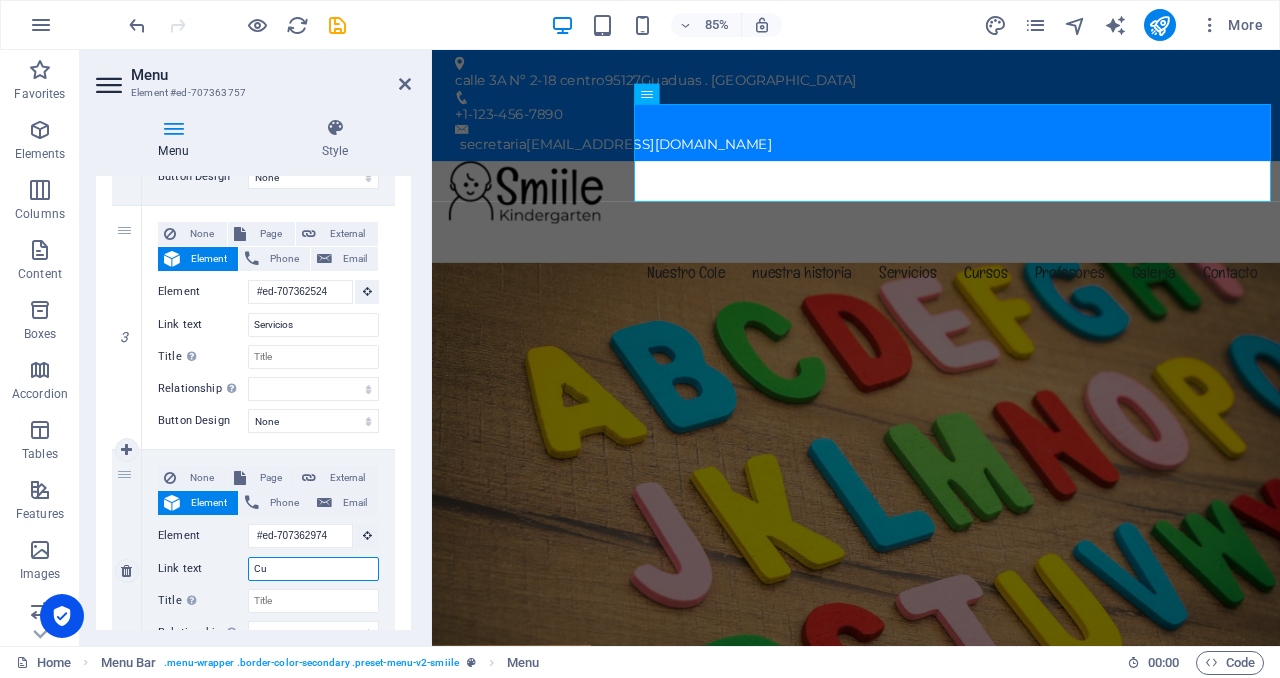 type on "C" 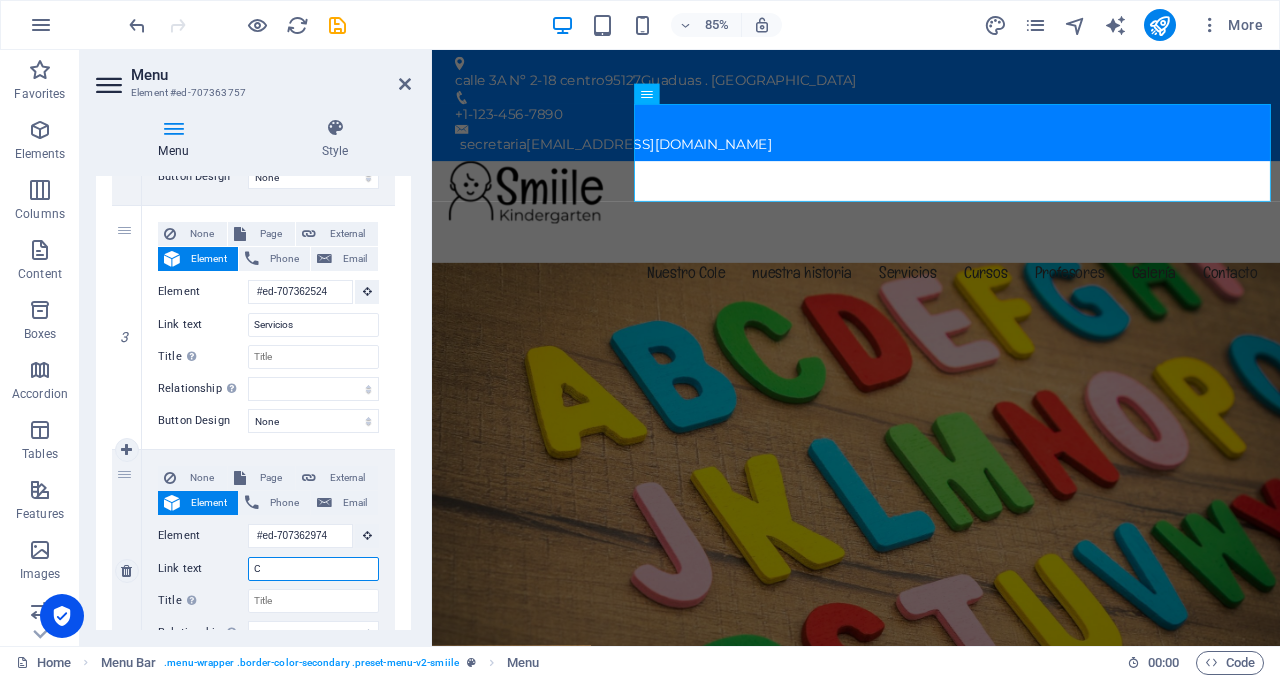 type 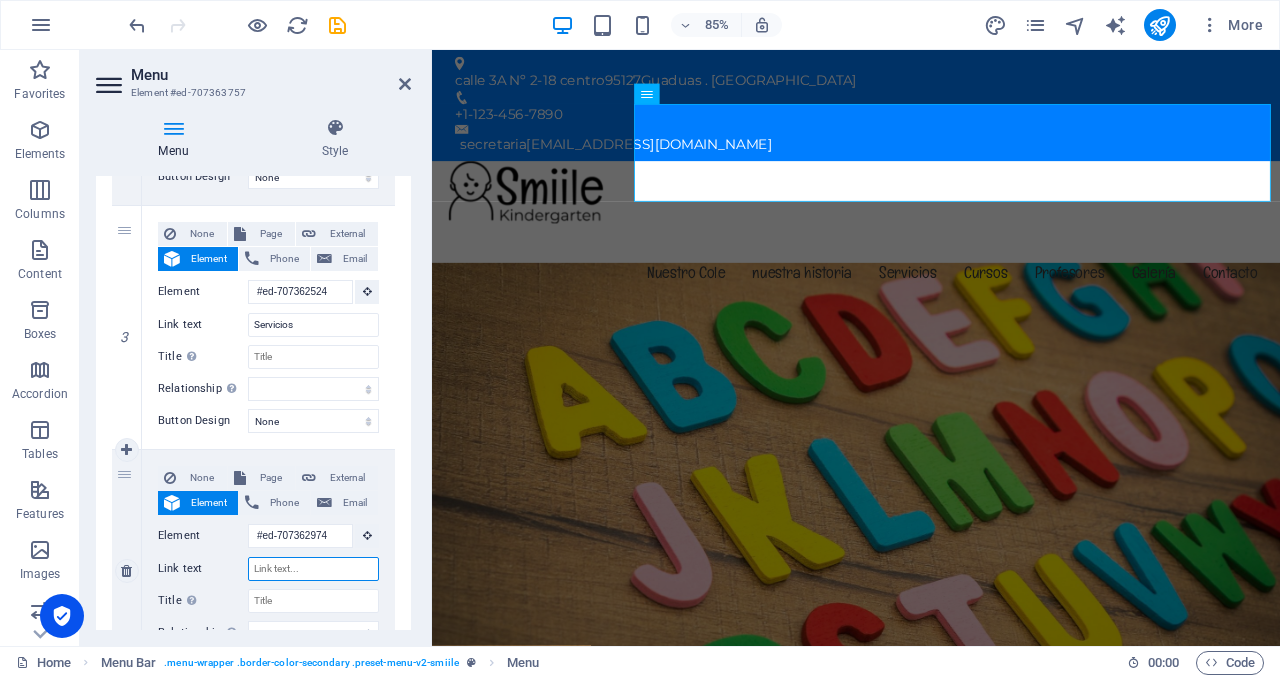 select 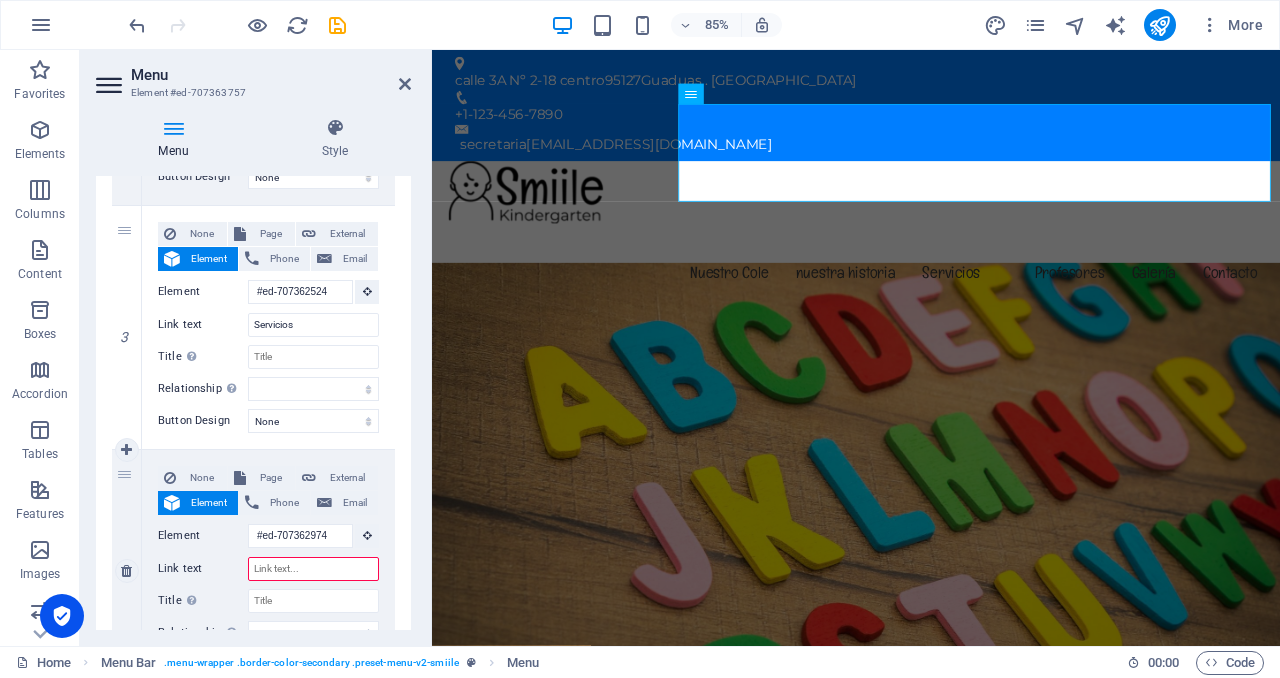 type on "P" 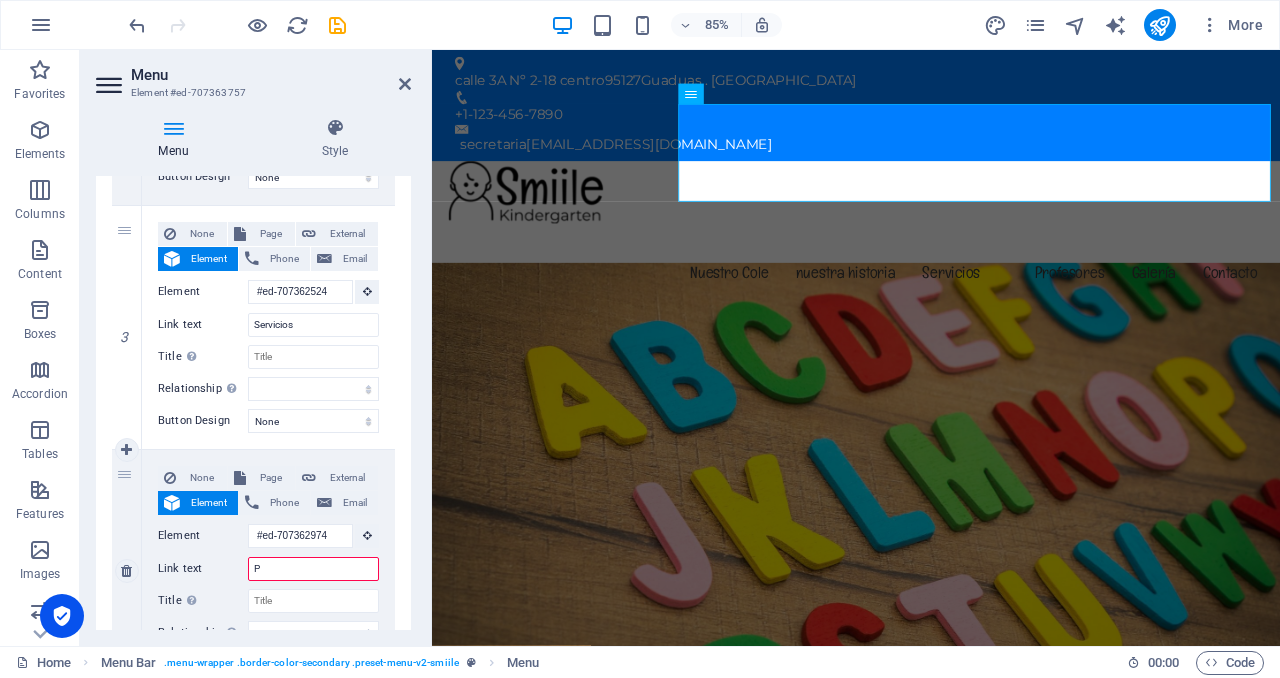 select 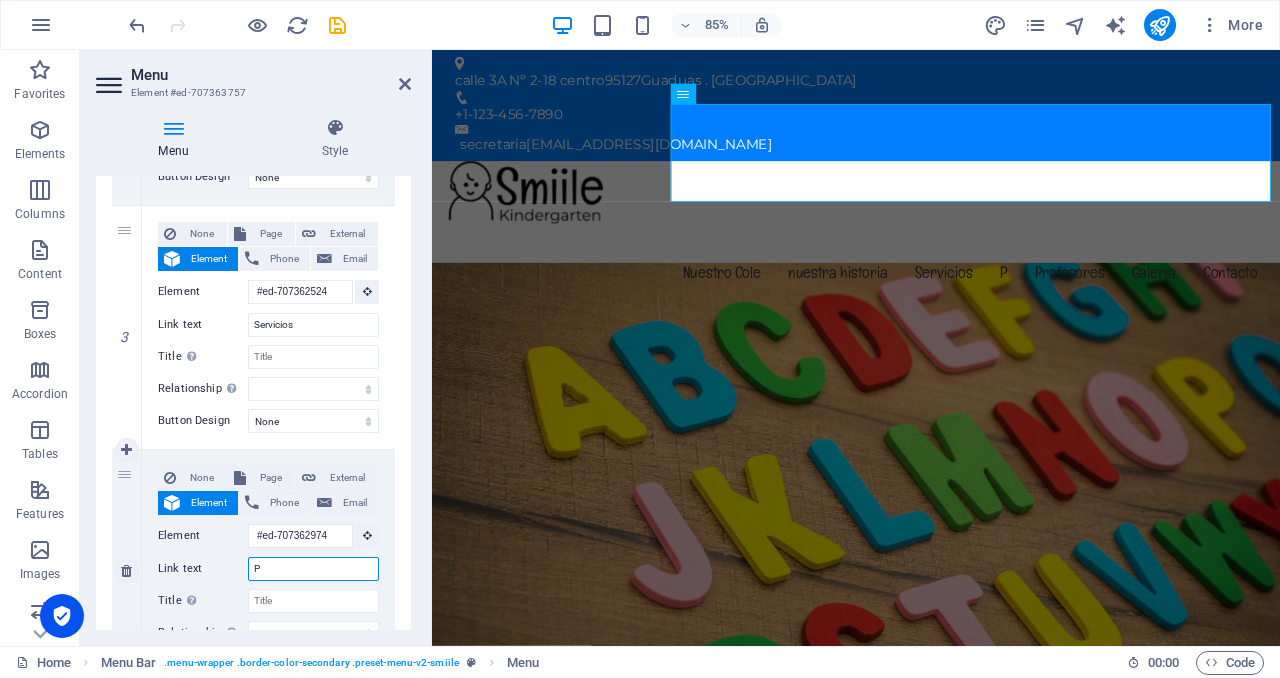 type on "PE" 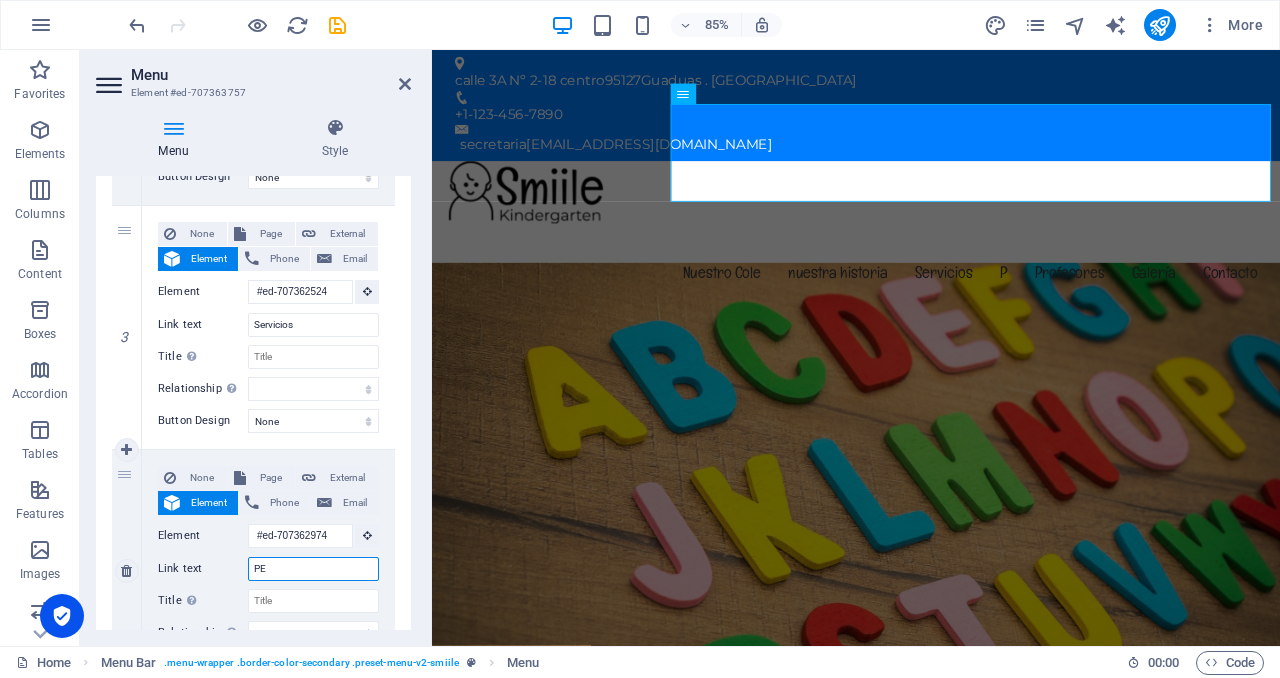 select 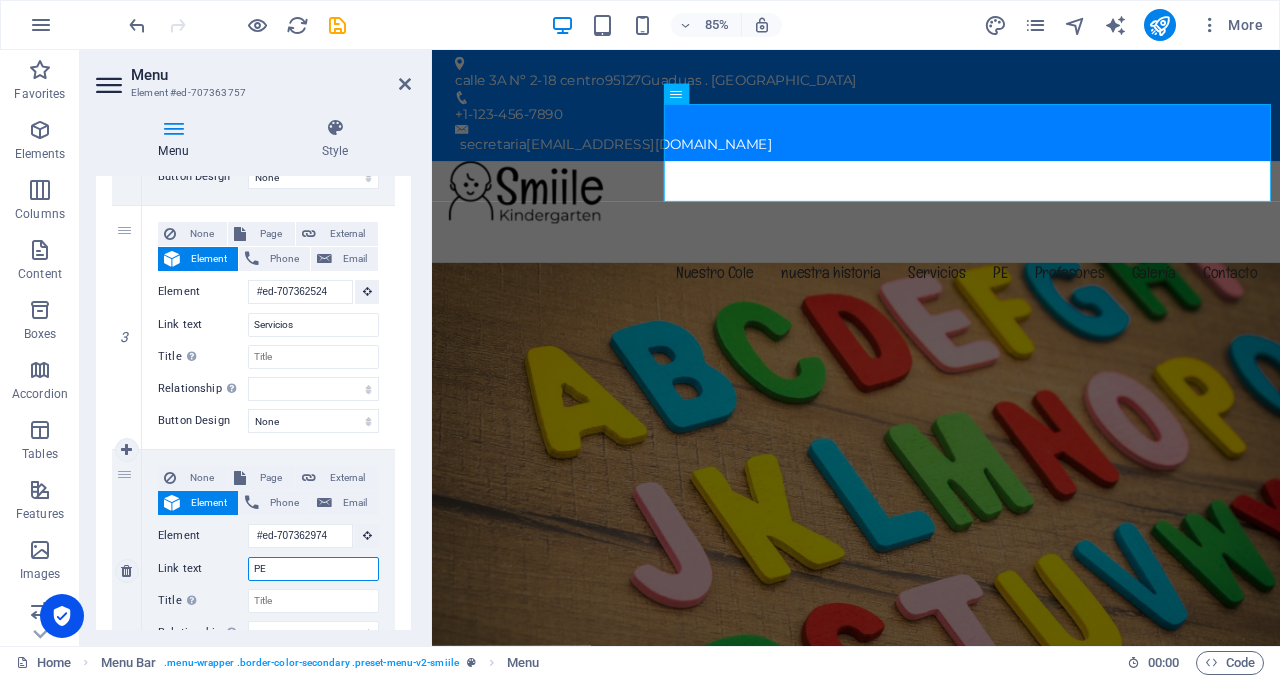 type on "PEI" 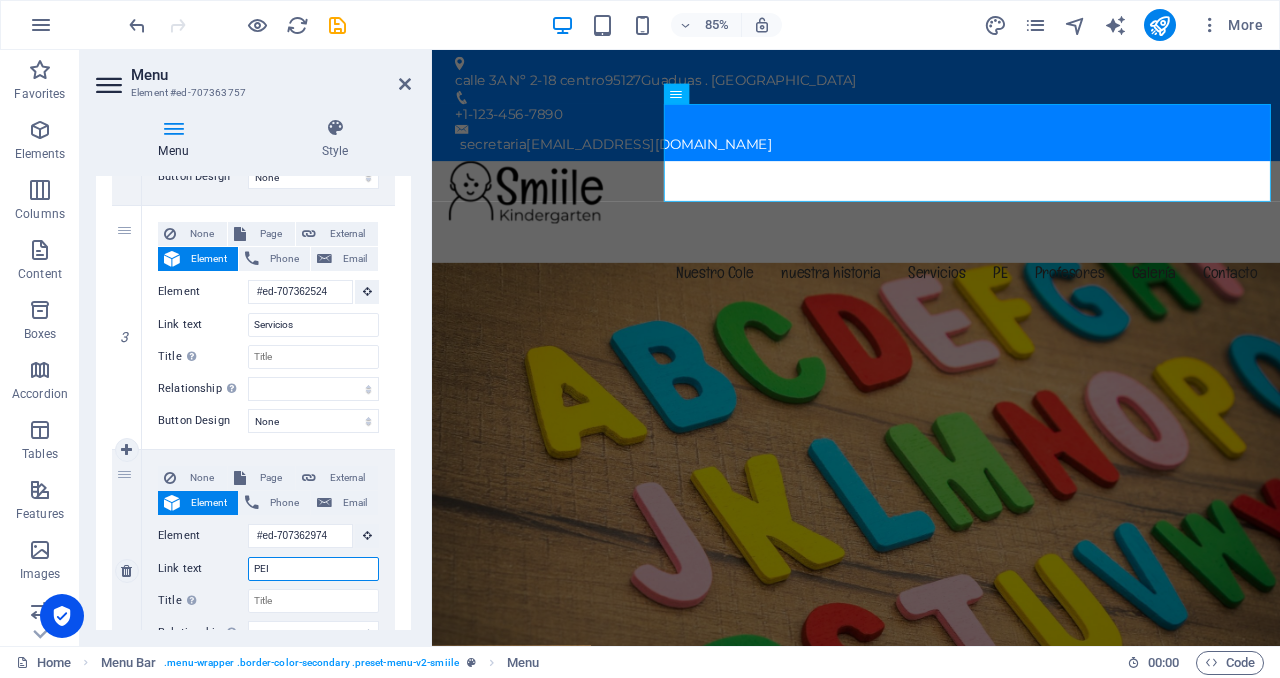 select 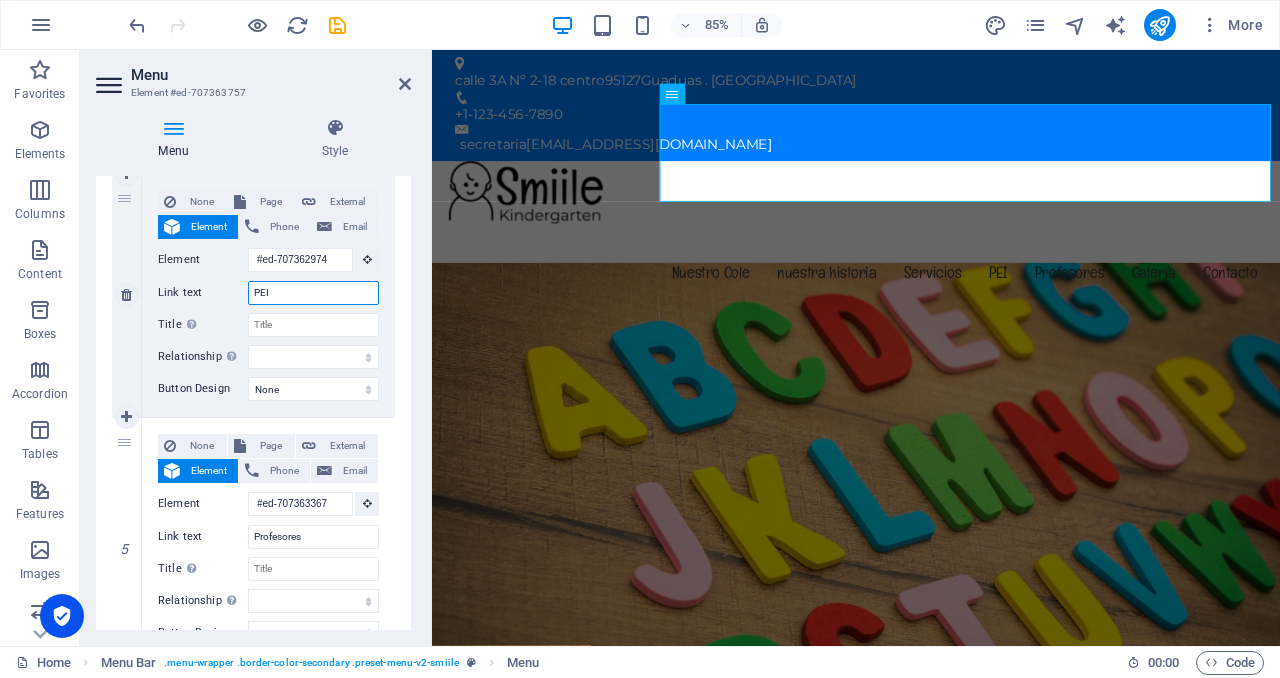 scroll, scrollTop: 927, scrollLeft: 0, axis: vertical 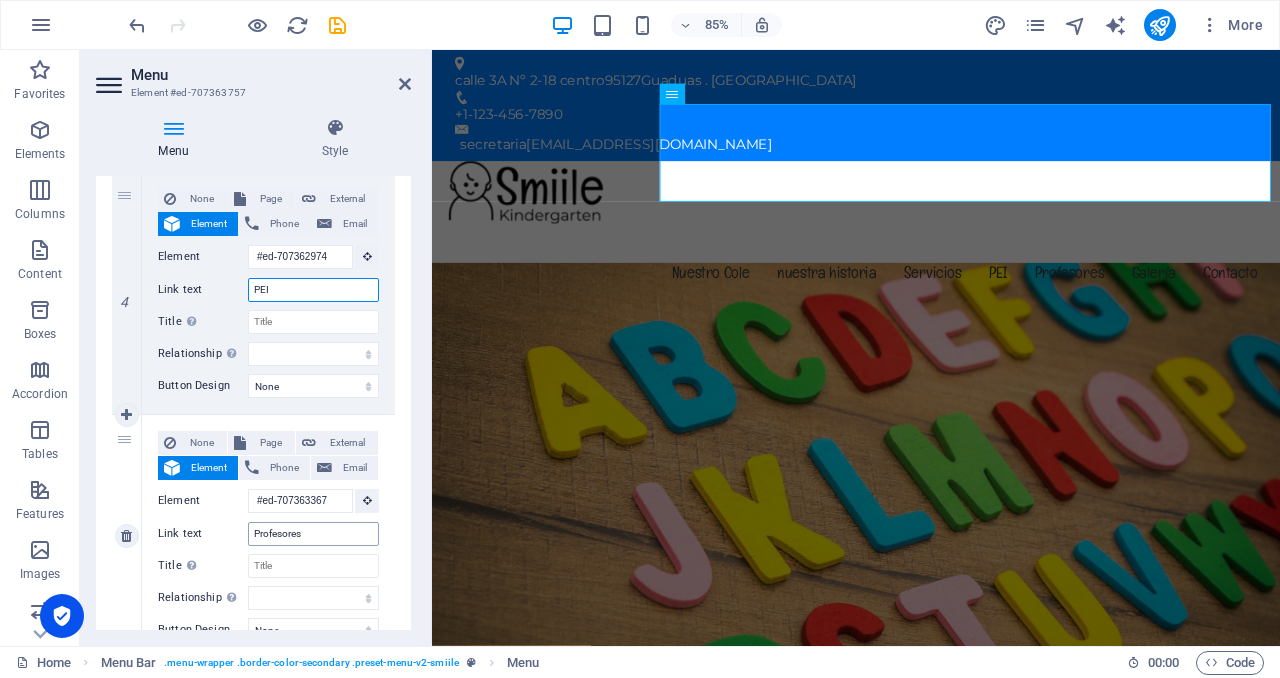 type on "PEI" 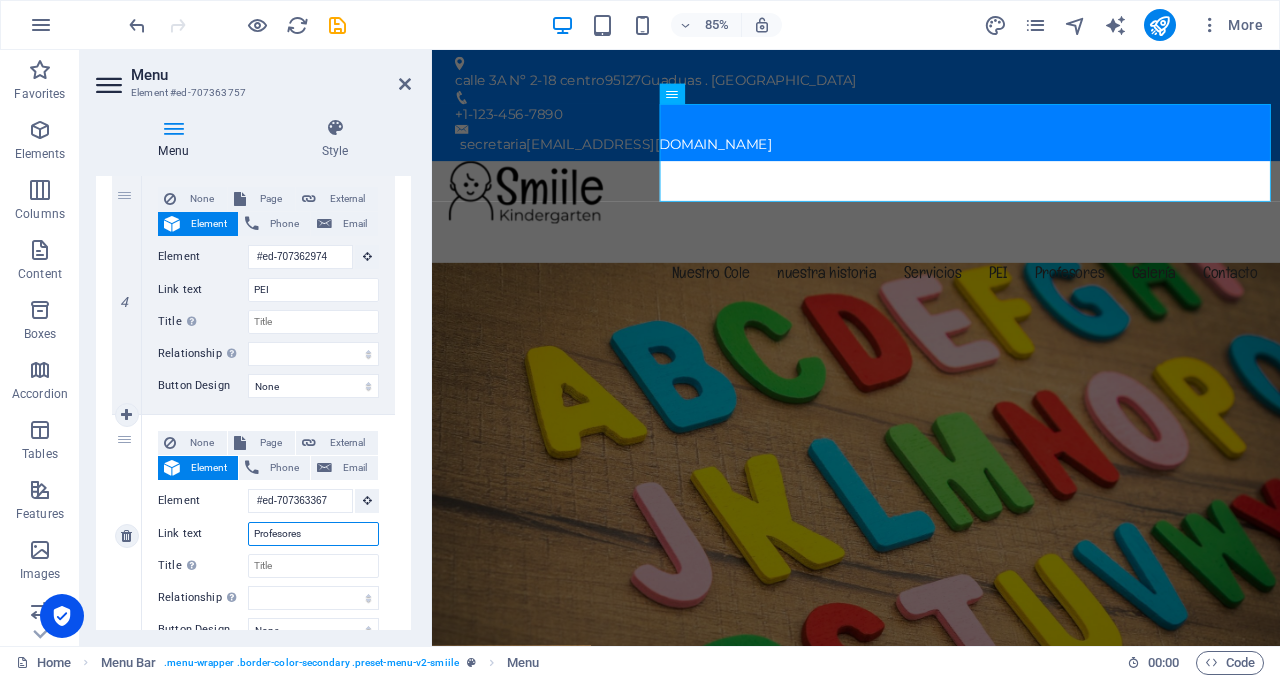 click on "Profesores" at bounding box center [313, 534] 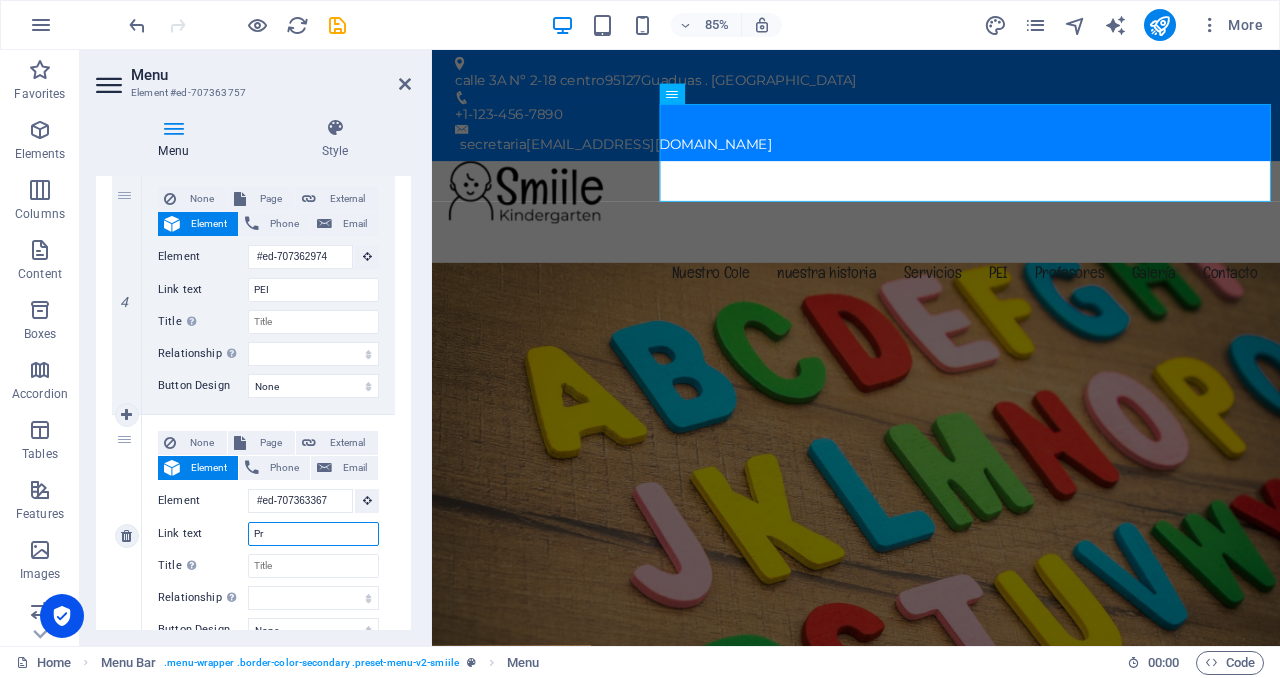 type on "P" 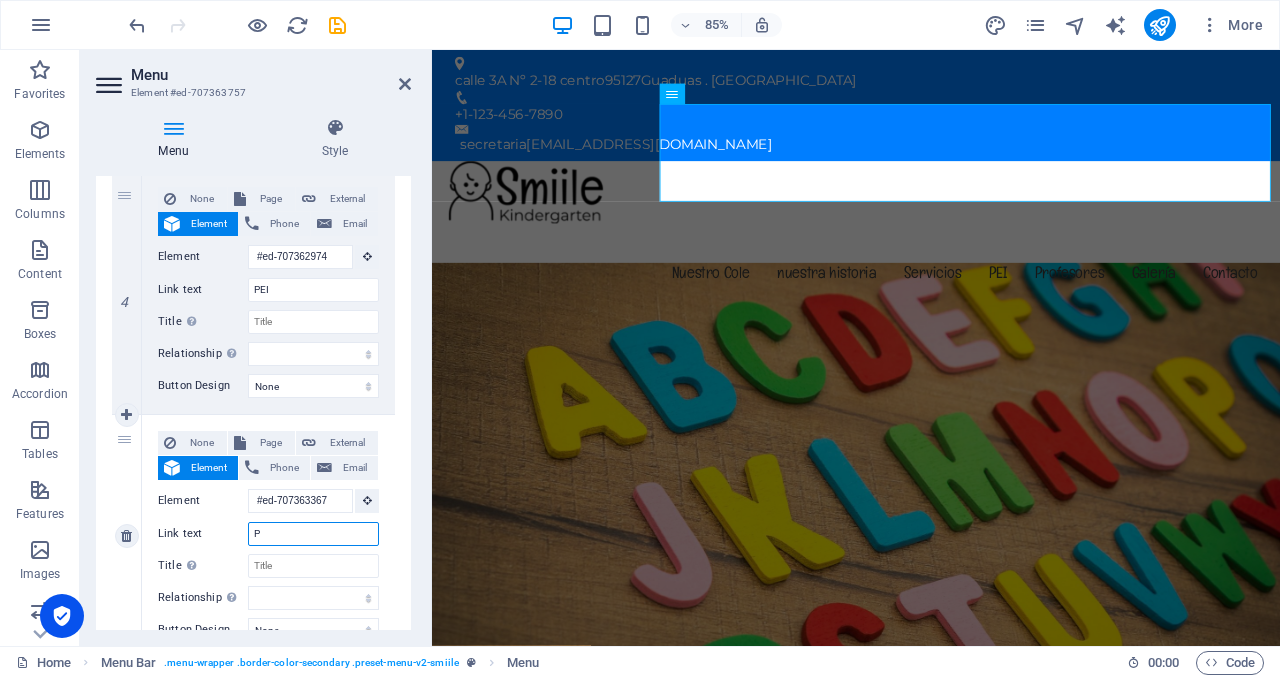 type 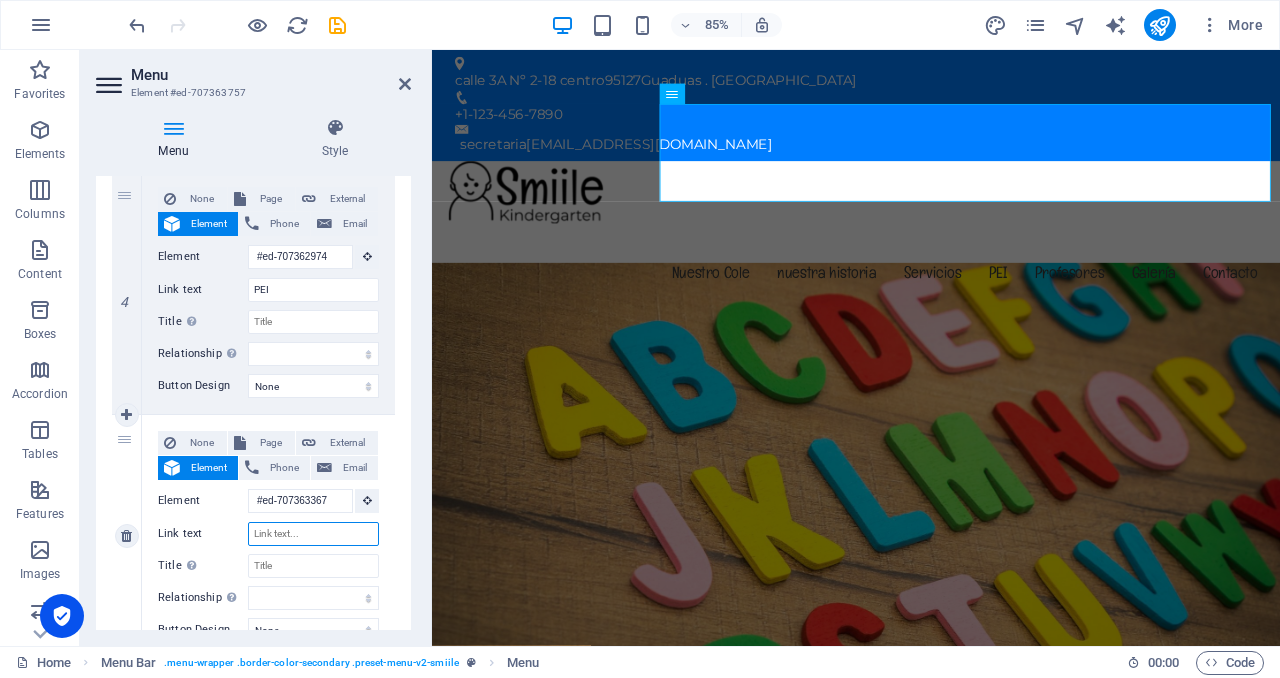 select 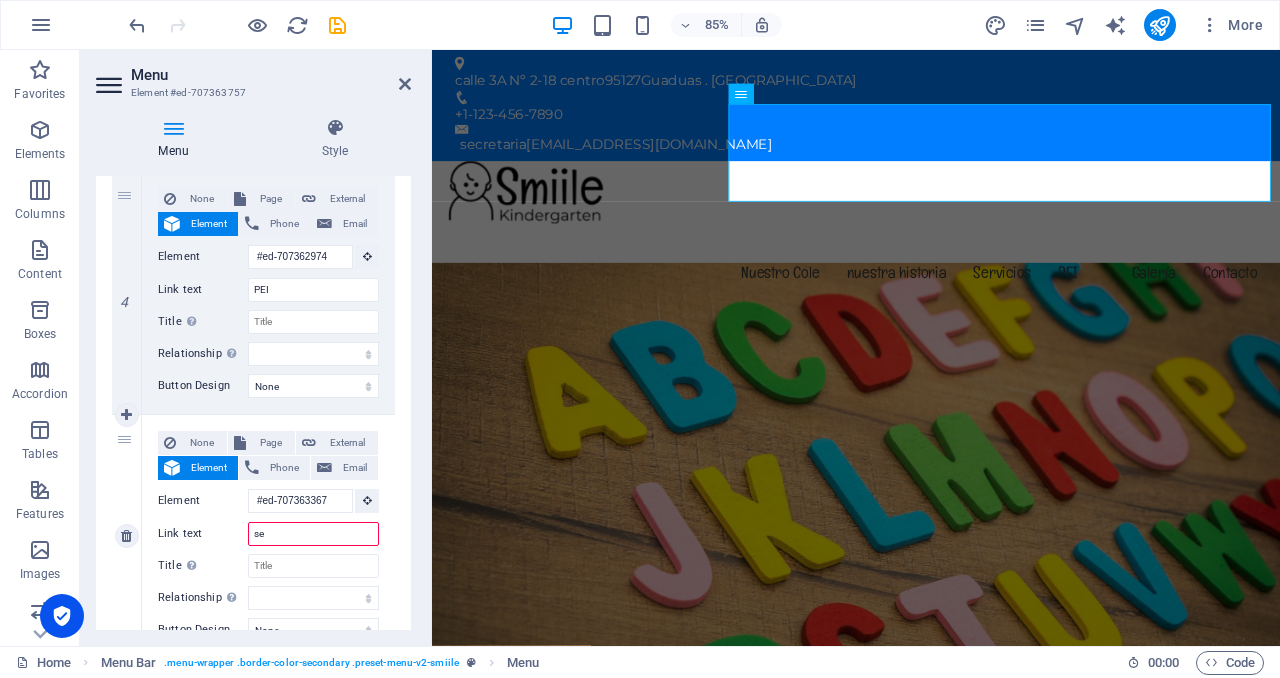 type on "ser" 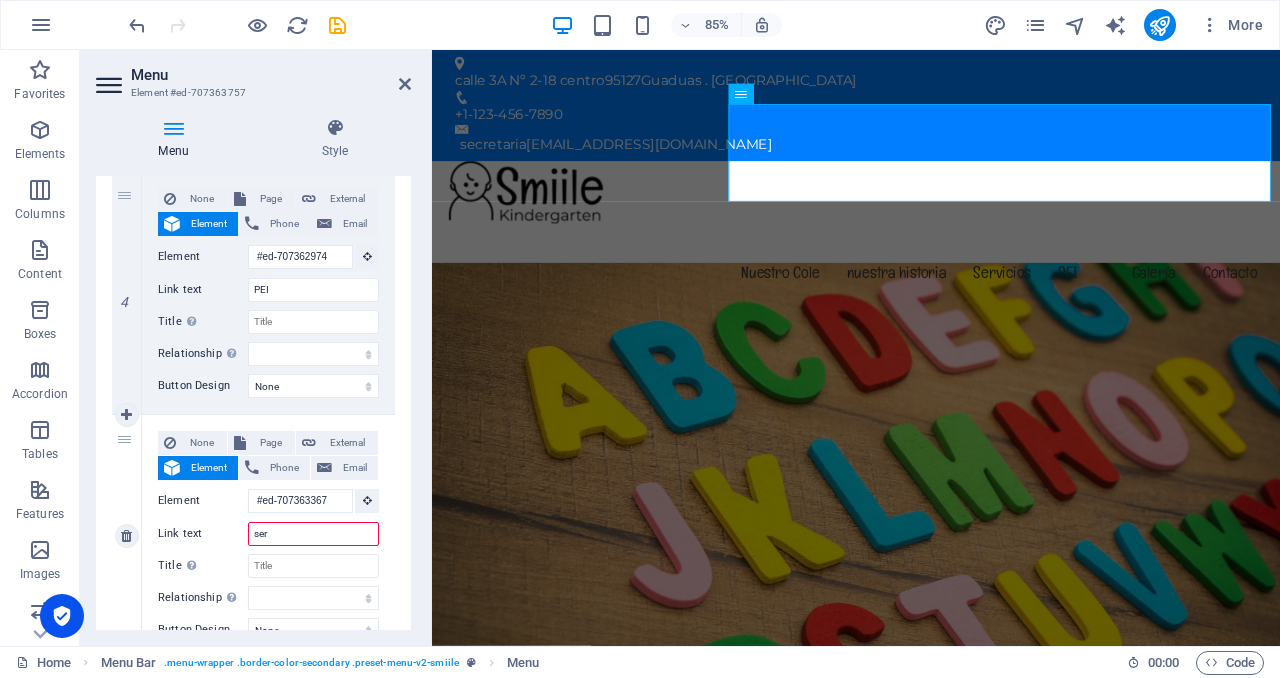 select 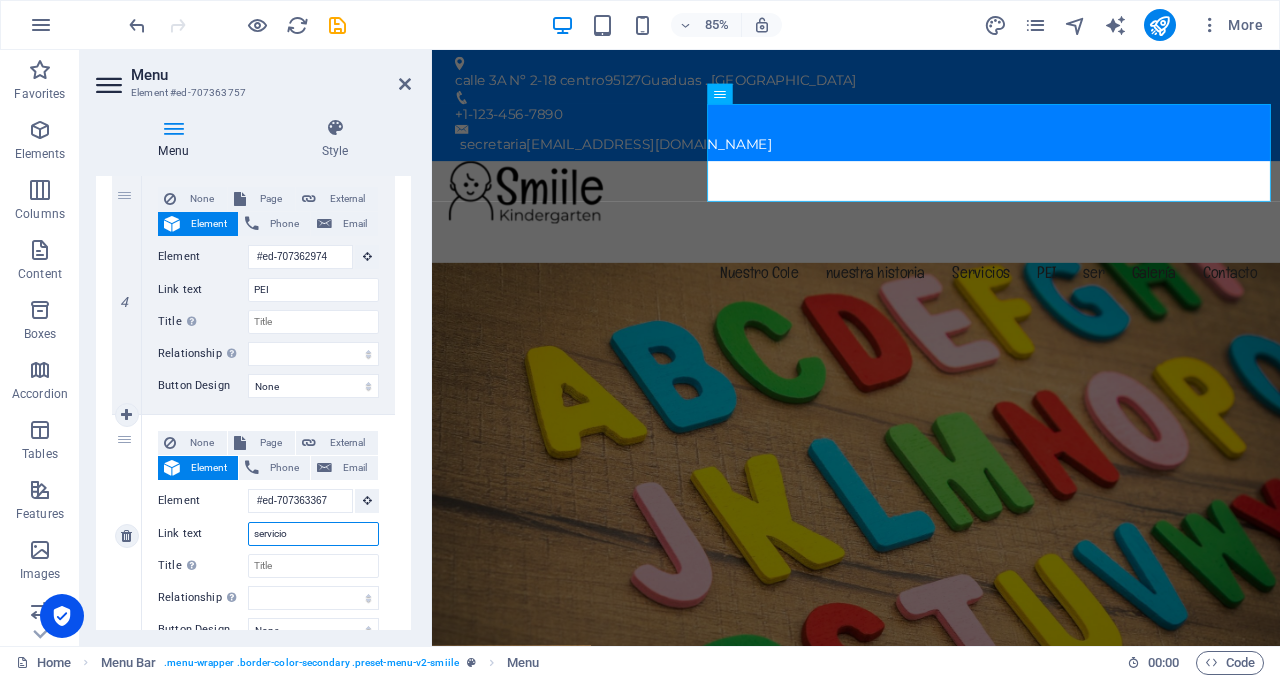type on "servicio" 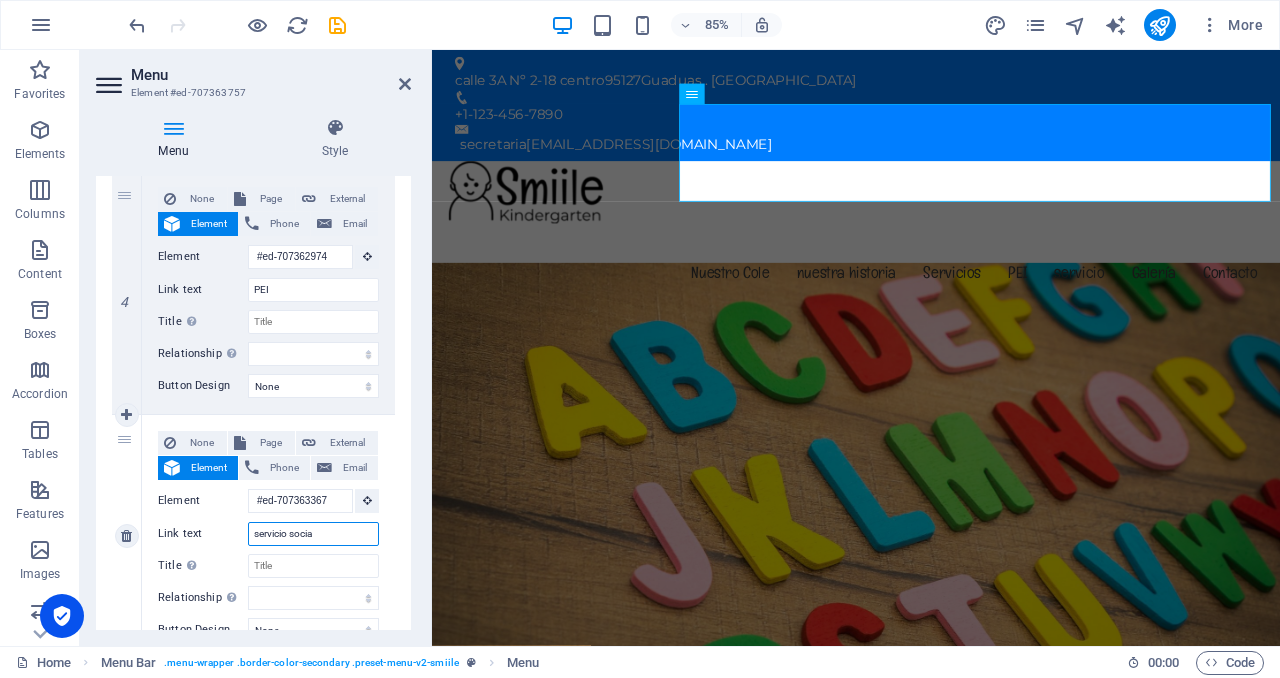 type on "servicio social" 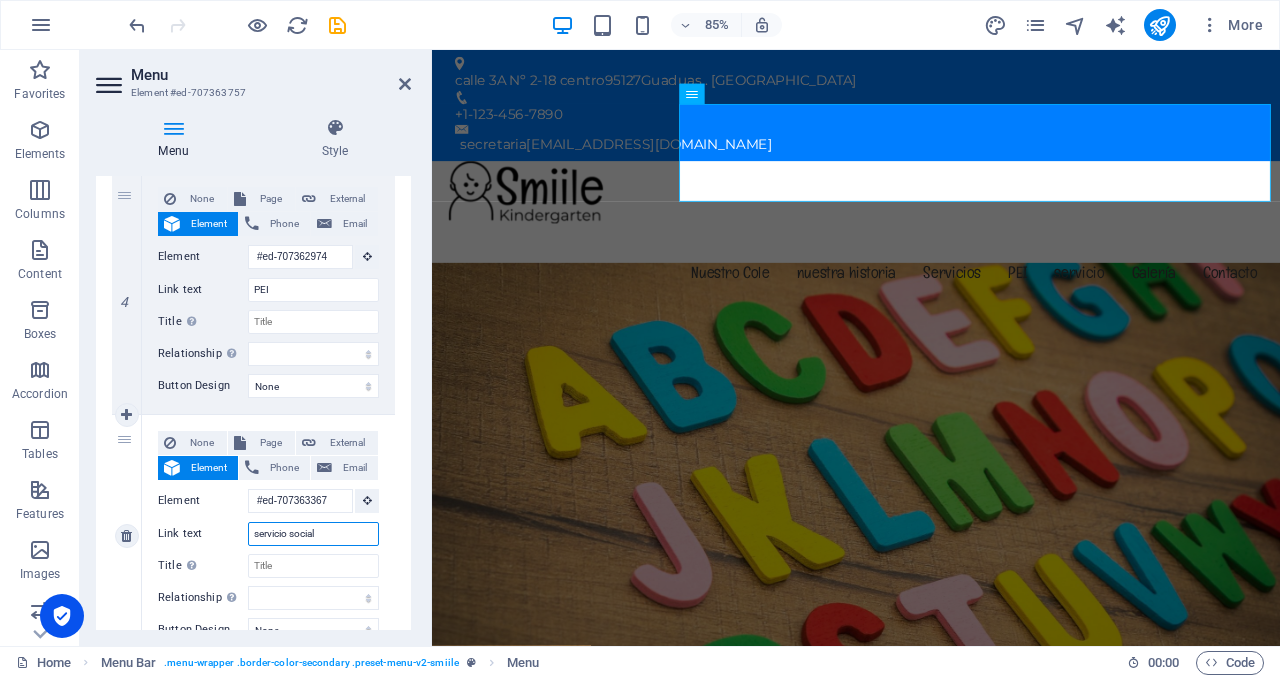 select 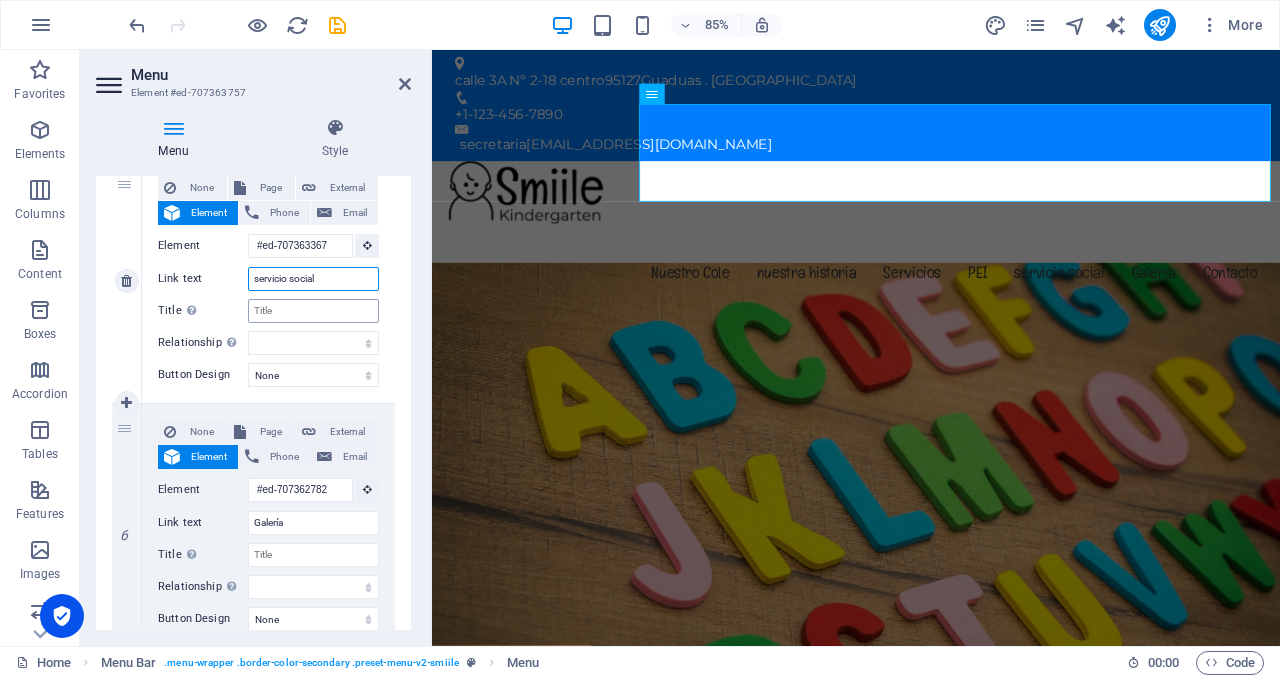 scroll, scrollTop: 1183, scrollLeft: 0, axis: vertical 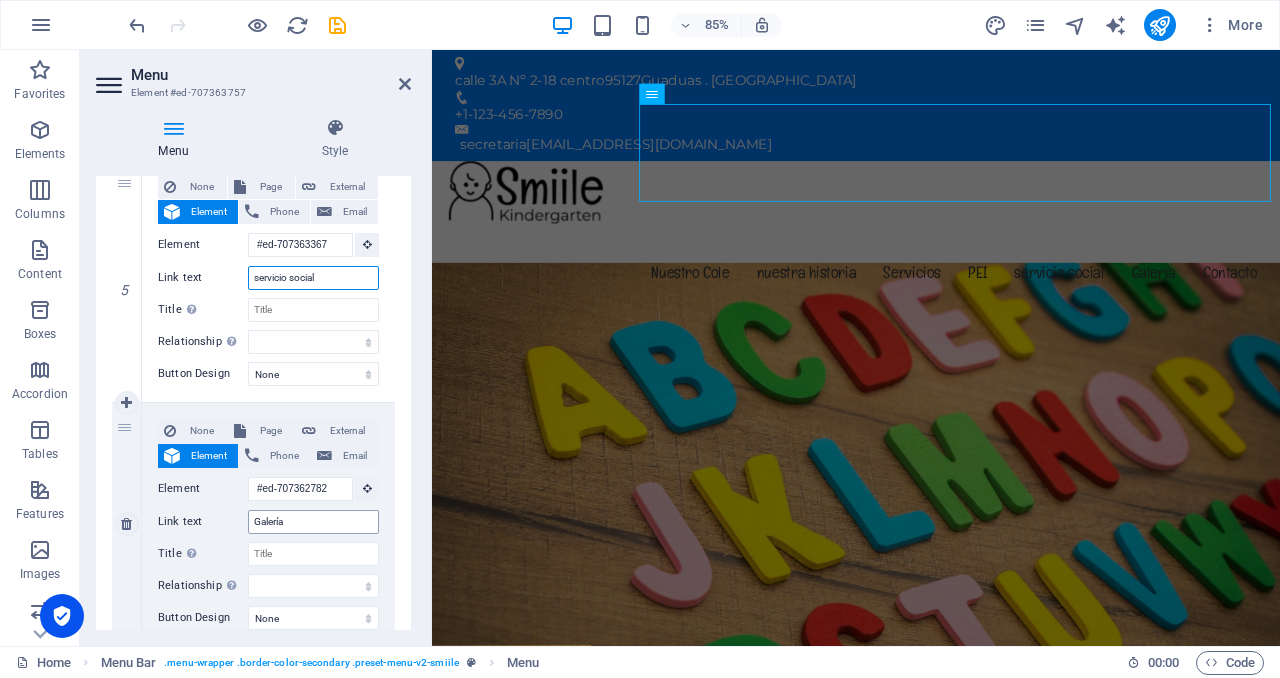 type on "servicio social" 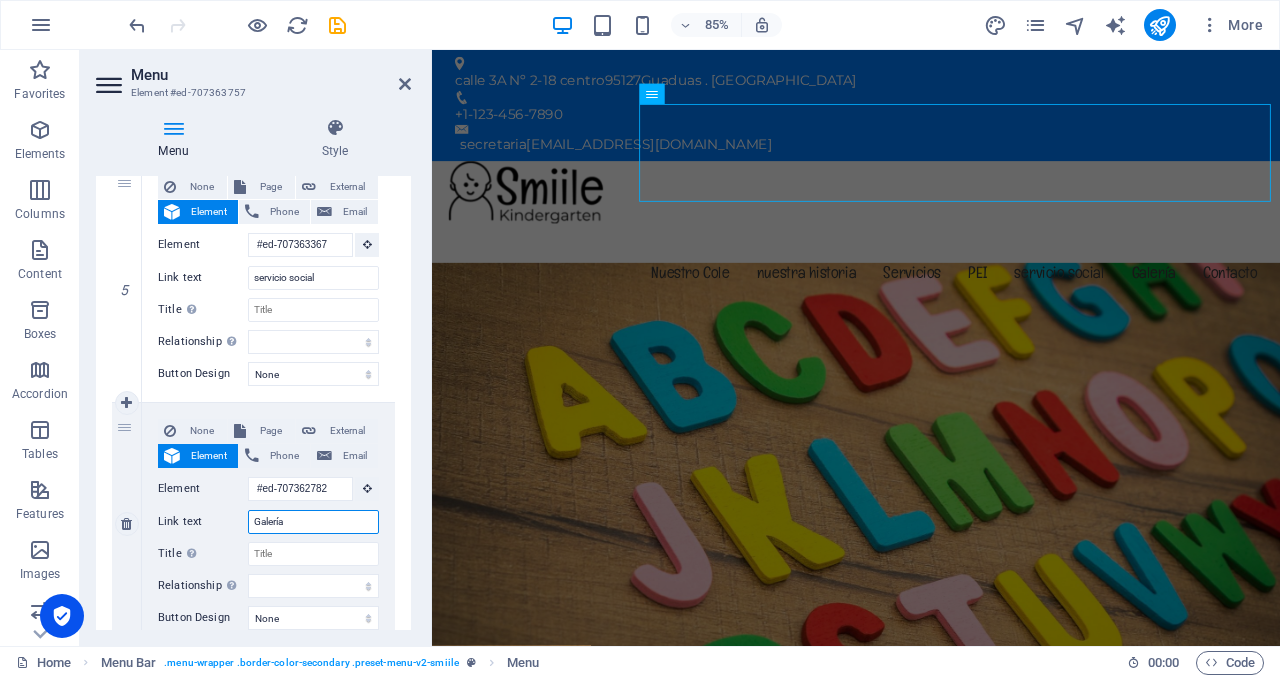 click on "Galería" at bounding box center [313, 522] 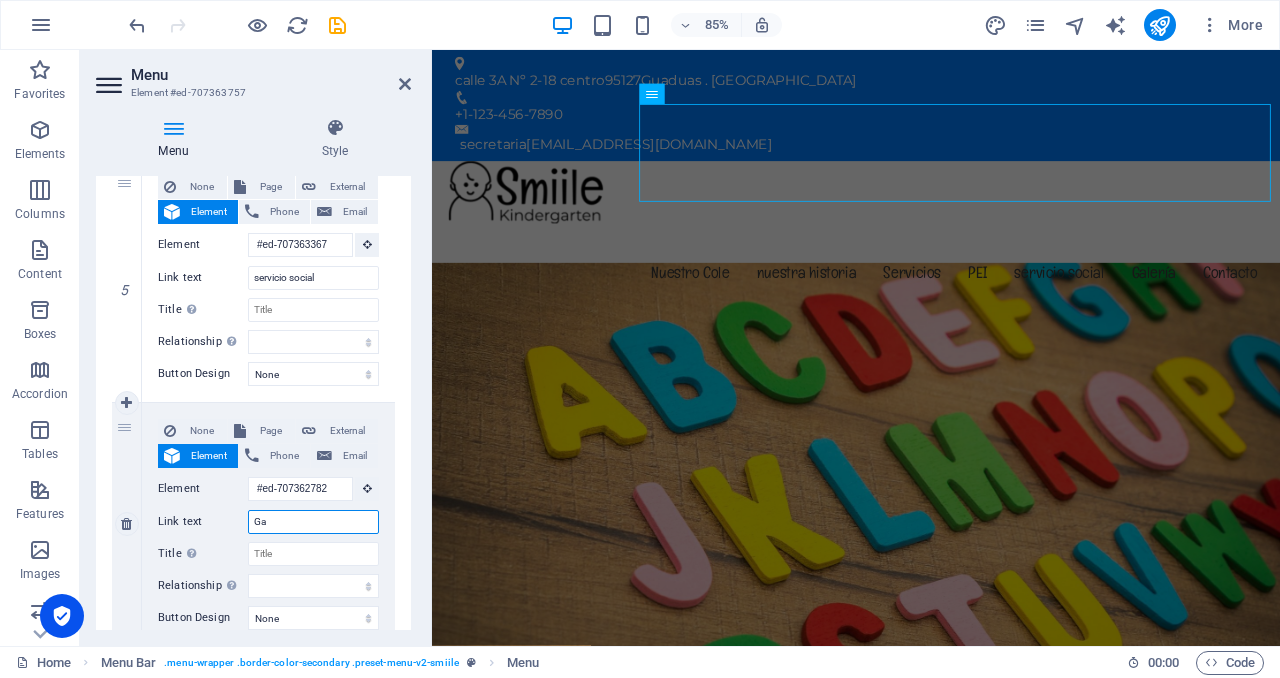 type on "G" 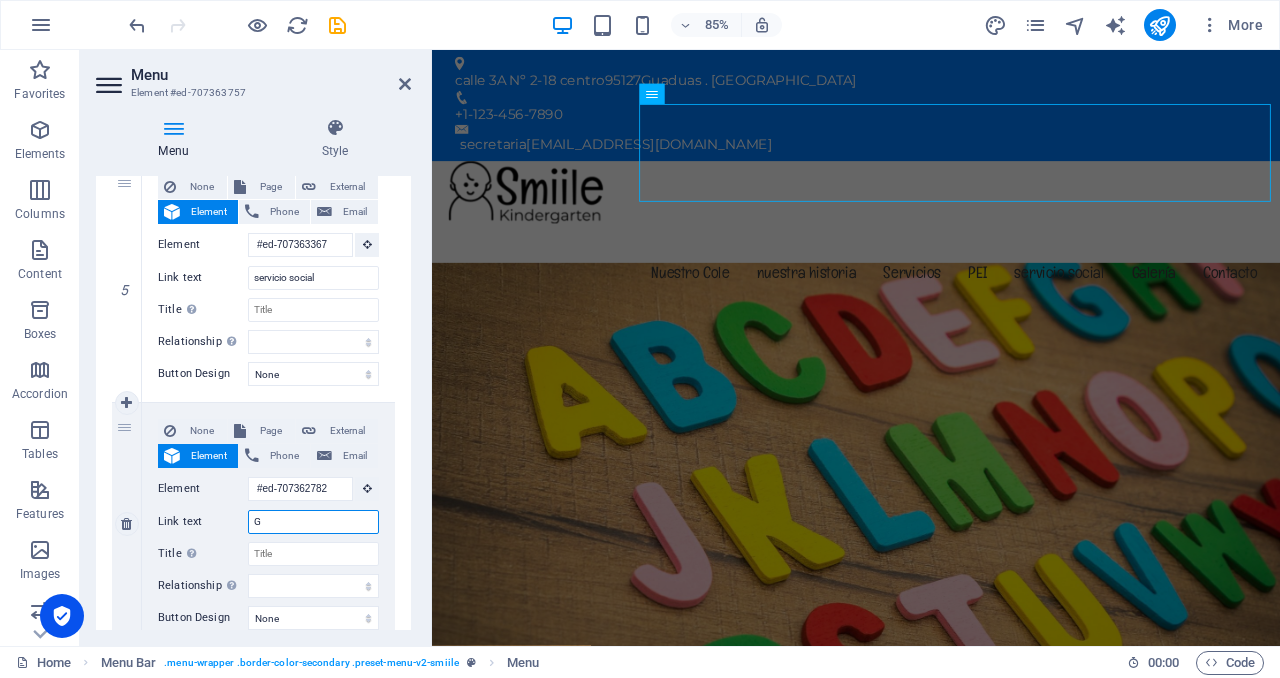 type 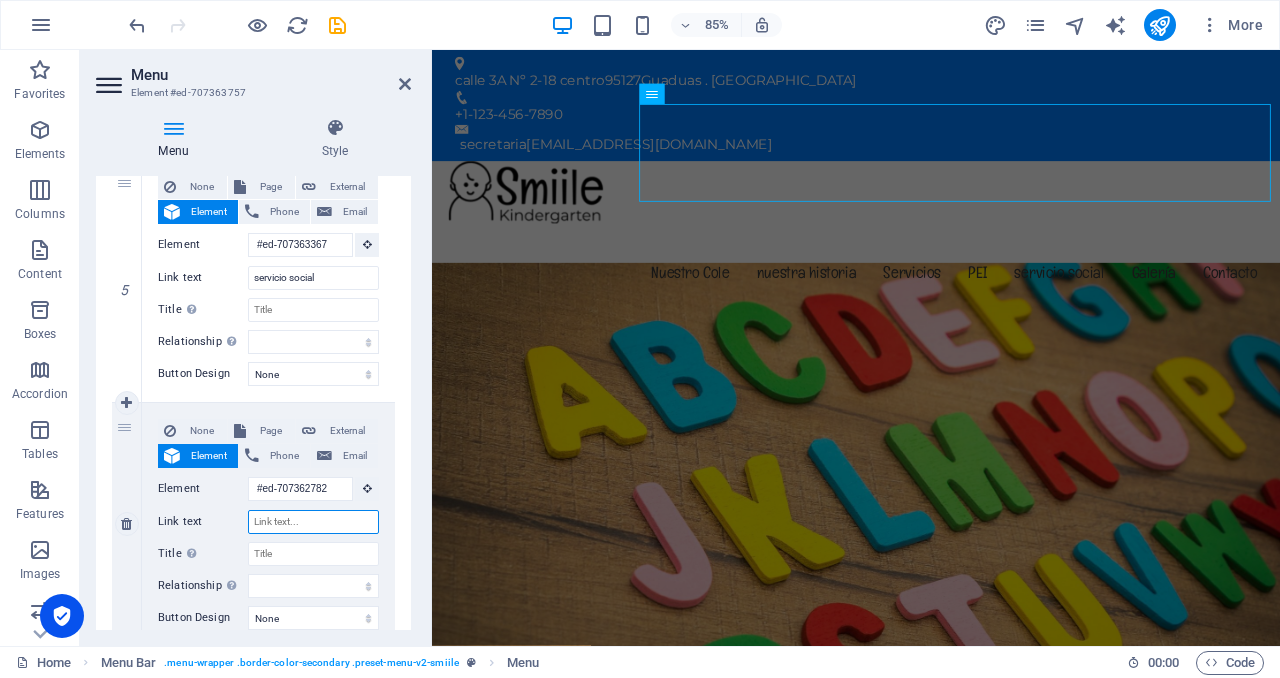 select 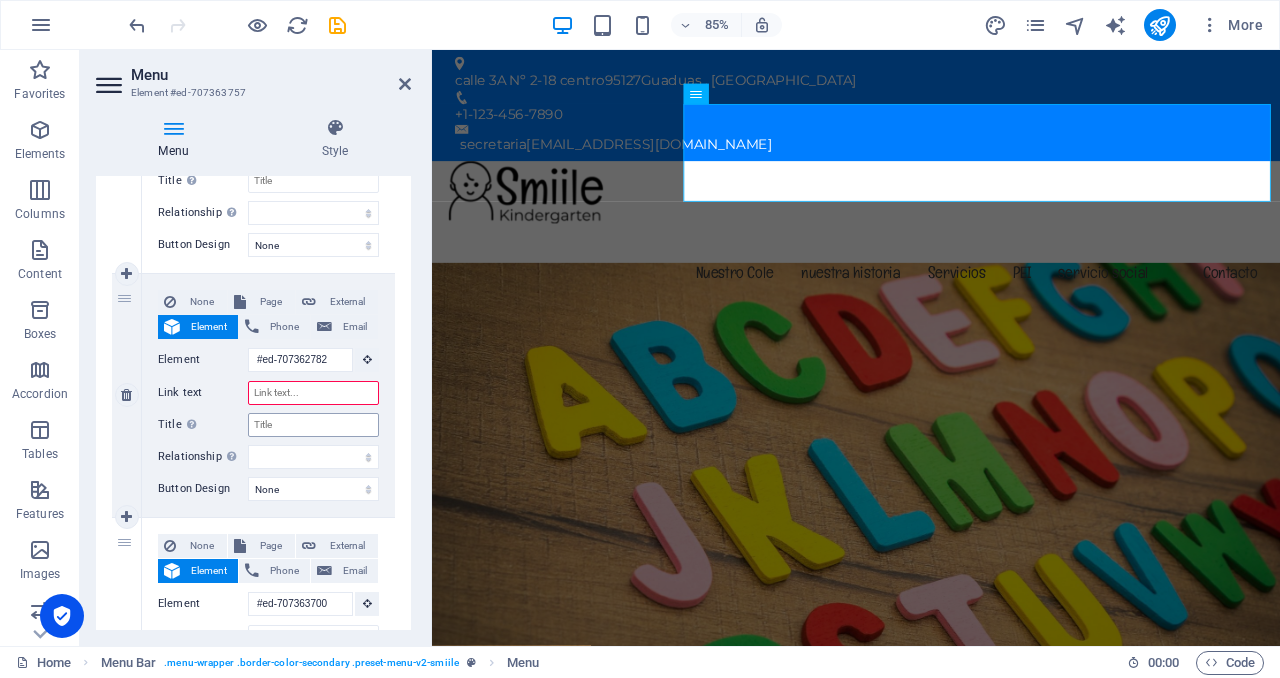 scroll, scrollTop: 1309, scrollLeft: 0, axis: vertical 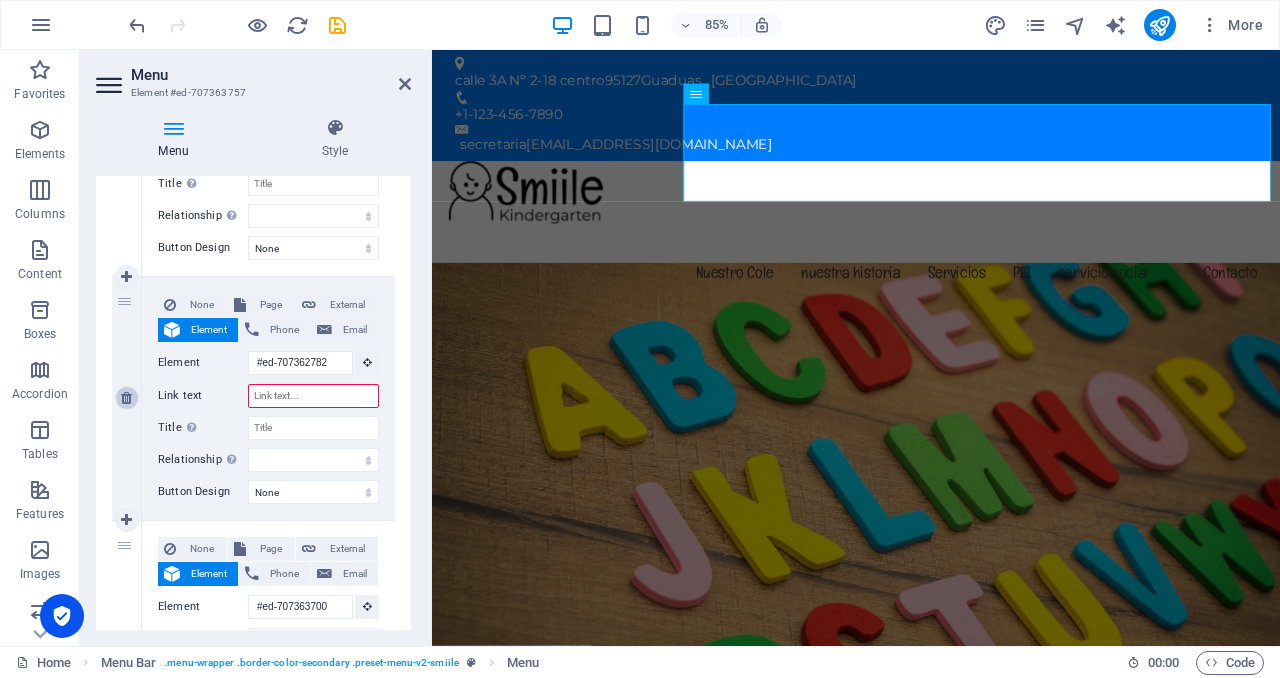 type 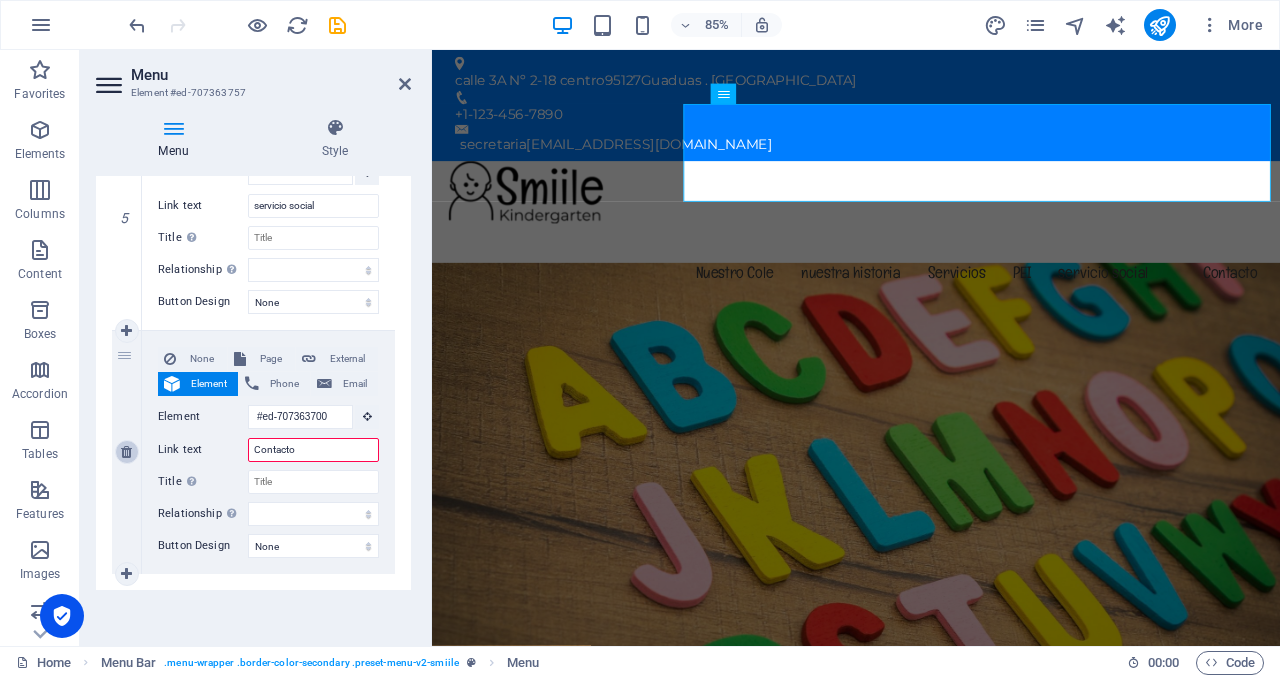 scroll, scrollTop: 1255, scrollLeft: 0, axis: vertical 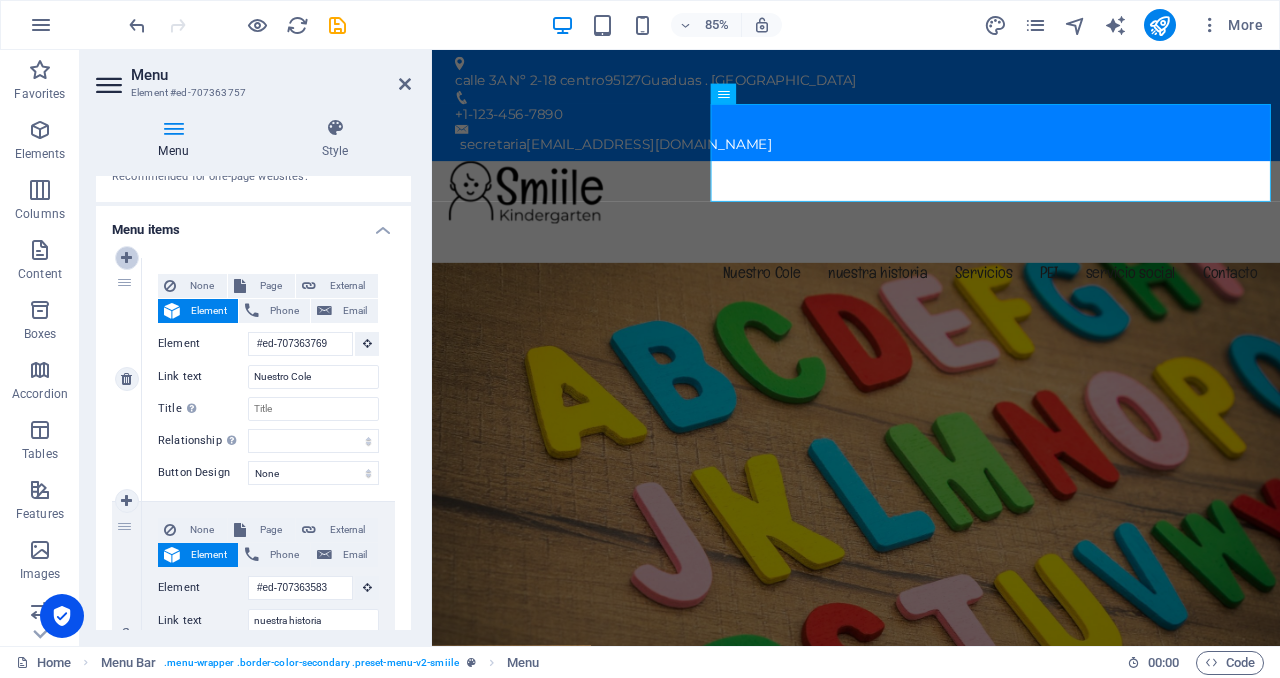 click at bounding box center [127, 258] 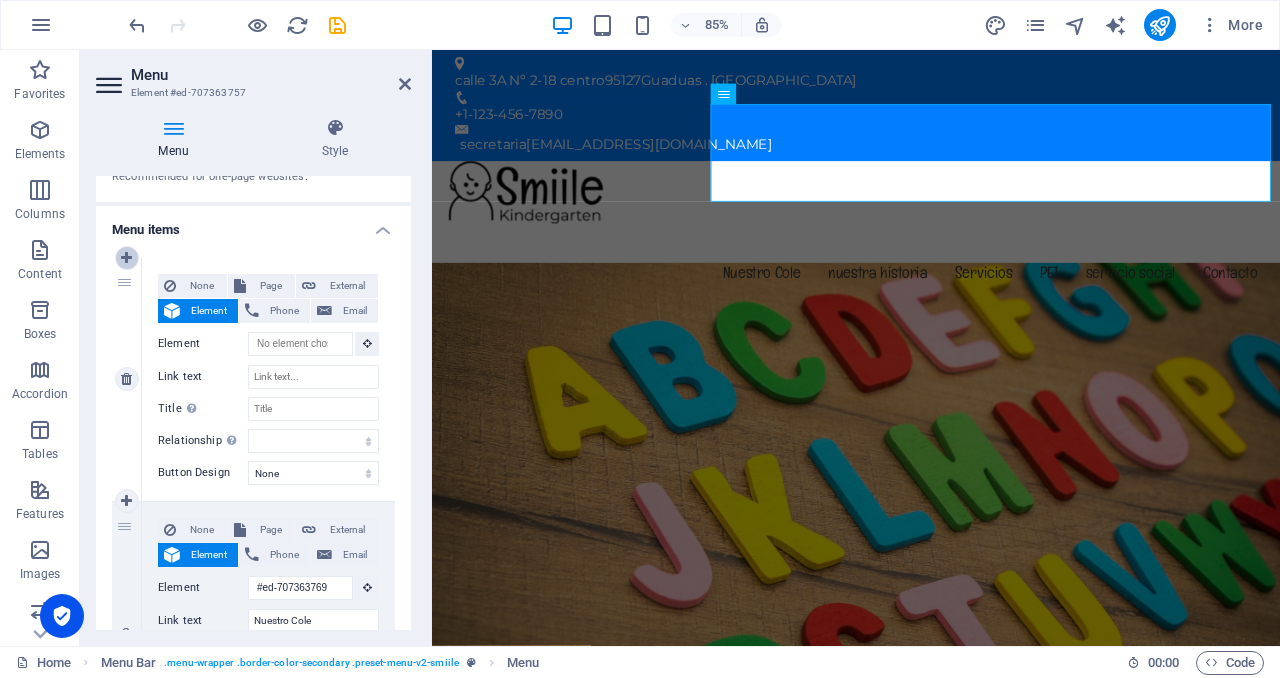 select 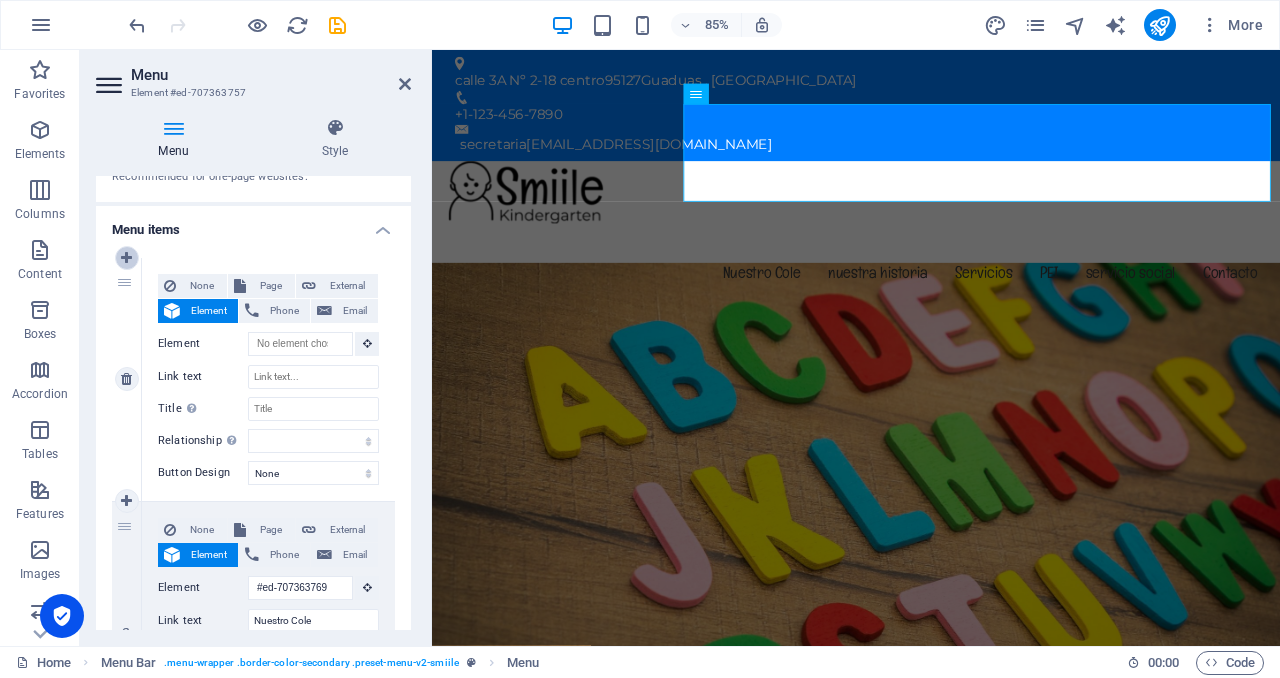 click at bounding box center (126, 258) 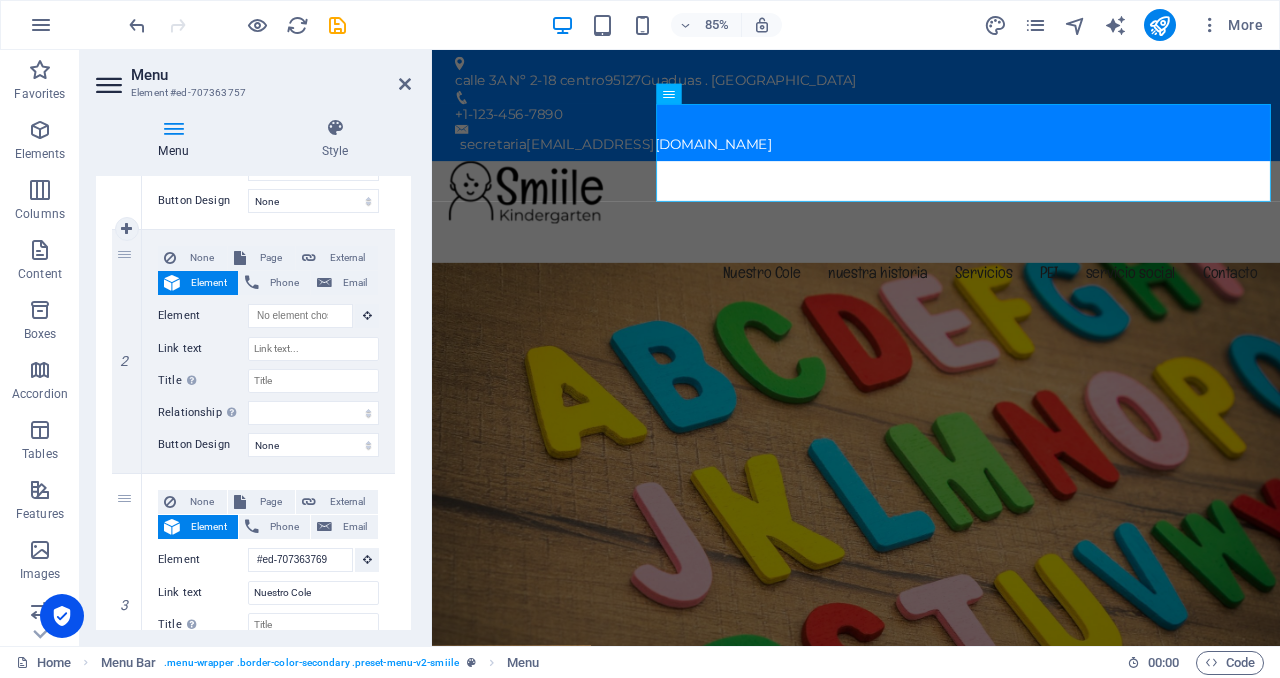scroll, scrollTop: 372, scrollLeft: 0, axis: vertical 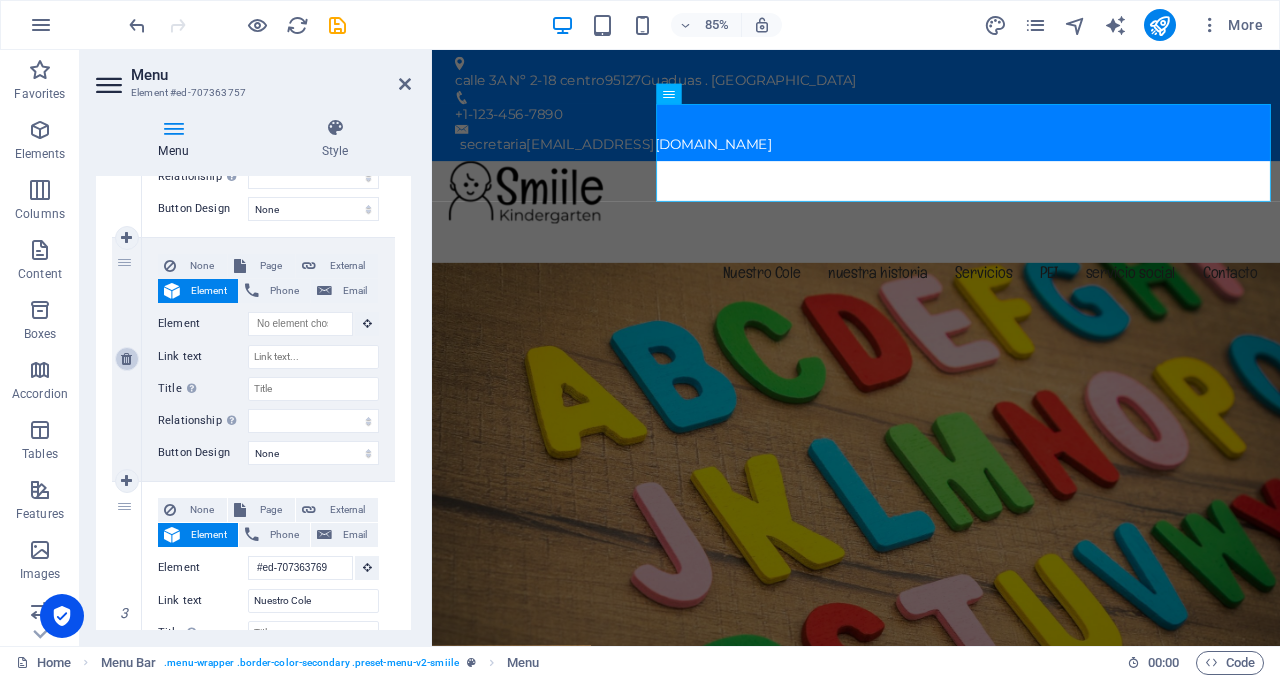 click at bounding box center (126, 359) 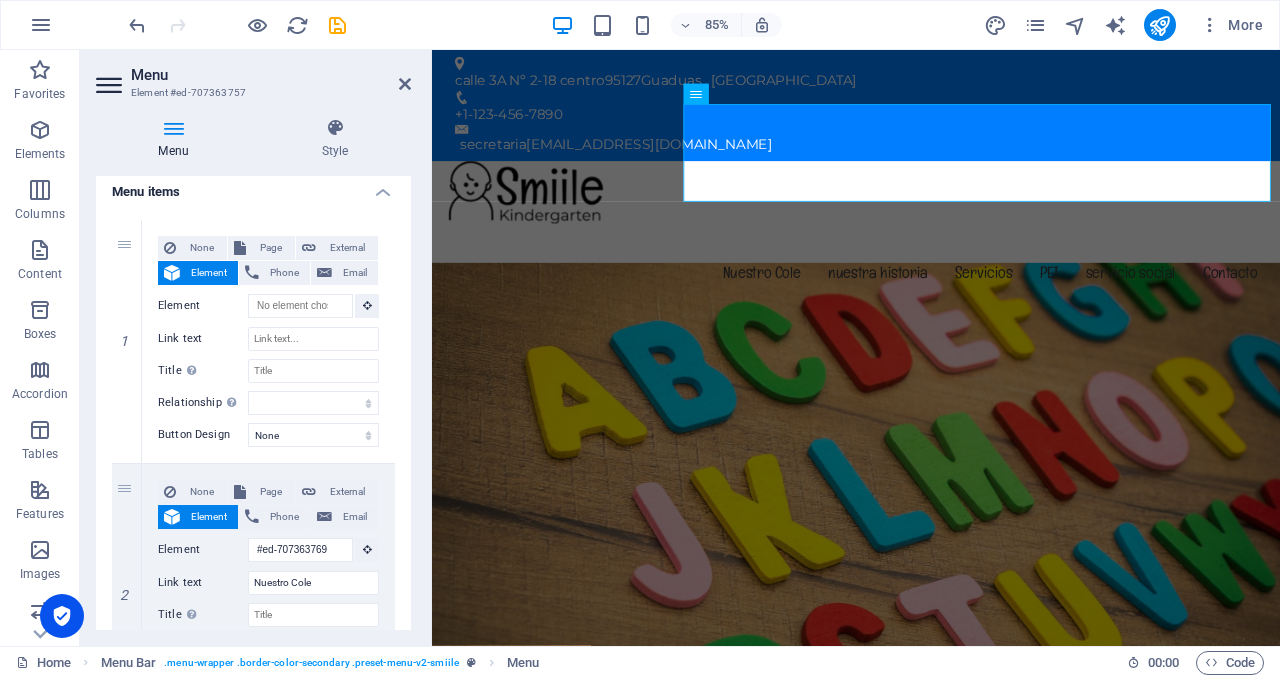 scroll, scrollTop: 128, scrollLeft: 0, axis: vertical 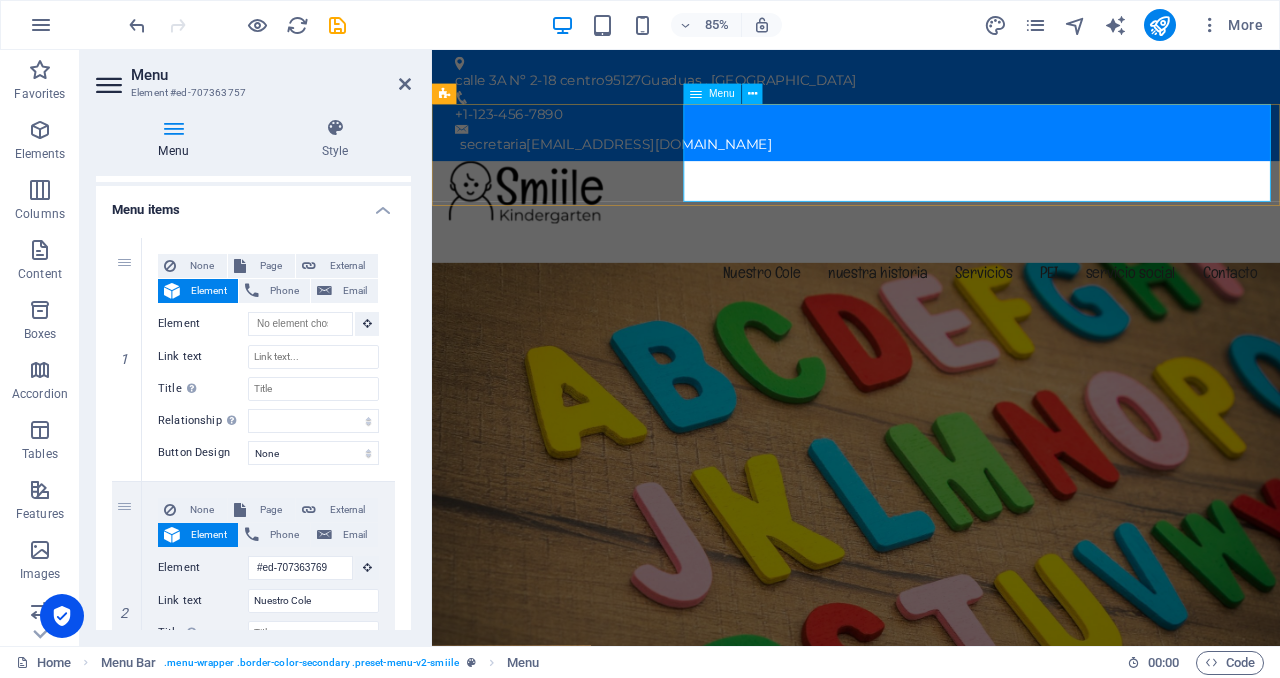 click on "Nuestro Cole nuestra historia Servicios PEI servicio social Contacto" at bounding box center [931, 311] 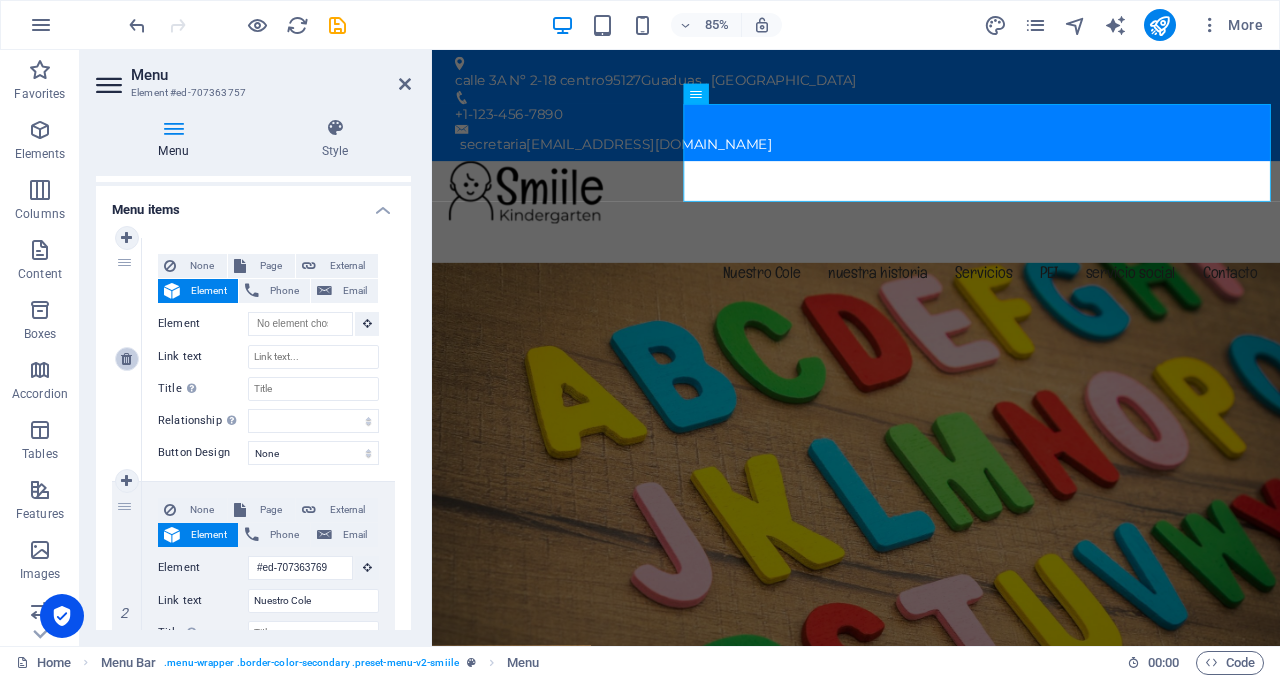 click at bounding box center (126, 359) 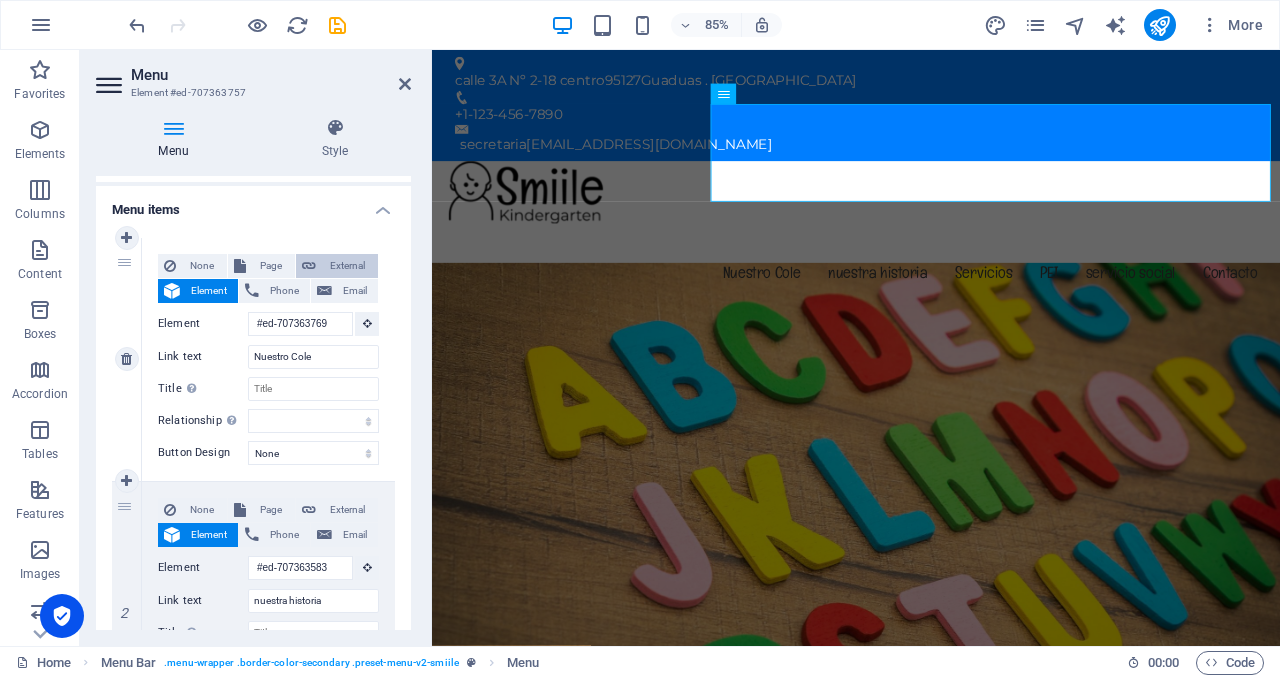 click on "External" at bounding box center [347, 266] 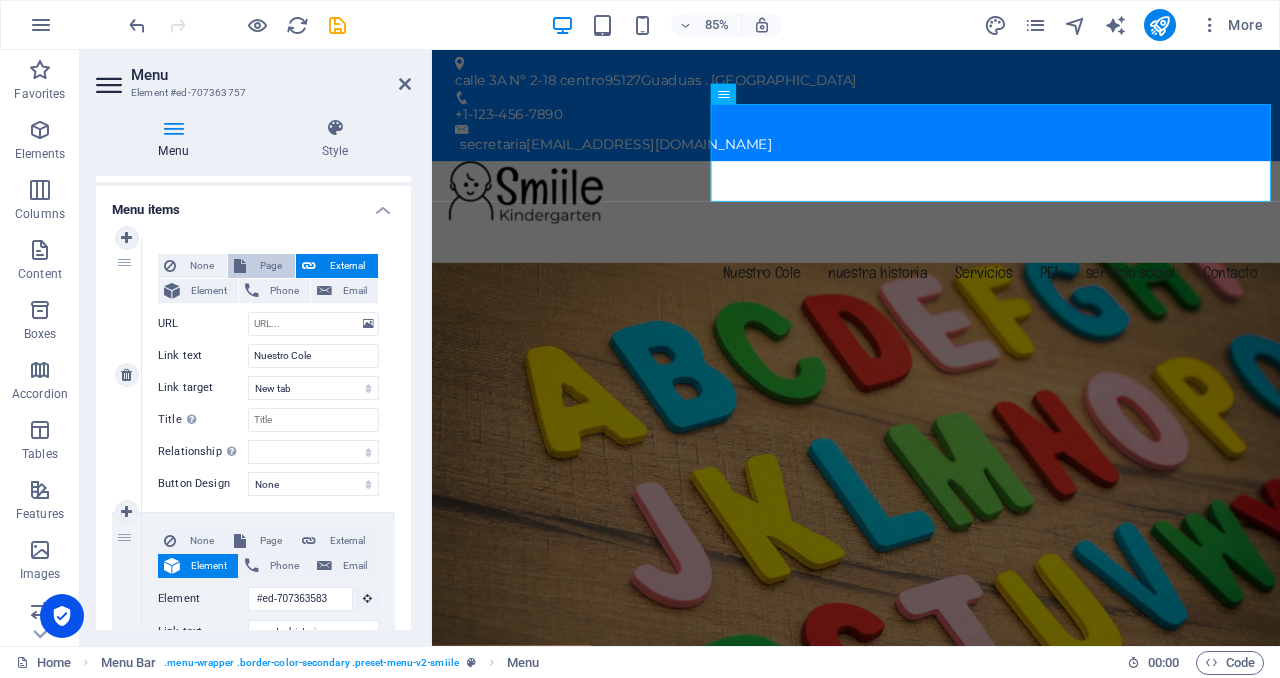 click on "Page" at bounding box center (270, 266) 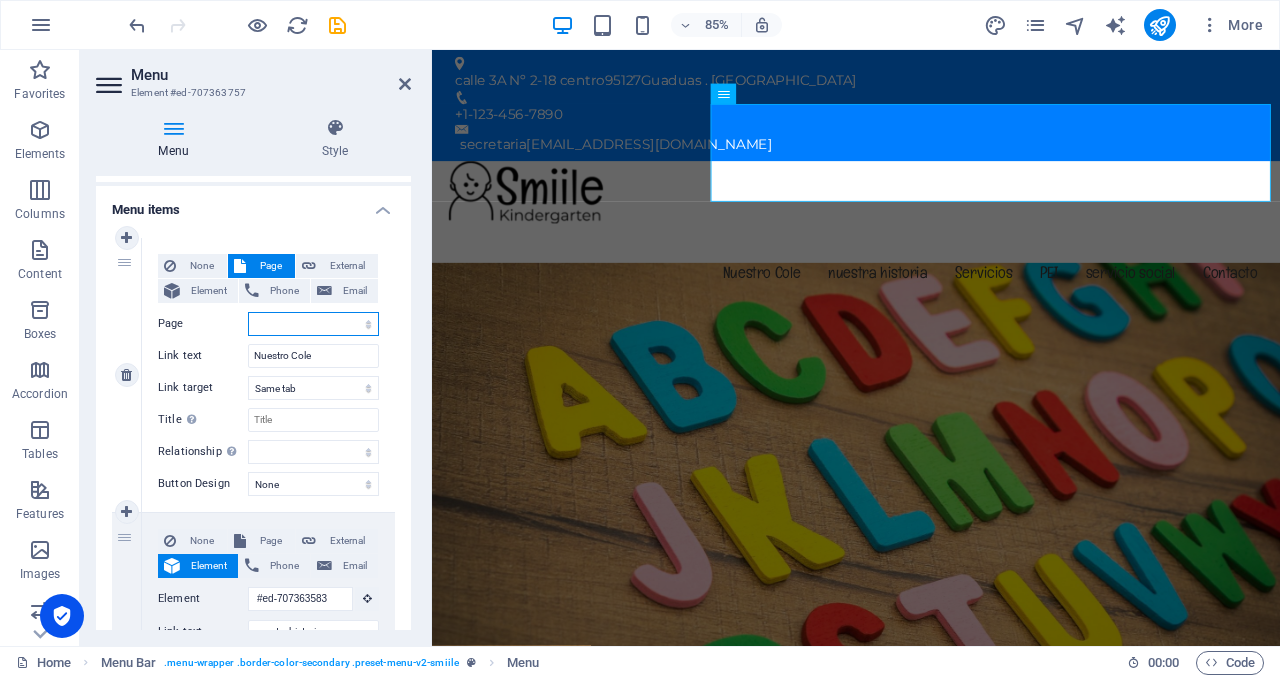 click on "Home Subpage Legal Notice Privacy" at bounding box center [313, 324] 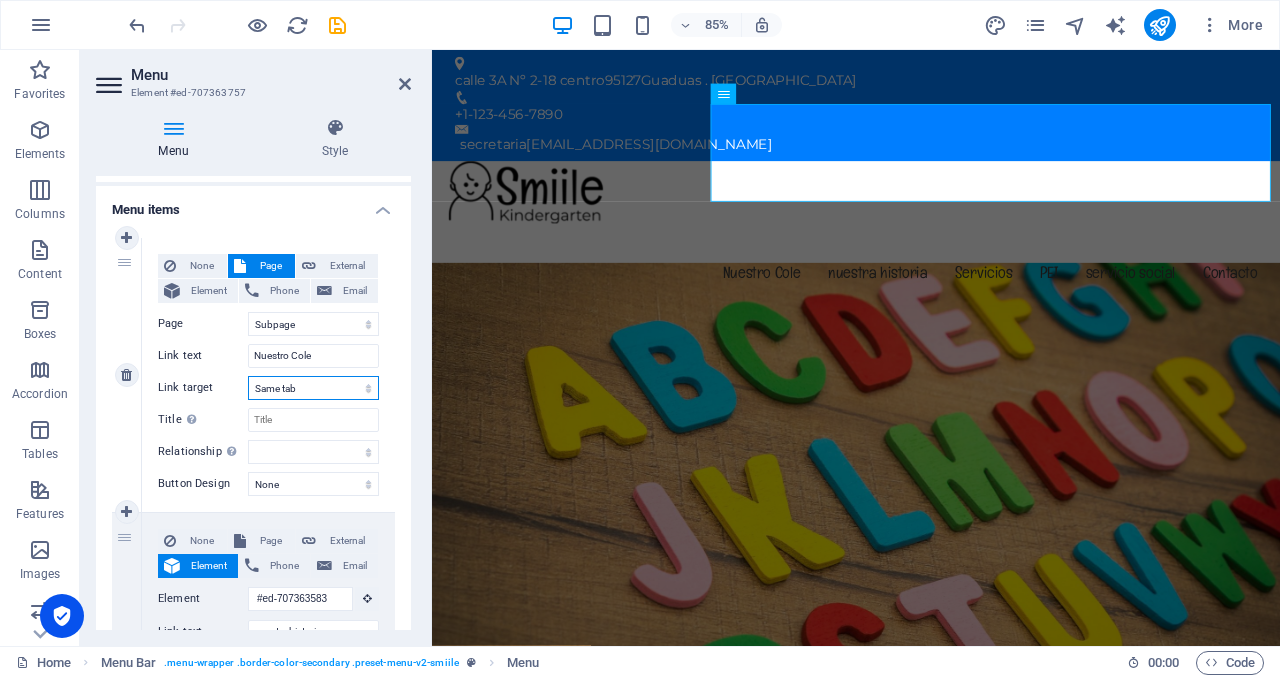 click on "New tab Same tab Overlay" at bounding box center [313, 388] 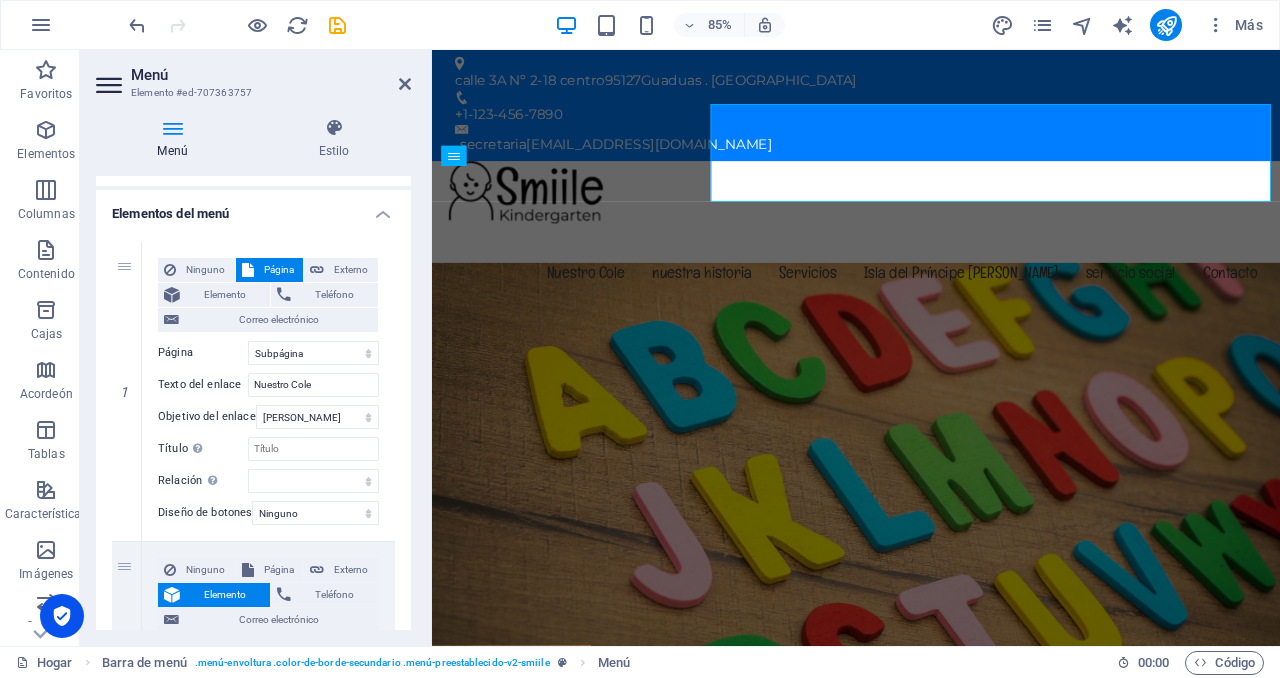 scroll, scrollTop: 138, scrollLeft: 0, axis: vertical 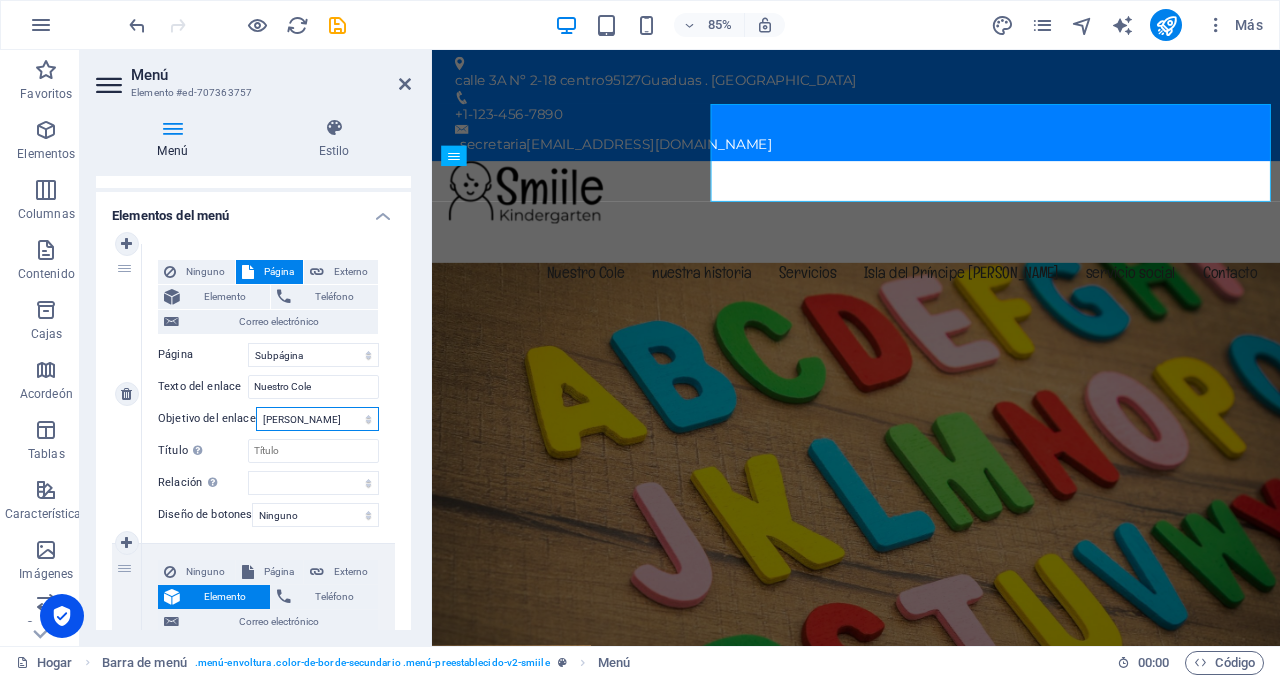 click on "Nueva pestaña Misma pestaña Cubrir" at bounding box center (317, 419) 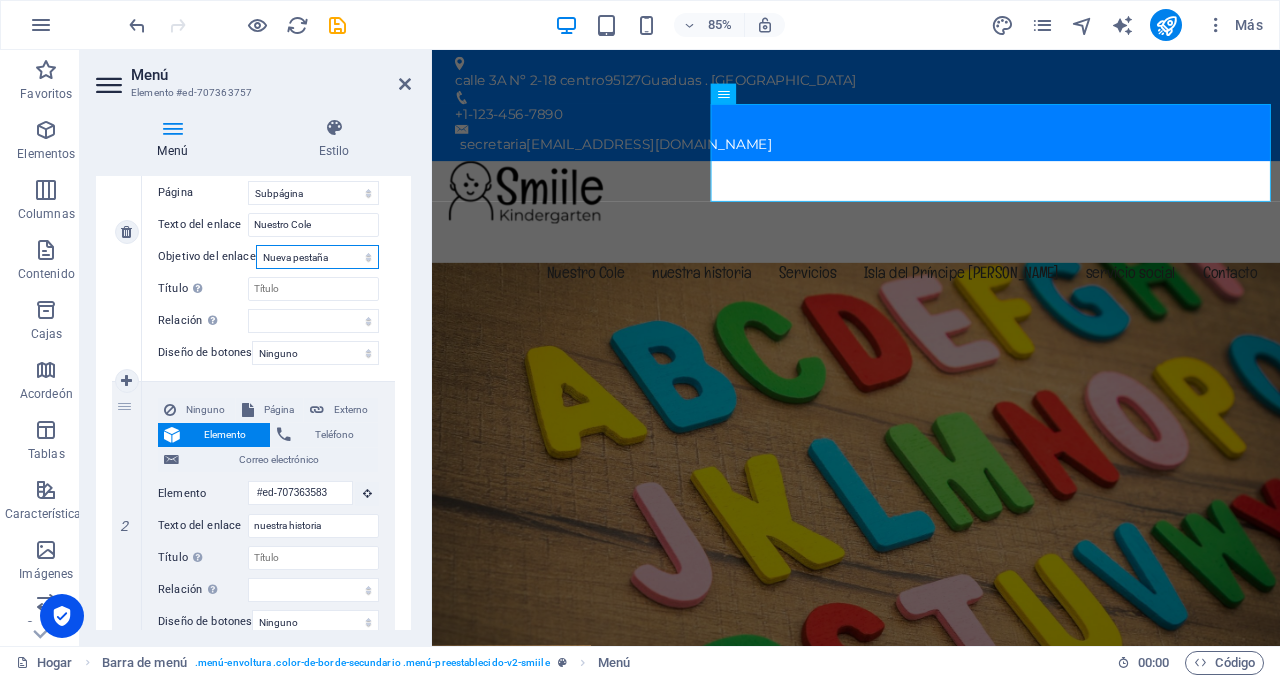 scroll, scrollTop: 299, scrollLeft: 0, axis: vertical 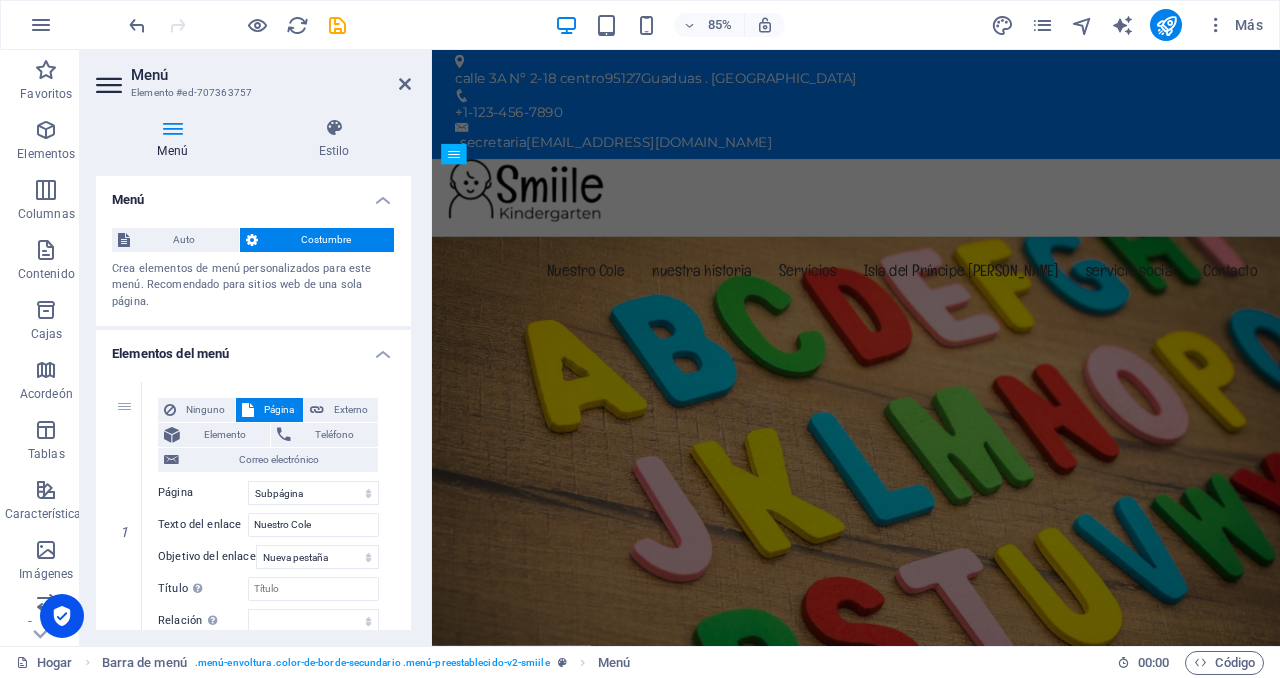 click on "1 Ninguno Página Externo Elemento Teléfono Correo electrónico Página Hogar Subpágina Aviso legal Privacidad Elemento #ed-707363769
URL Teléfono Correo electrónico Texto del enlace Nuestro Cole Objetivo del enlace Nueva pestaña Misma pestaña Cubrir Título La descripción adicional del enlace no debe coincidir con el texto del enlace. El título suele mostrarse como información sobre herramientas al pasar el ratón sobre el elemento. Déjelo en blanco si no está seguro. Relación Establece la  relación de este enlace con el destino del enlace  . Por ejemplo, el valor "nofollow" indica a los motores de búsqueda que no sigan el enlace. Puede dejarse vacío. alternar autor marcador externo ayuda licencia próximo no seguir sin referencia noopener anterior buscar etiqueta Diseño de botones Ninguno Por defecto Primario Secundario 2 Ninguno Página Externo Elemento Teléfono Correo electrónico Página Hogar Subpágina Aviso legal Privacidad Elemento #ed-707363583" at bounding box center (253, 1204) 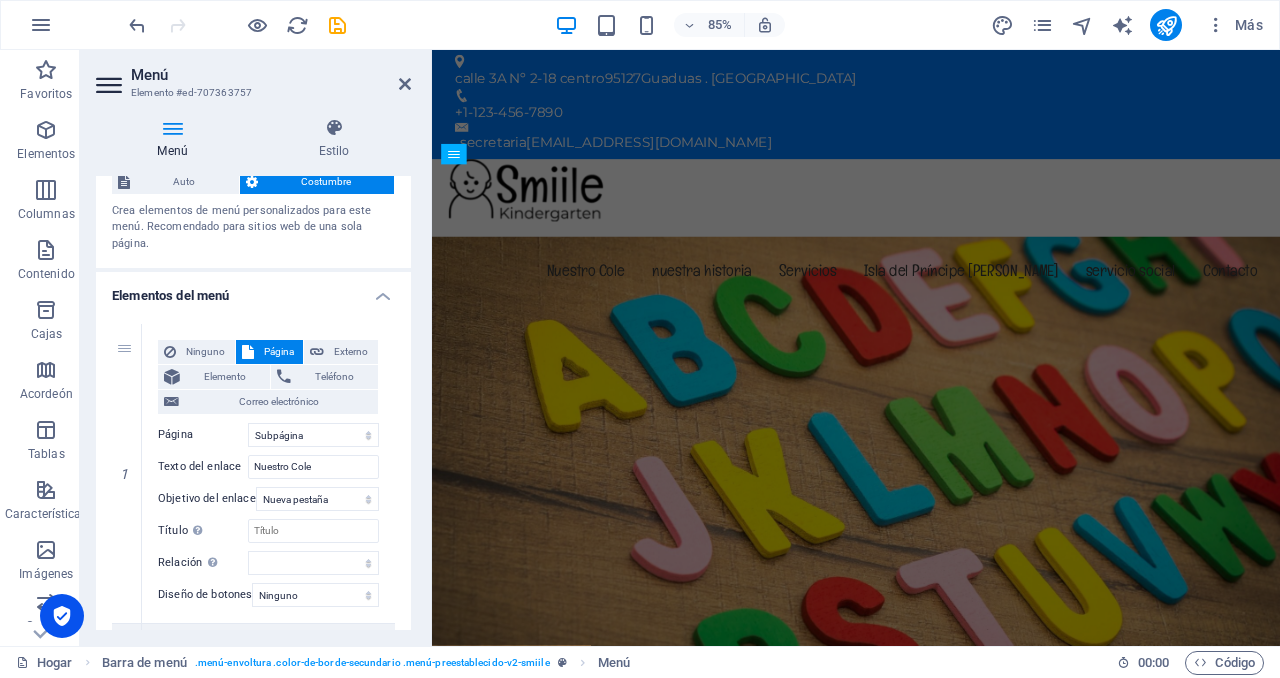 scroll, scrollTop: 70, scrollLeft: 0, axis: vertical 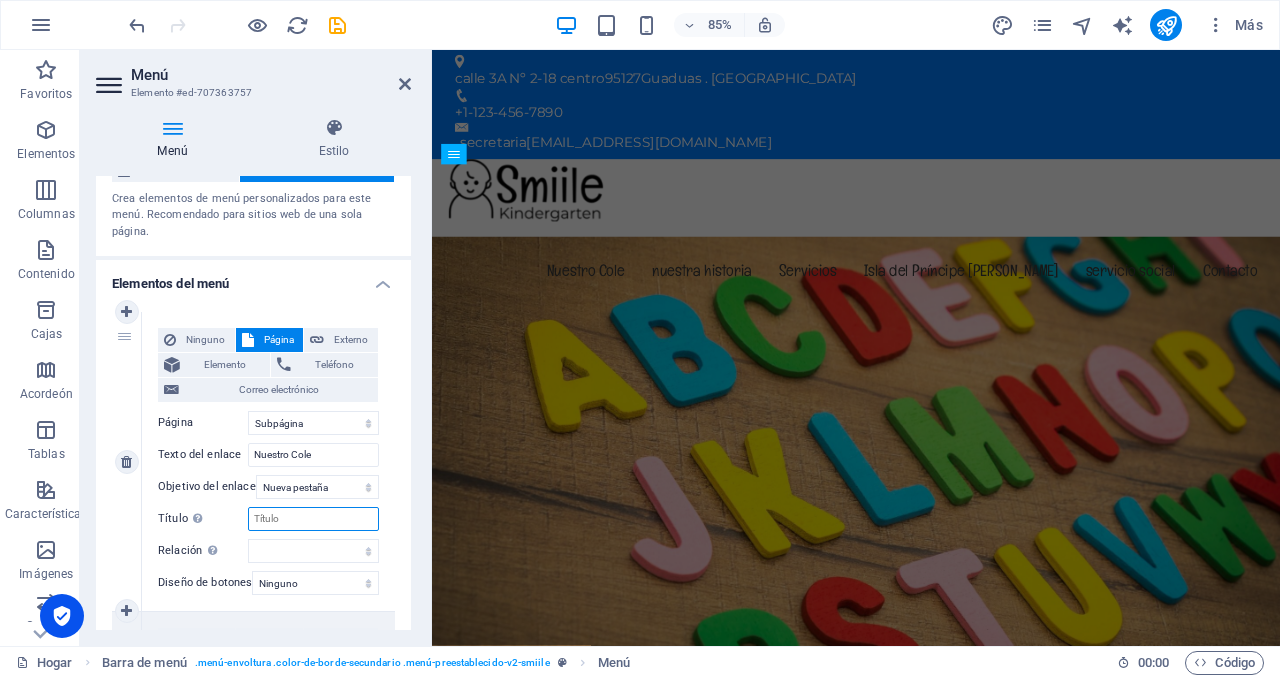 click on "Título La descripción adicional del enlace no debe coincidir con el texto del enlace. El título suele mostrarse como información sobre herramientas al pasar el ratón sobre el elemento. Déjelo en blanco si no está seguro." at bounding box center (313, 519) 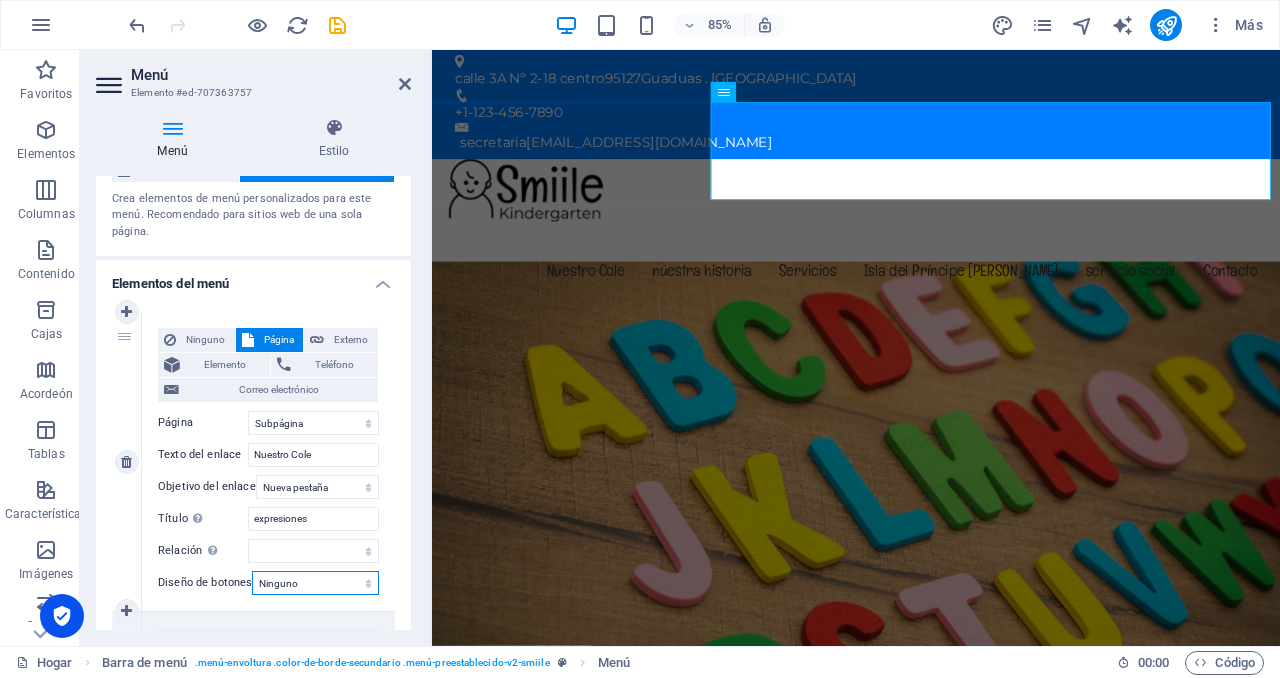 click on "Ninguno Por defecto Primario Secundario" at bounding box center (315, 583) 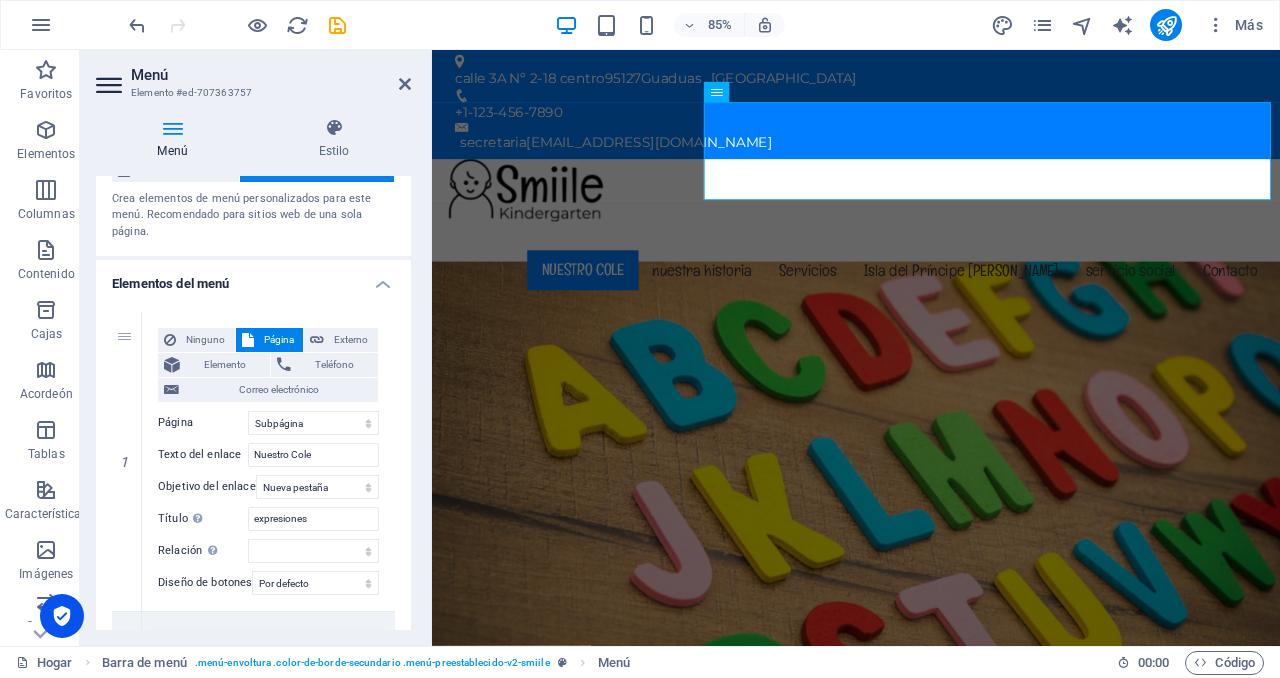 click on "1 Ninguno Página Externo Elemento Teléfono Correo electrónico Página Hogar Subpágina Aviso legal Privacidad Elemento #ed-707363769
URL Teléfono Correo electrónico Texto del enlace Nuestro Cole Objetivo del enlace Nueva pestaña Misma pestaña Cubrir Título La descripción adicional del enlace no debe coincidir con el texto del enlace. El título suele mostrarse como información sobre herramientas al pasar el ratón sobre el elemento. Déjelo en blanco si no está seguro. expresiones Relación Establece la  relación de este enlace con el destino del enlace  . Por ejemplo, el valor "nofollow" indica a los motores de búsqueda que no sigan el enlace. Puede dejarse vacío. alternar autor marcador externo ayuda licencia próximo no seguir sin referencia noopener anterior buscar etiqueta Diseño de botones Ninguno Por defecto Primario Secundario 2 Ninguno Página Externo Elemento Teléfono Correo electrónico Página Hogar Subpágina Aviso legal Privacidad Elemento #ed-707363583 3" at bounding box center [253, 1134] 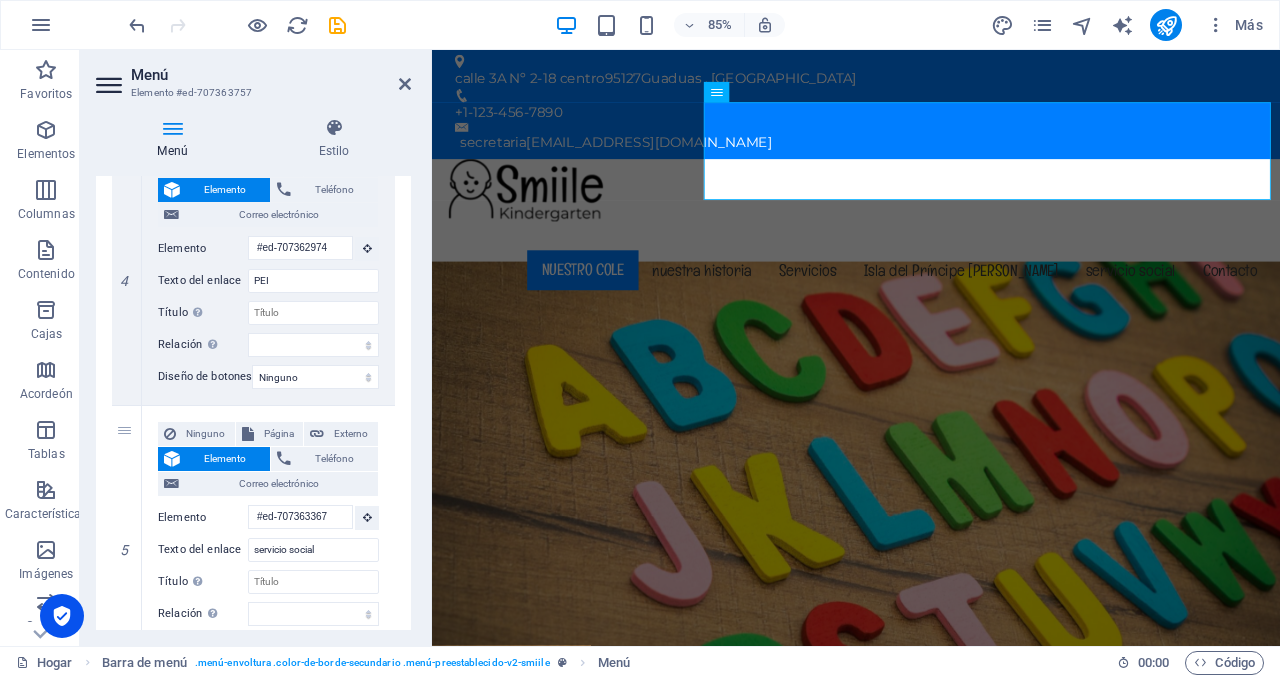 scroll, scrollTop: 1052, scrollLeft: 0, axis: vertical 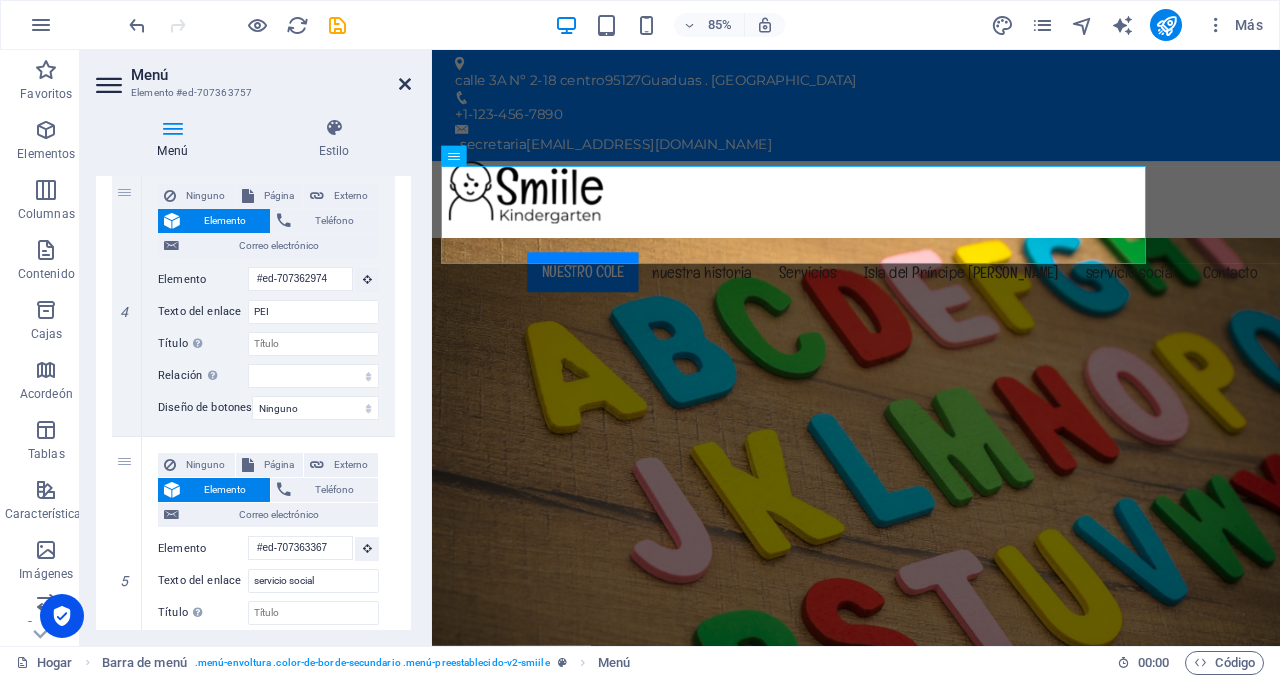 click at bounding box center [405, 84] 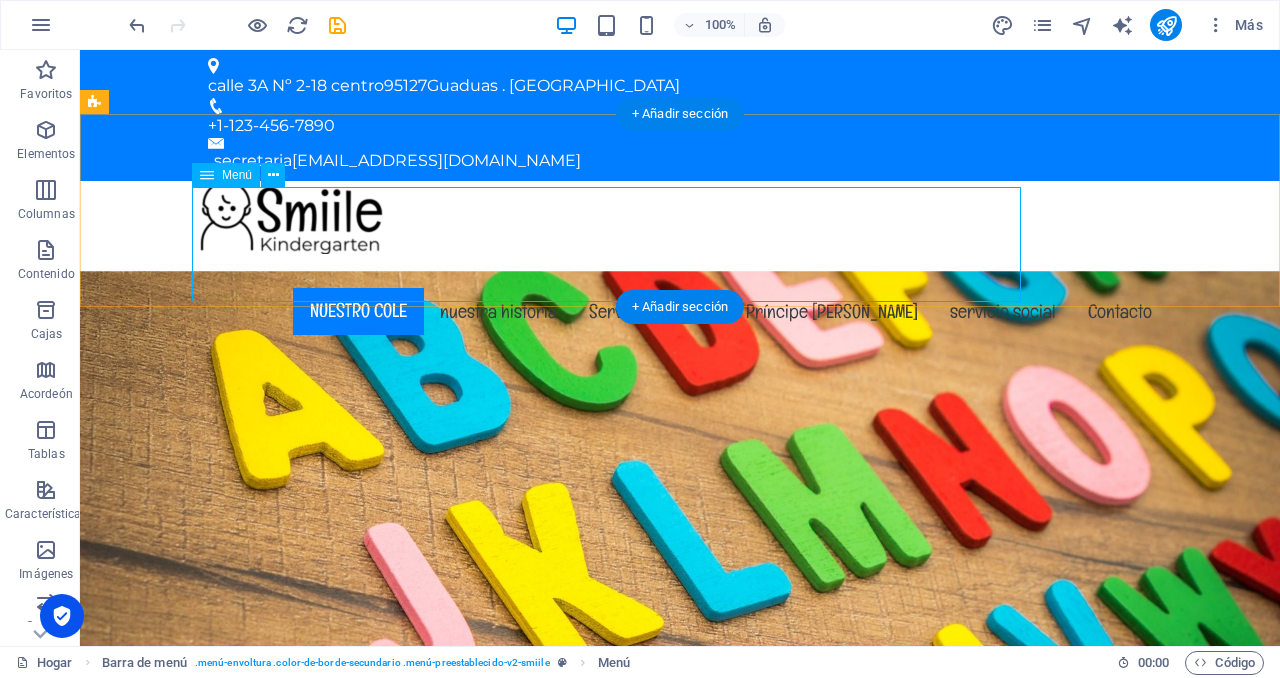 click on "Nuestro Cole nuestra historia Servicios Isla del Príncipe Eduardo servicio social Contacto" at bounding box center (680, 311) 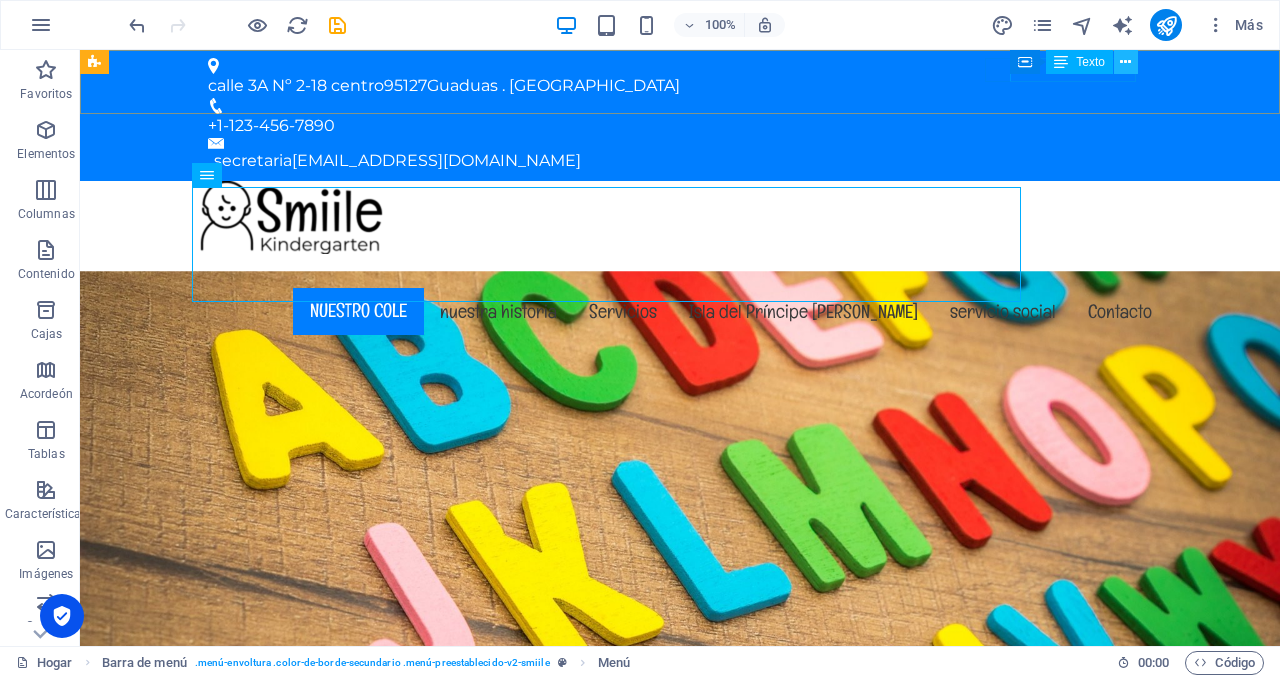 click at bounding box center (1125, 62) 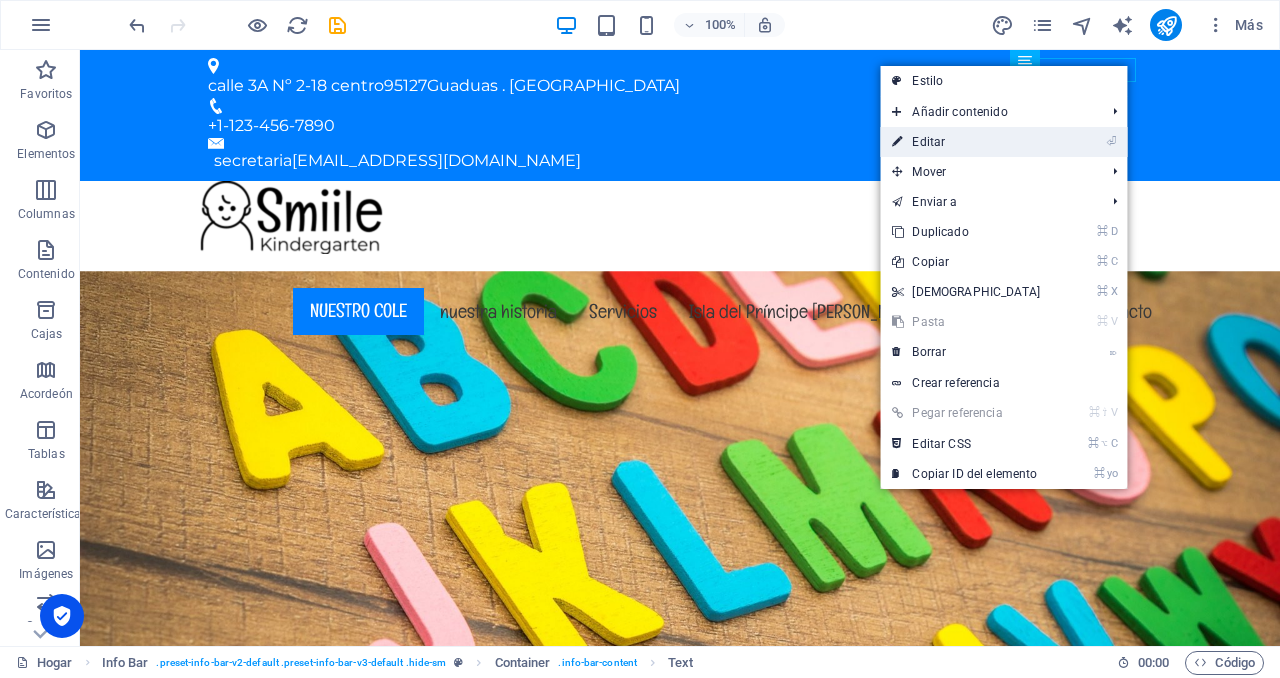 click on "⏎ Editar" at bounding box center [966, 142] 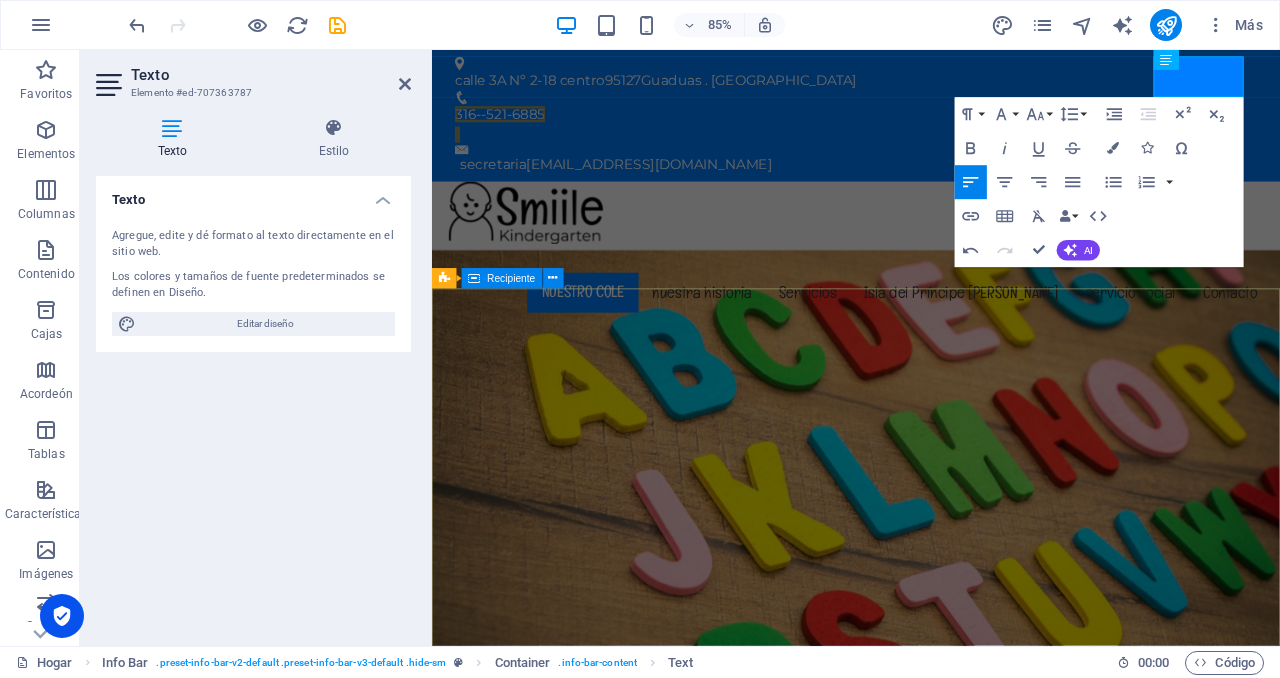 click on "Bienvenidos a  playschool.colegioparroquialaconsolata.edu.co El jardín de infancia amigable en Florida Más información" at bounding box center [931, 1201] 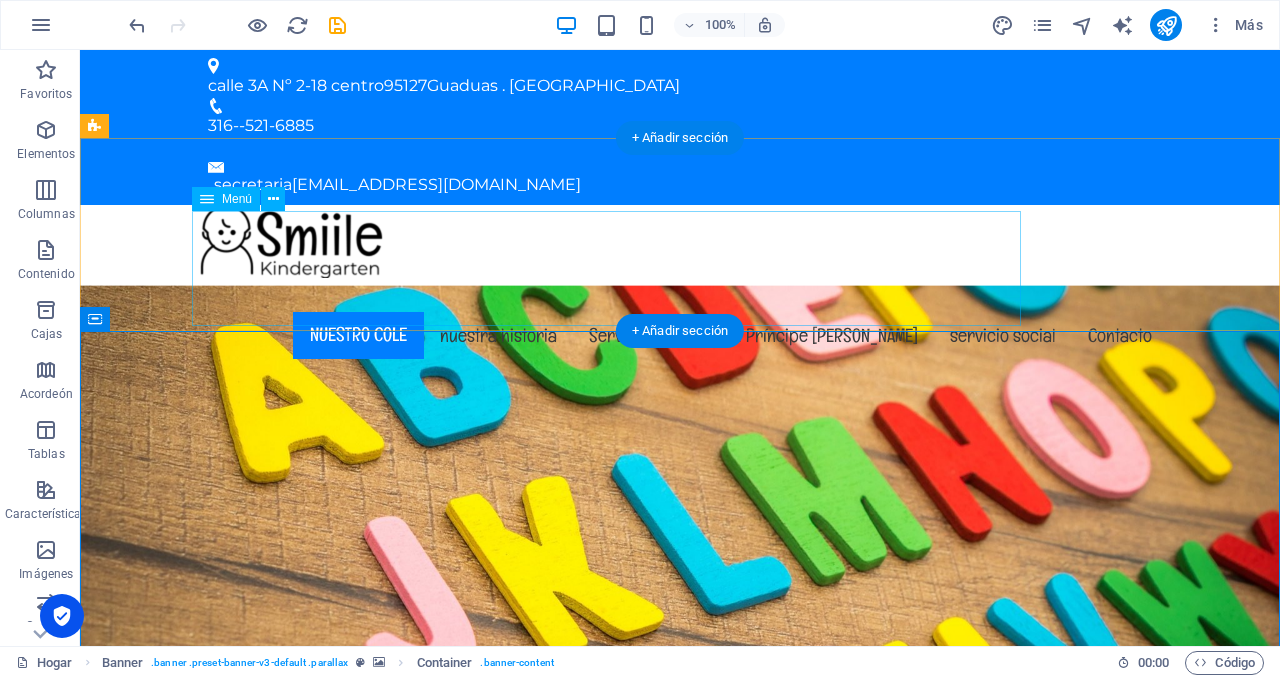 click on "Nuestro Cole nuestra historia Servicios Isla del Príncipe Eduardo servicio social Contacto" at bounding box center [680, 335] 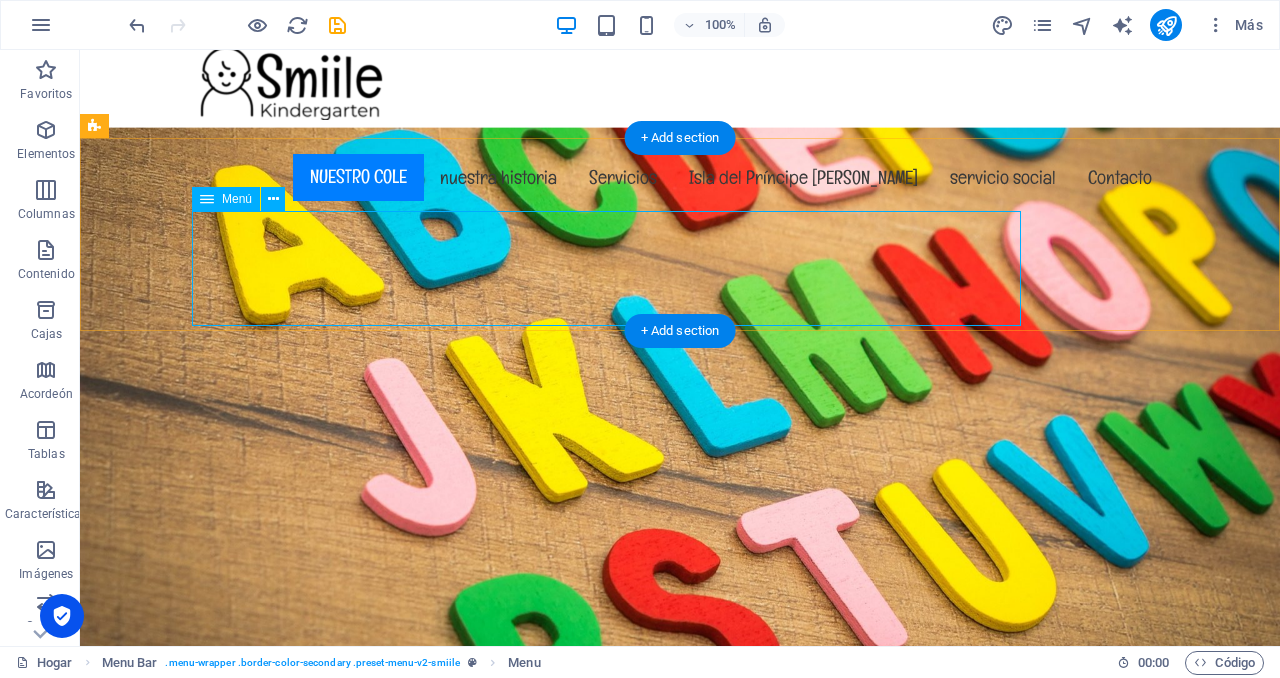 scroll, scrollTop: 0, scrollLeft: 0, axis: both 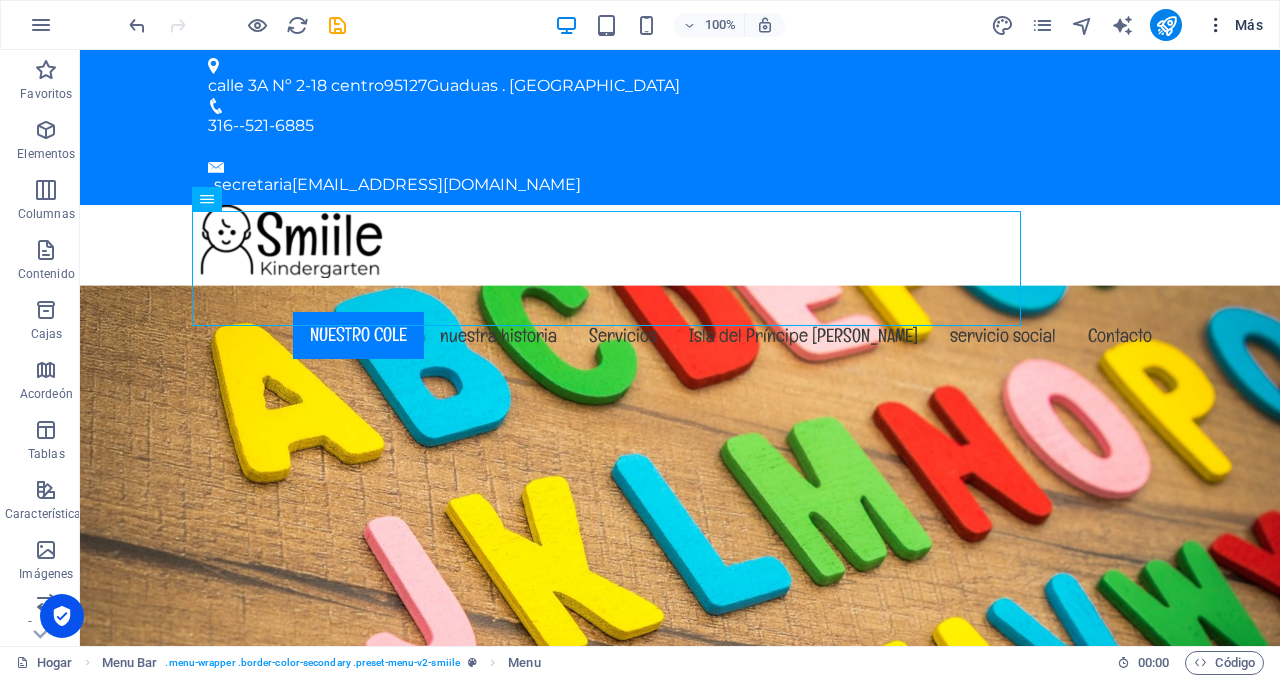 click on "Más" at bounding box center (1249, 25) 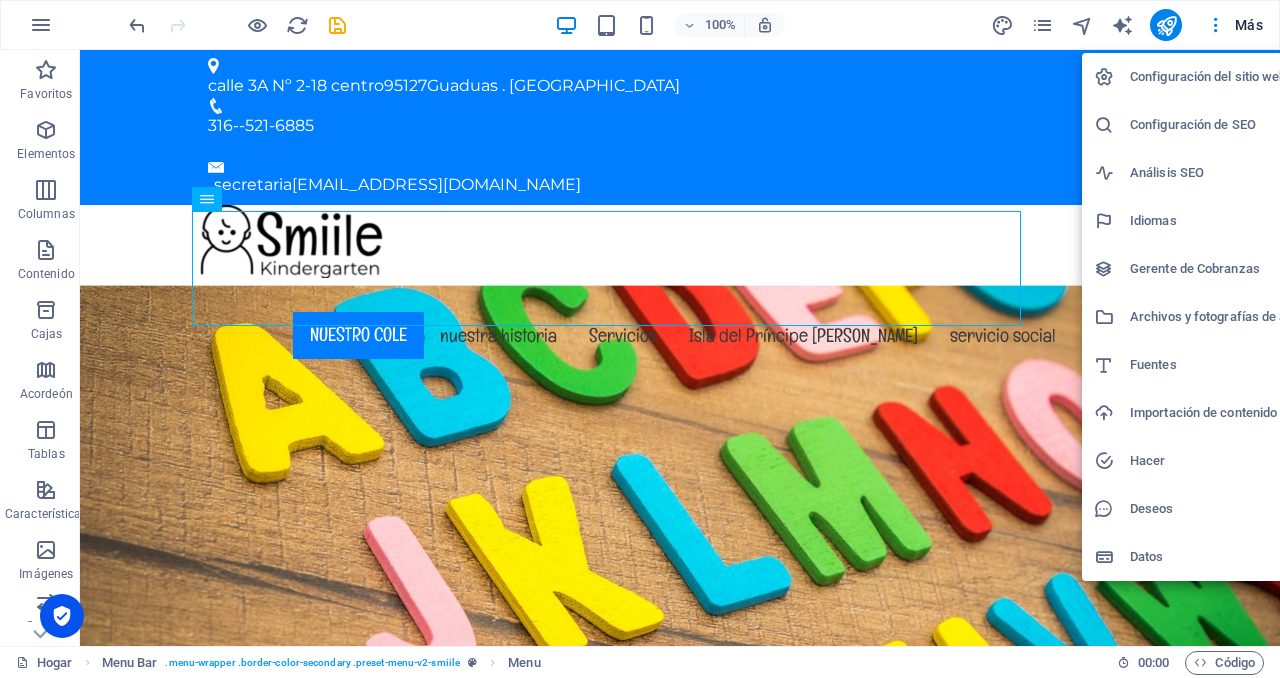click at bounding box center [640, 339] 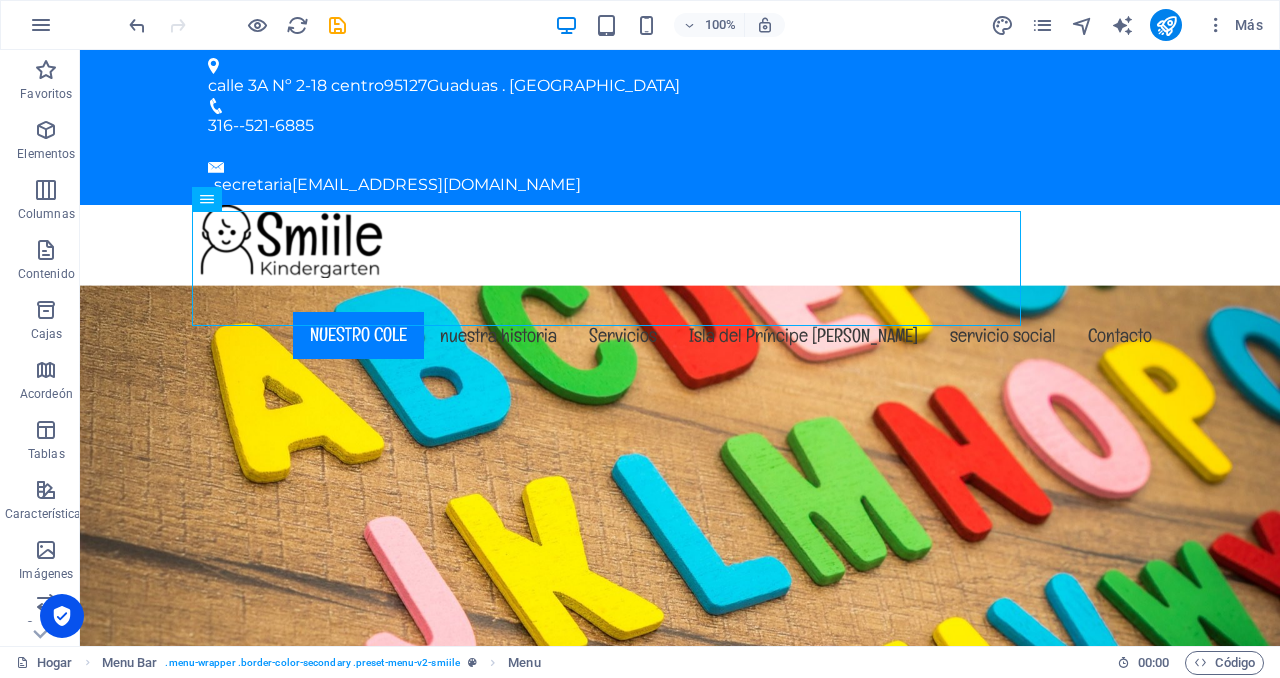 click at bounding box center (1166, 25) 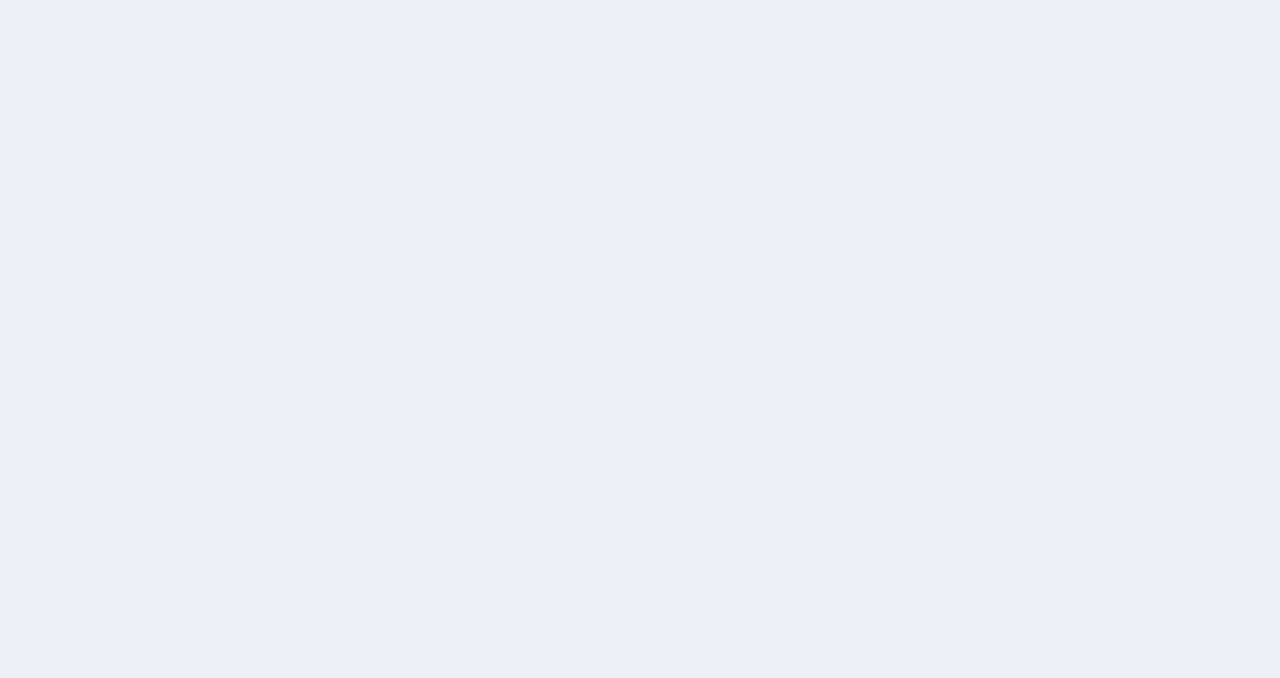 scroll, scrollTop: 0, scrollLeft: 0, axis: both 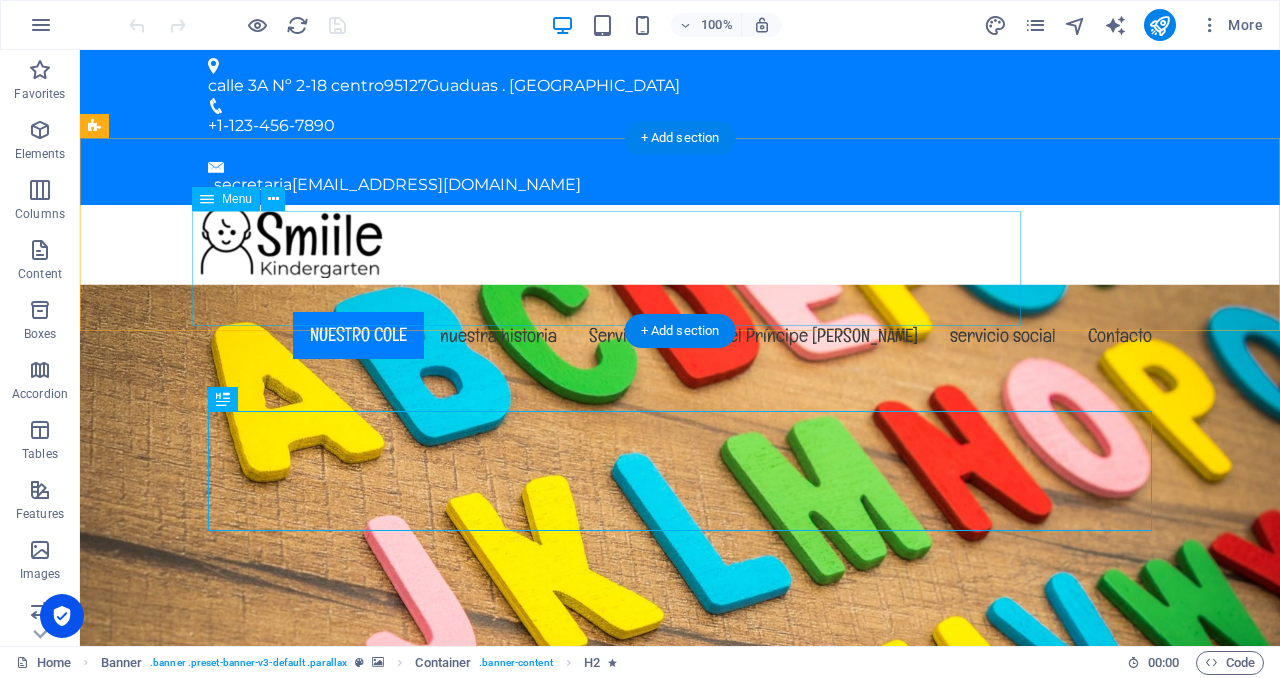 click on "Nuestro Cole nuestra historia Servicios Isla del Príncipe Eduardo servicio social Contacto" at bounding box center (680, 335) 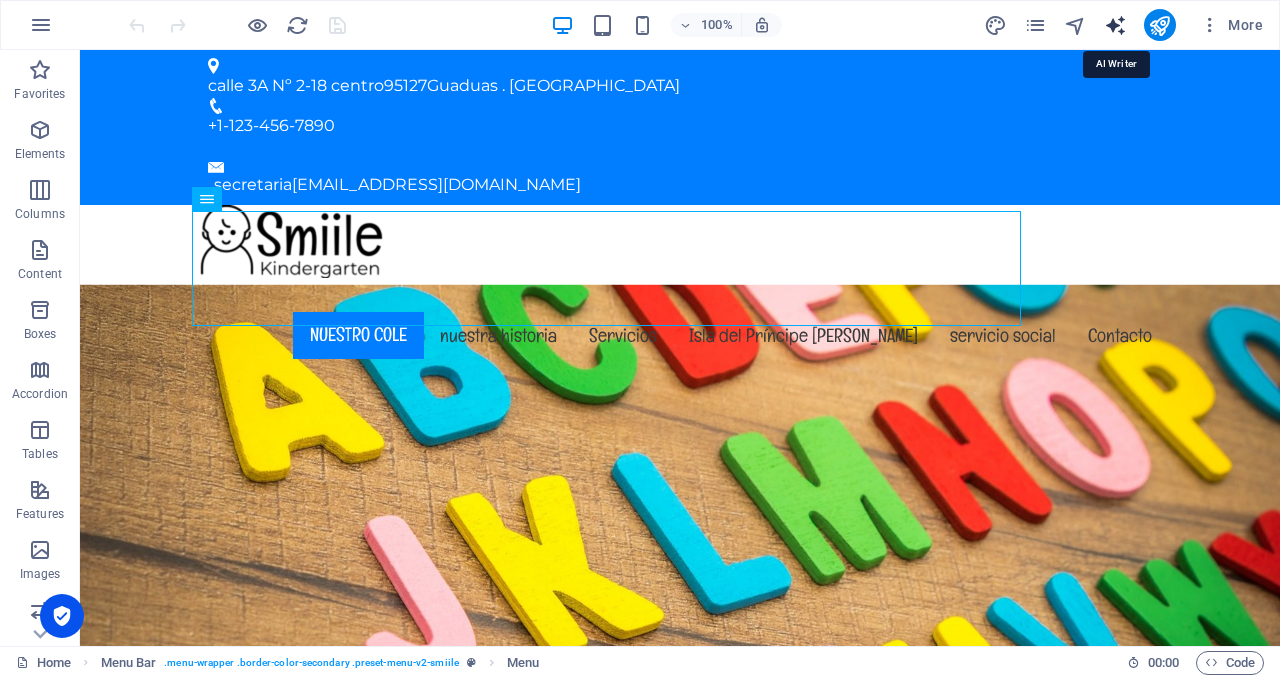 click at bounding box center (1115, 25) 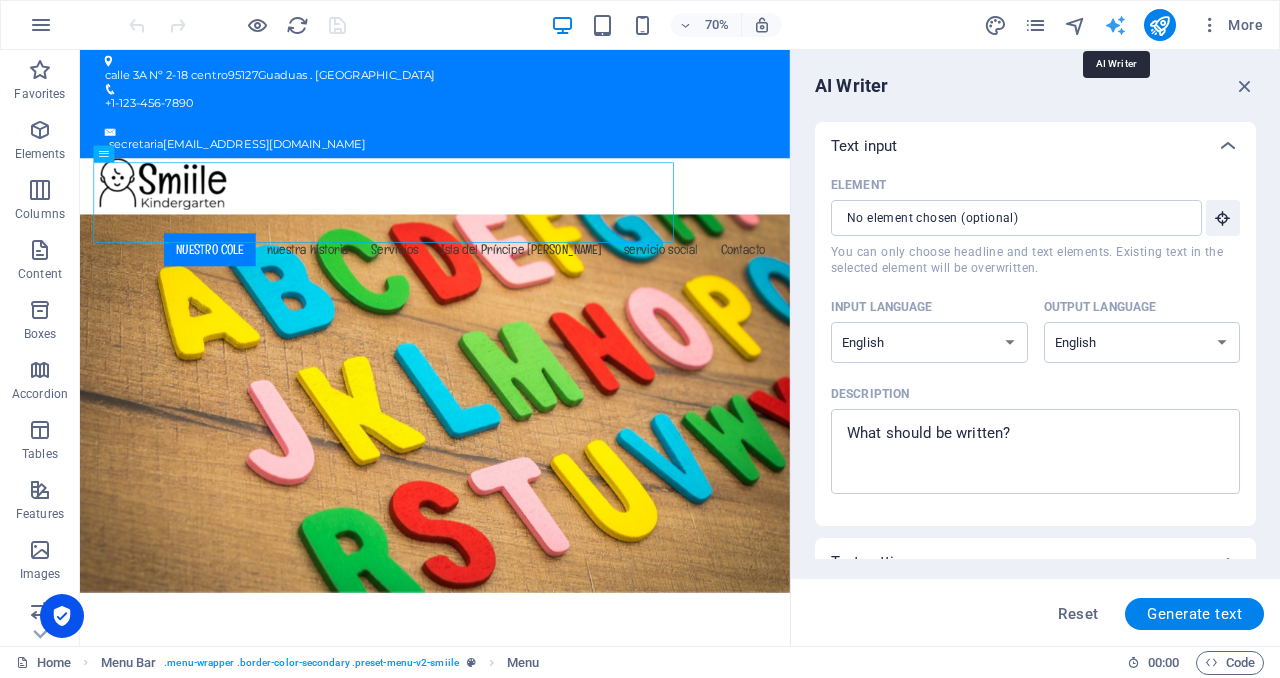scroll, scrollTop: 0, scrollLeft: 0, axis: both 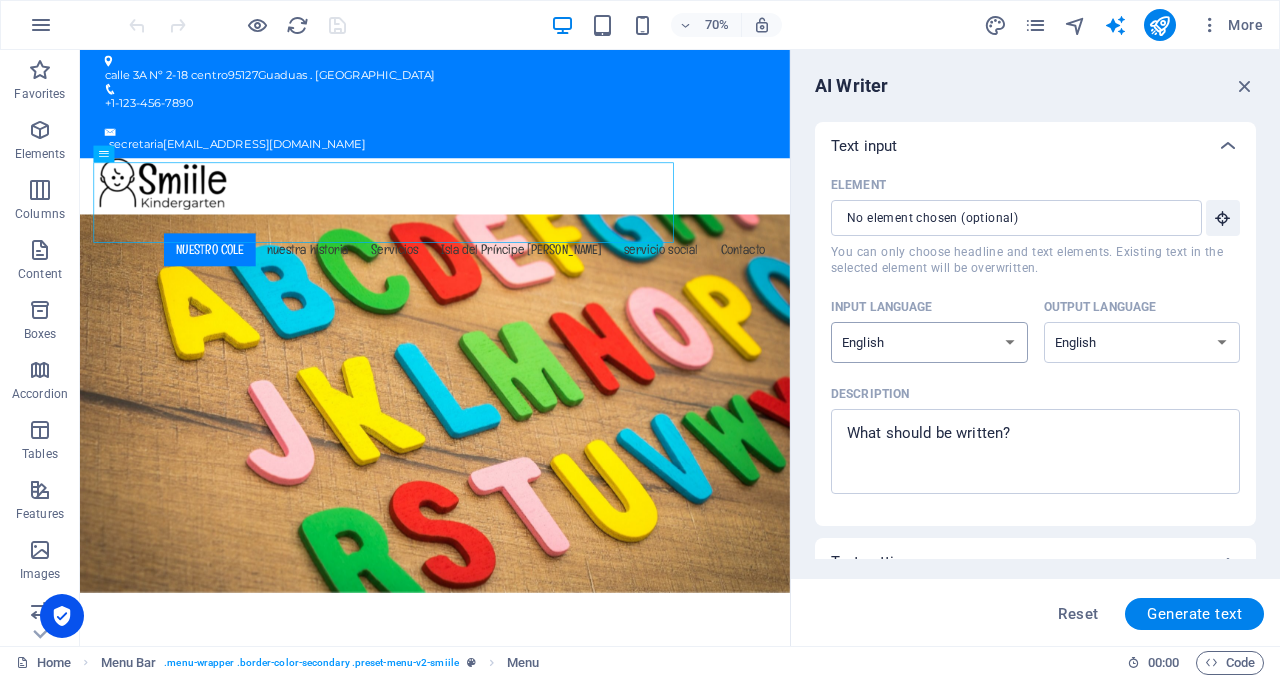 click on "Albanian Arabic Armenian Awadhi Azerbaijani Bashkir Basque Belarusian Bengali Bhojpuri Bosnian Brazilian Portuguese Bulgarian Cantonese (Yue) Catalan Chhattisgarhi Chinese Croatian Czech Danish Dogri Dutch English Estonian Faroese Finnish French Galician Georgian German Greek Gujarati Haryanvi Hindi Hungarian Indonesian Irish Italian Japanese Javanese Kannada Kashmiri Kazakh Konkani Korean Kyrgyz Latvian Lithuanian Macedonian Maithili Malay Maltese Mandarin Mandarin Chinese Marathi Marwari Min Nan Moldovan Mongolian Montenegrin Nepali Norwegian Oriya Pashto Persian (Farsi) Polish Portuguese Punjabi Rajasthani Romanian Russian Sanskrit Santali Serbian Sindhi Sinhala Slovak Slovene Slovenian Spanish Ukrainian Urdu Uzbek Vietnamese Welsh Wu" at bounding box center (929, 342) 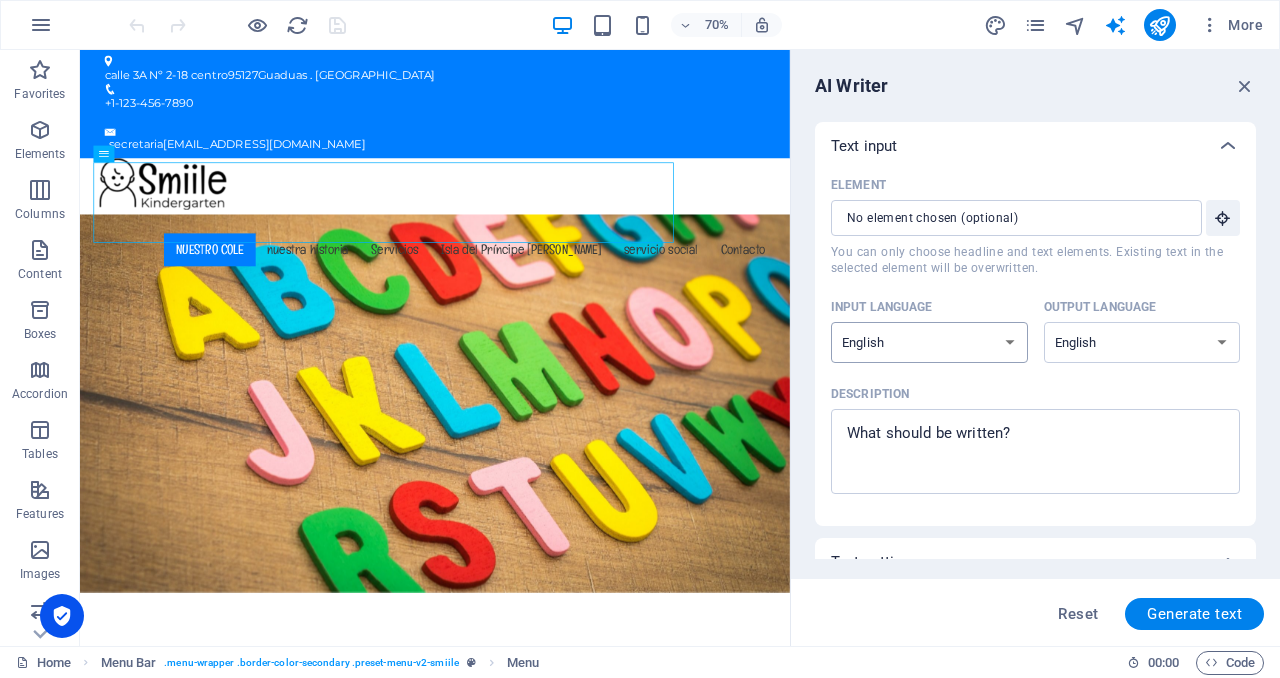 select on "Spanish" 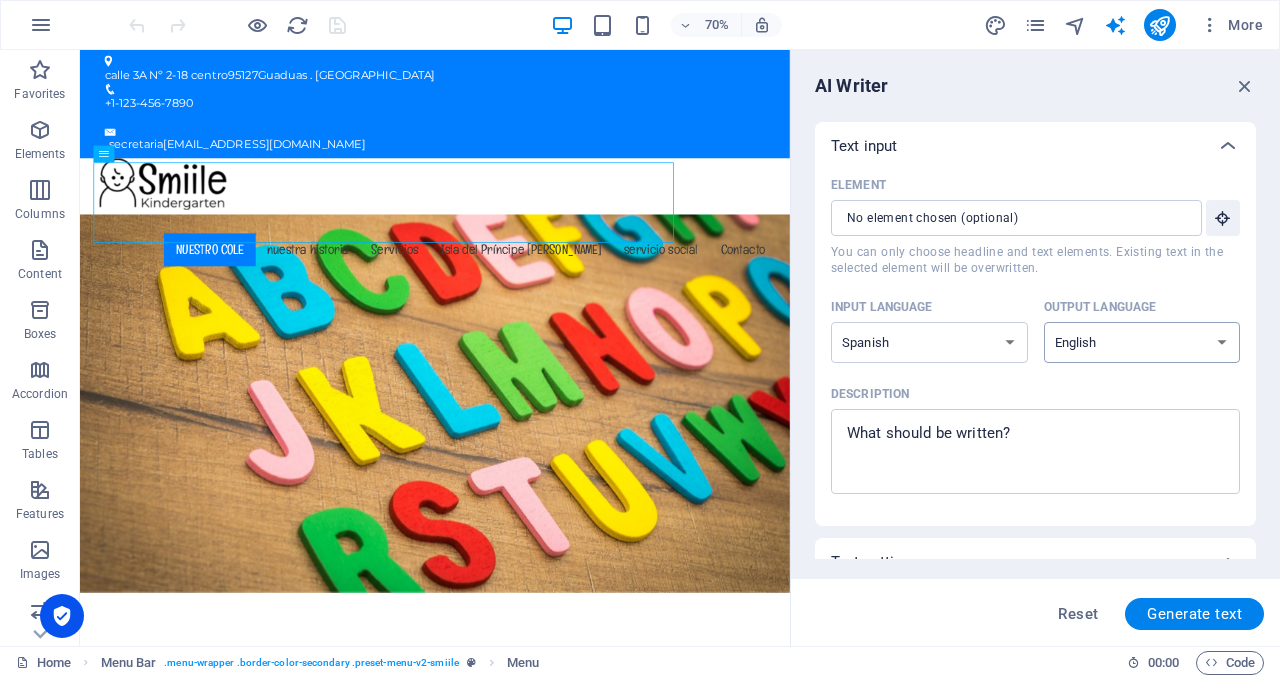 click on "Albanian Arabic Armenian Awadhi Azerbaijani Bashkir Basque Belarusian Bengali Bhojpuri Bosnian Brazilian Portuguese Bulgarian Cantonese (Yue) Catalan Chhattisgarhi Chinese Croatian Czech Danish Dogri Dutch English Estonian Faroese Finnish French Galician Georgian German Greek Gujarati Haryanvi Hindi Hungarian Indonesian Irish Italian Japanese Javanese Kannada Kashmiri Kazakh Konkani Korean Kyrgyz Latvian Lithuanian Macedonian Maithili Malay Maltese Mandarin Mandarin Chinese Marathi Marwari Min Nan Moldovan Mongolian Montenegrin Nepali Norwegian Oriya Pashto Persian (Farsi) Polish Portuguese Punjabi Rajasthani Romanian Russian Sanskrit Santali Serbian Sindhi Sinhala Slovak Slovene Slovenian Spanish Ukrainian Urdu Uzbek Vietnamese Welsh Wu" at bounding box center (1142, 342) 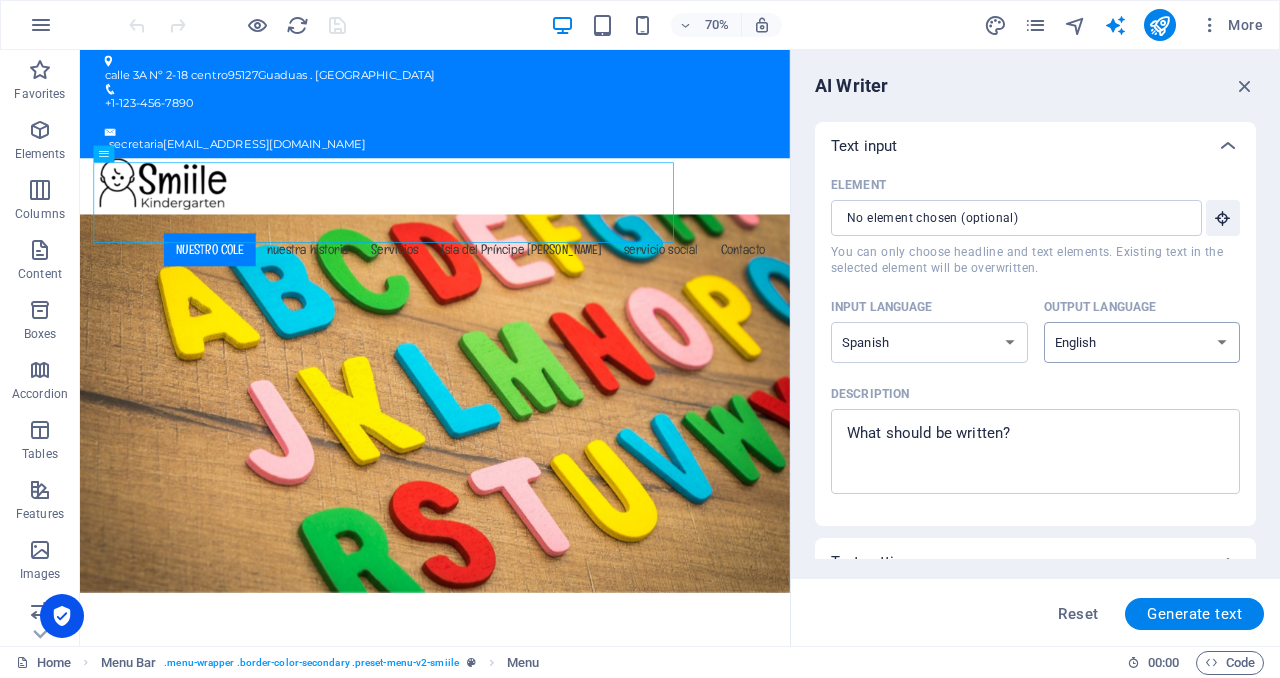 select on "Spanish" 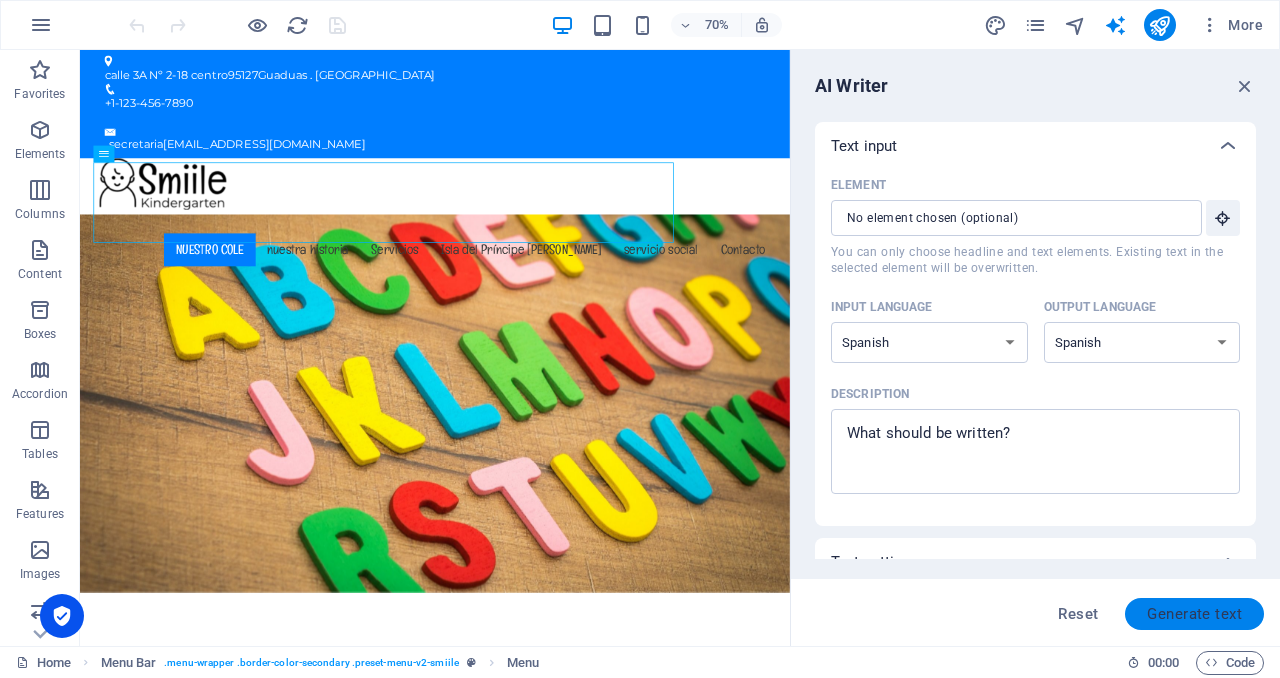 click on "Generate text" at bounding box center (1194, 614) 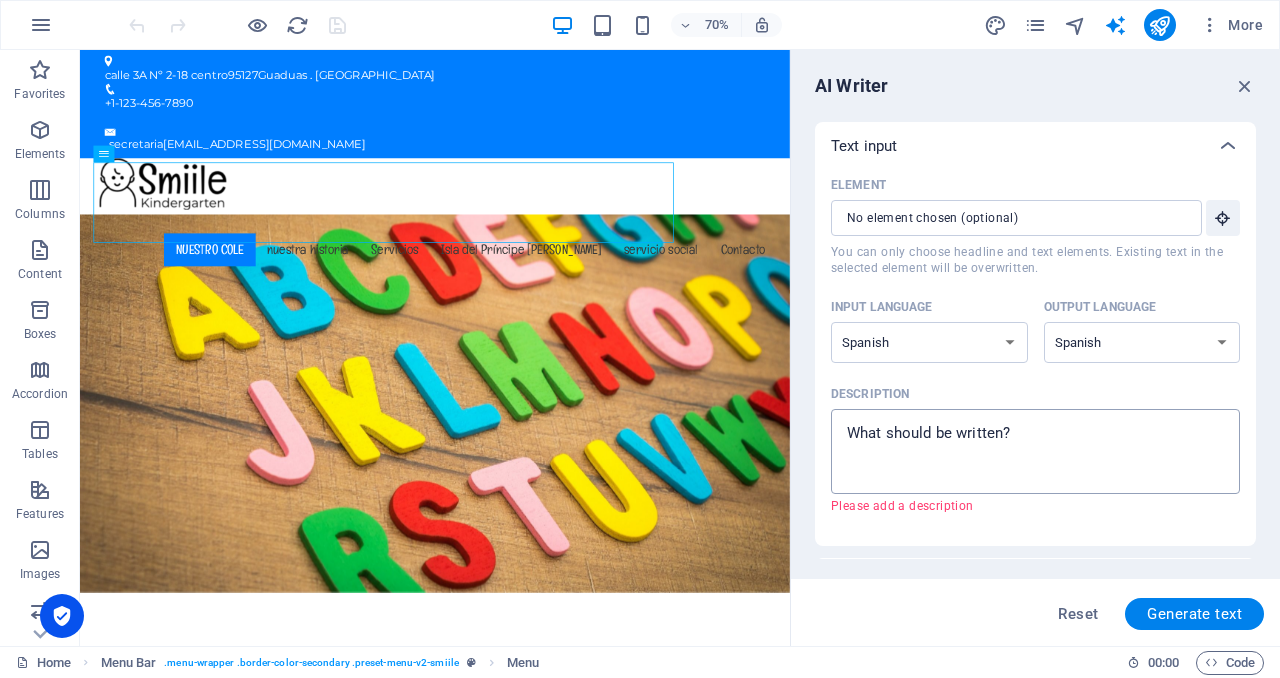 click on "Description x ​ Please add a description" at bounding box center [1035, 451] 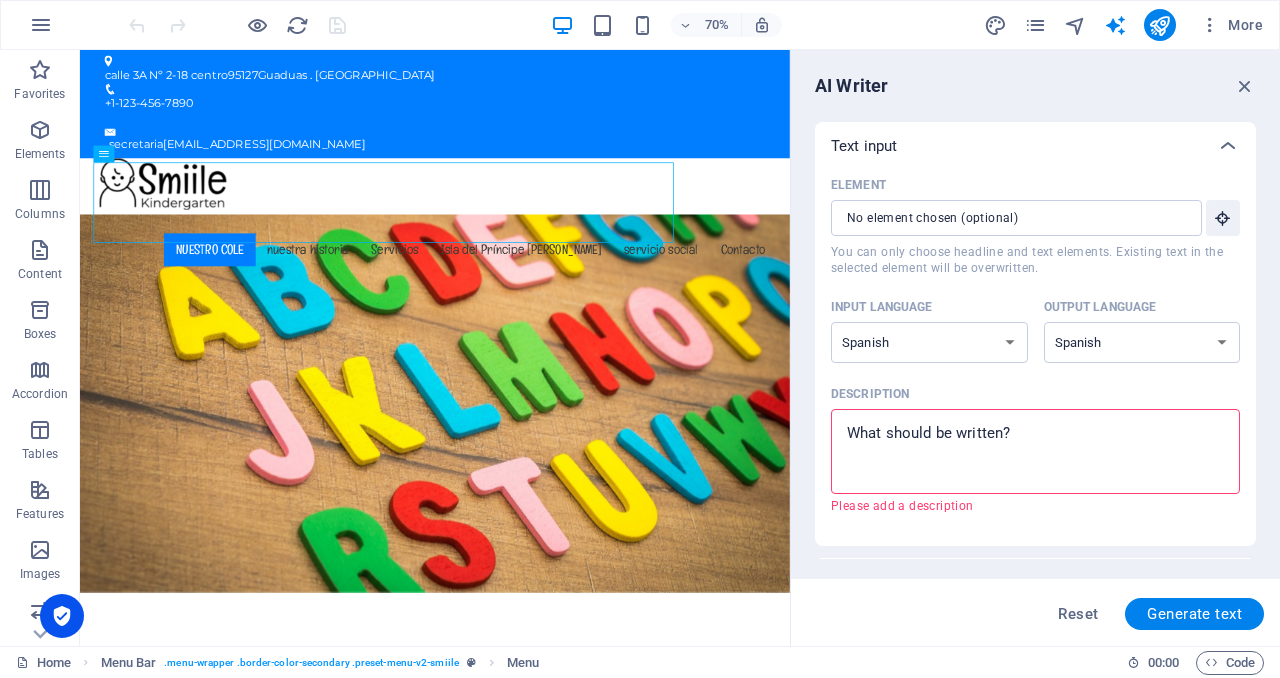 click on "Description x ​ Please add a description" at bounding box center [1035, 451] 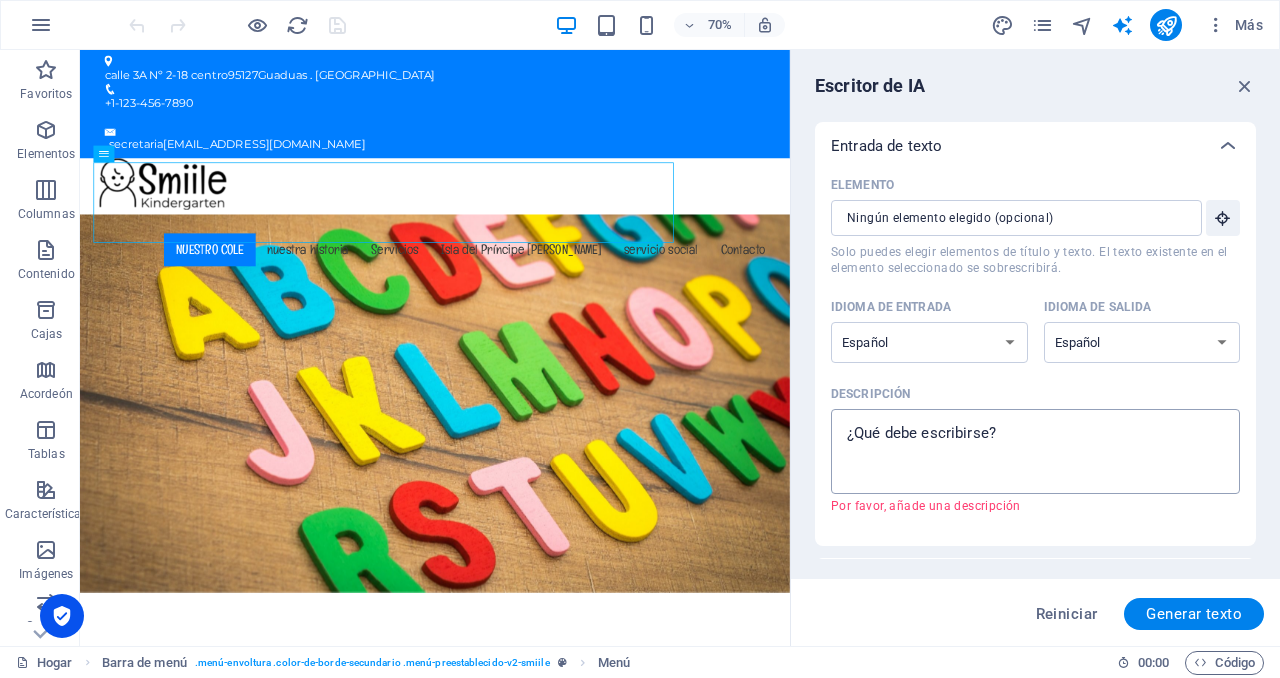 type on "x" 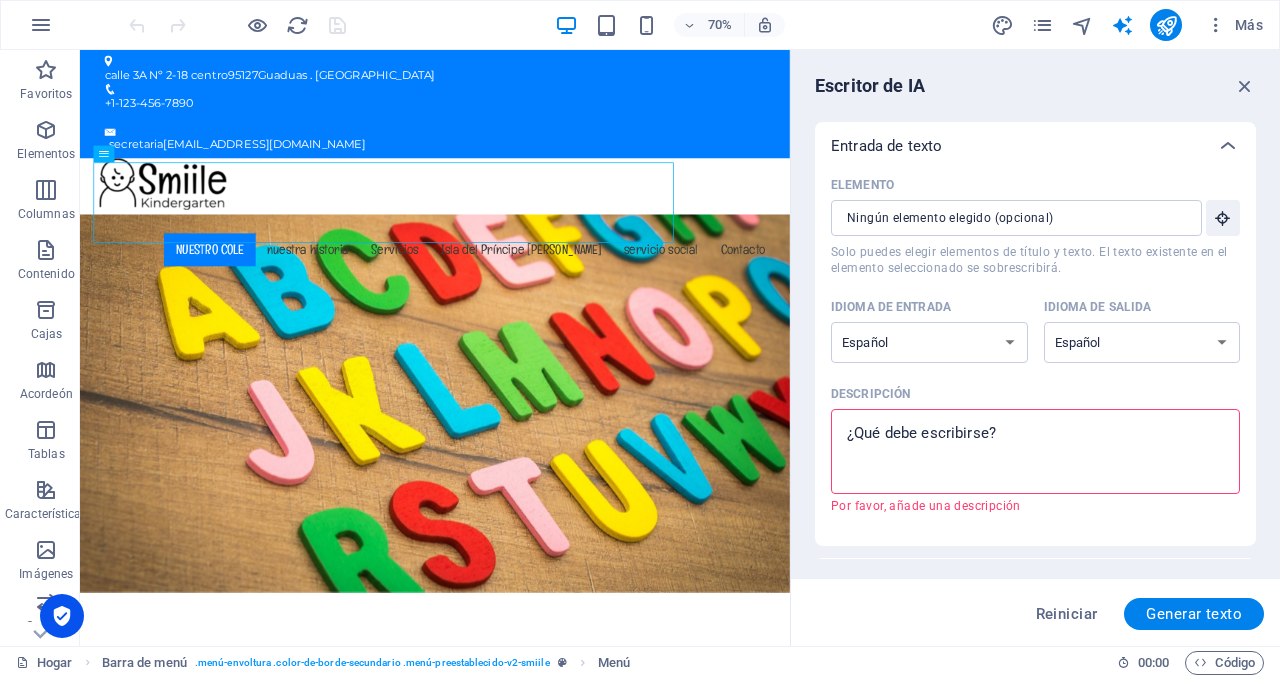 click on "Descripción x ​ Por favor, añade una descripción" at bounding box center [1035, 451] 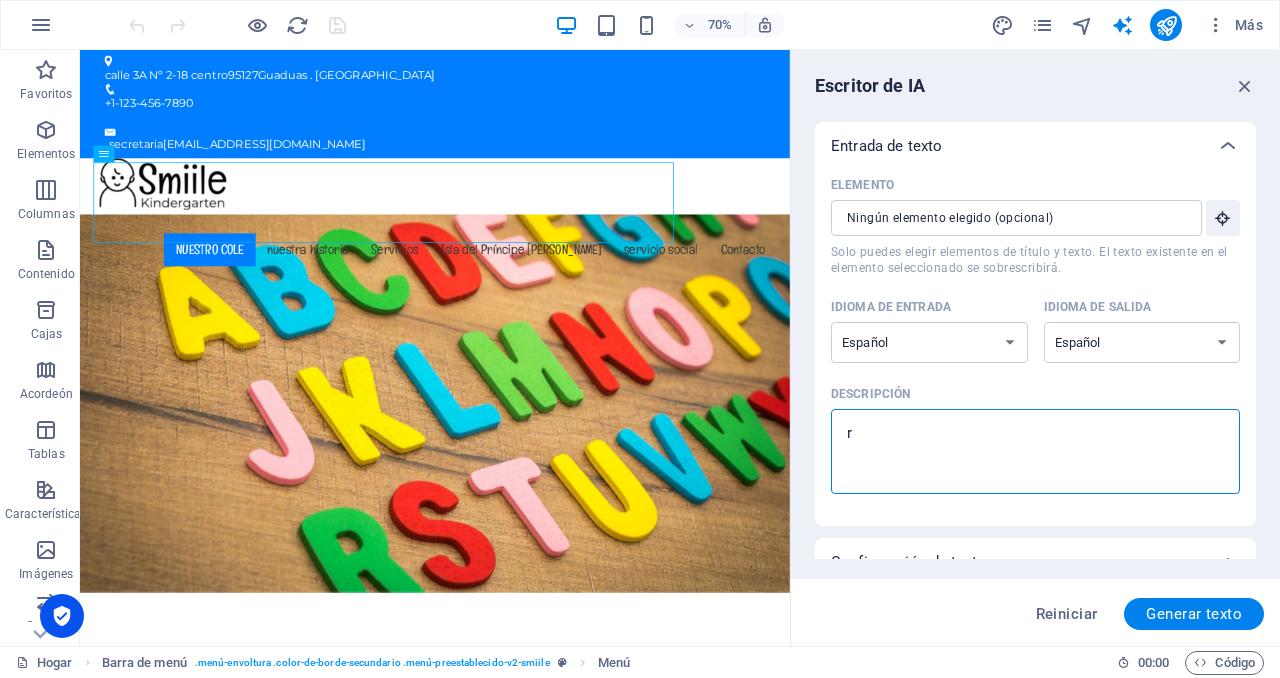 type on "re" 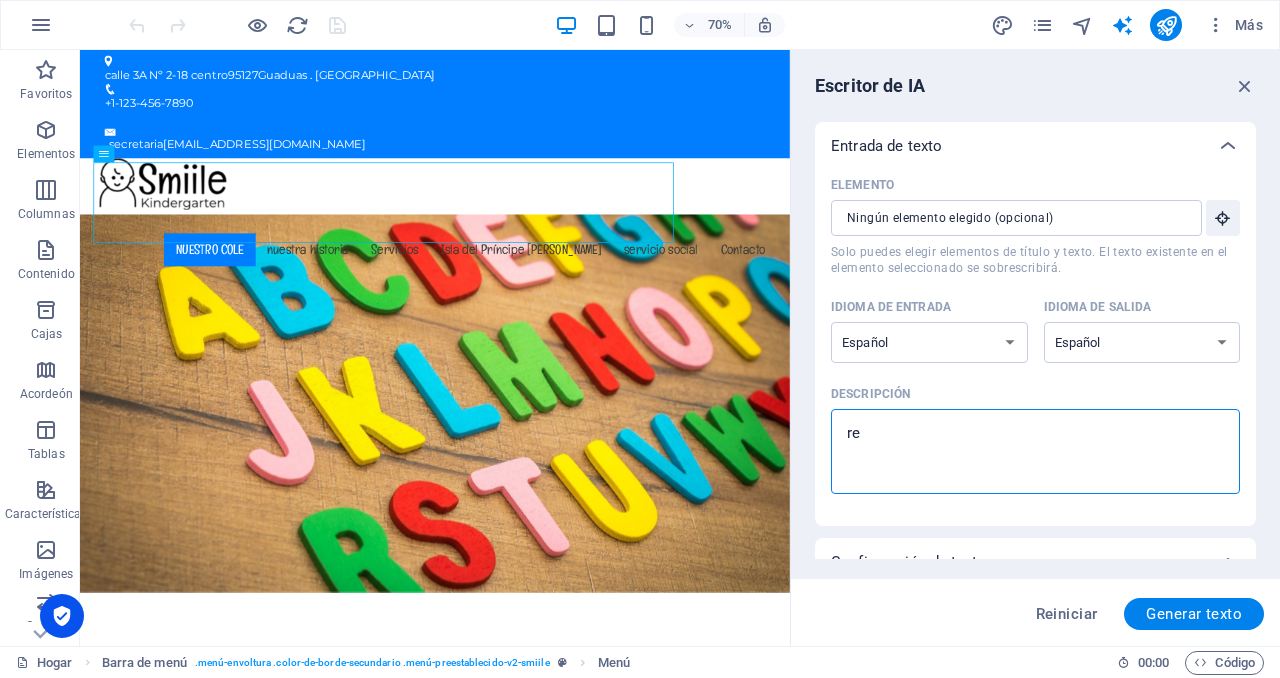 type on "rea" 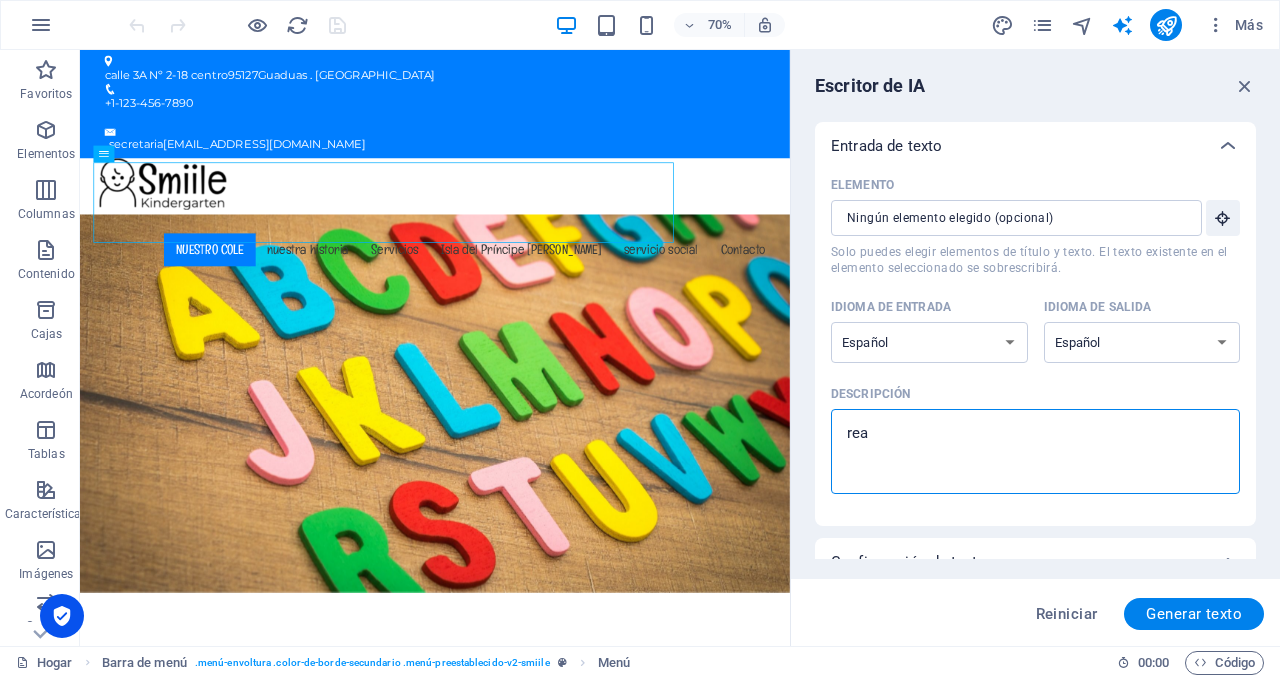 type on "real" 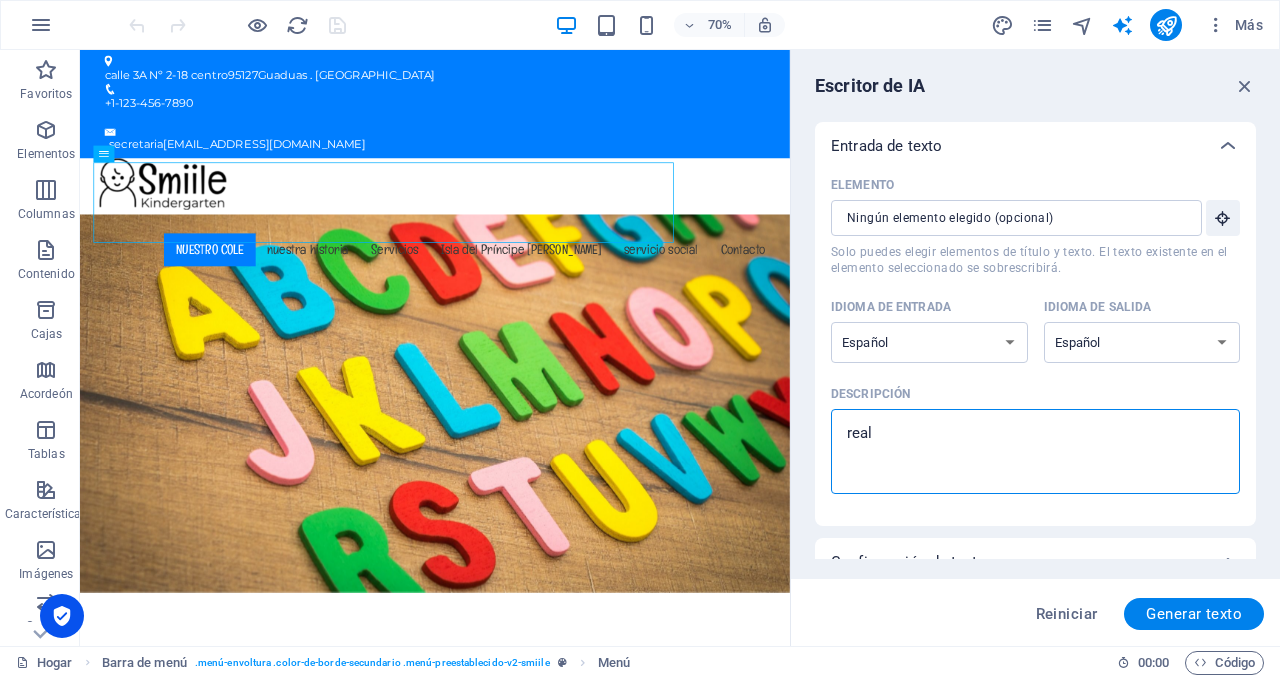 type on "reali" 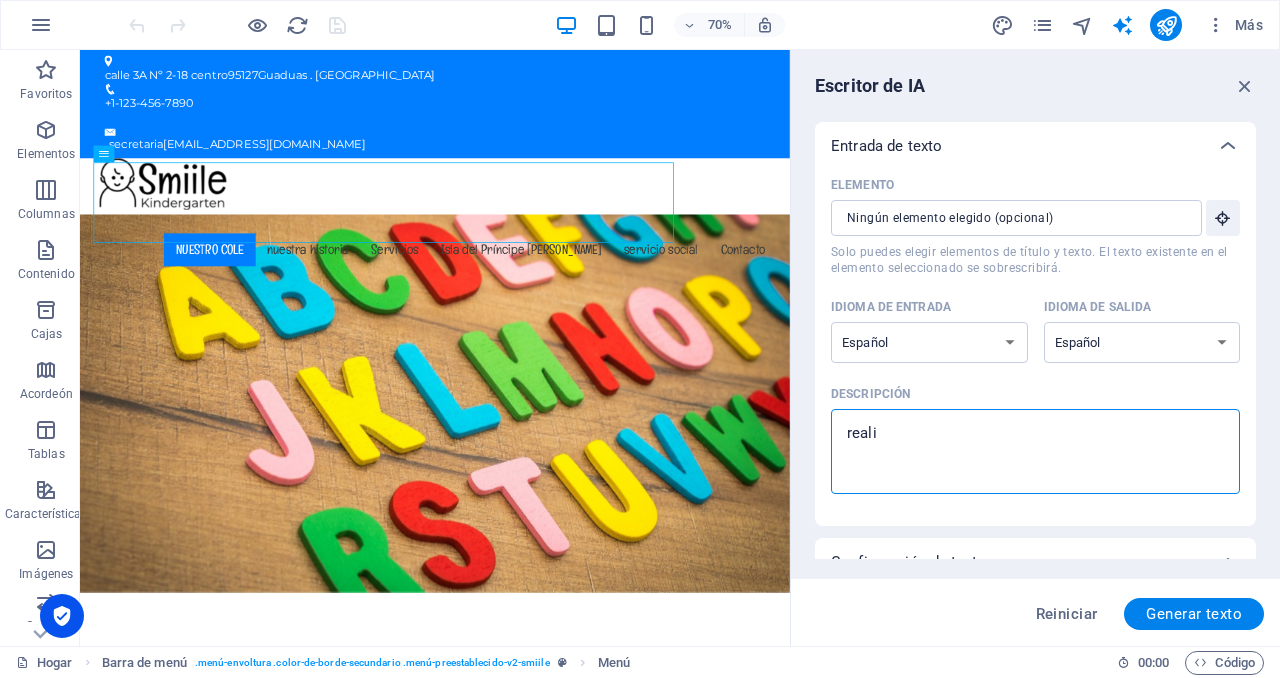 type on "realiz" 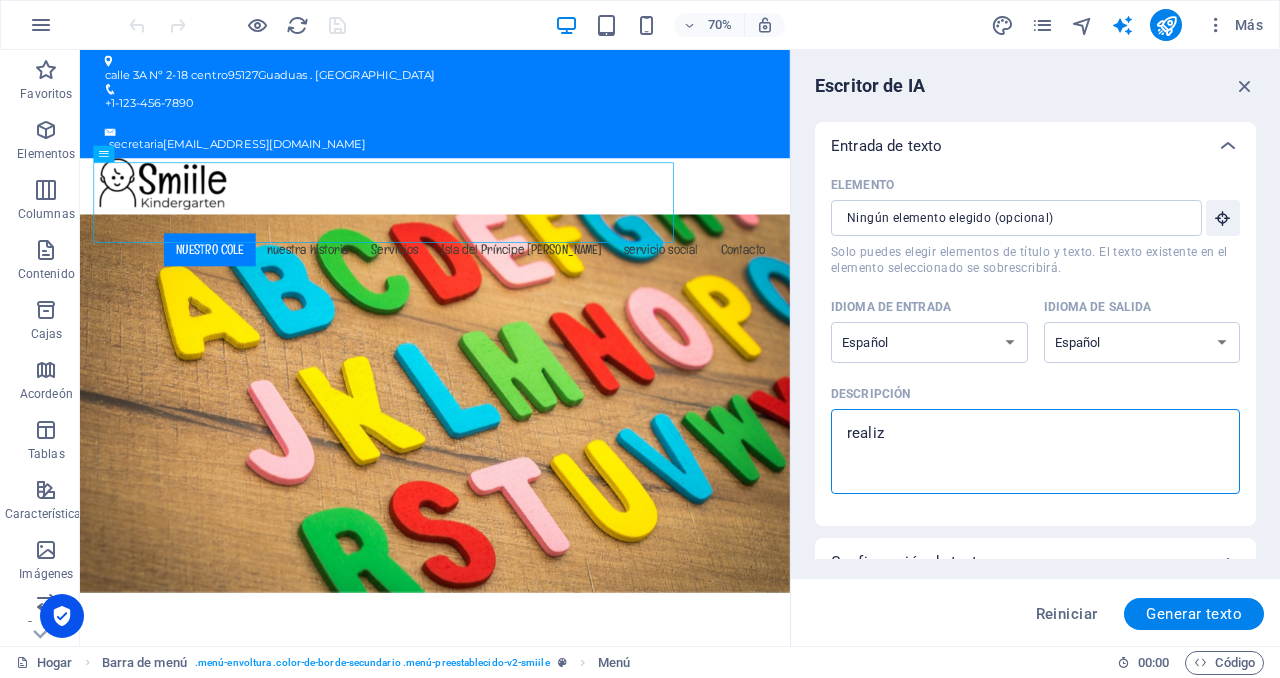 type on "realiza" 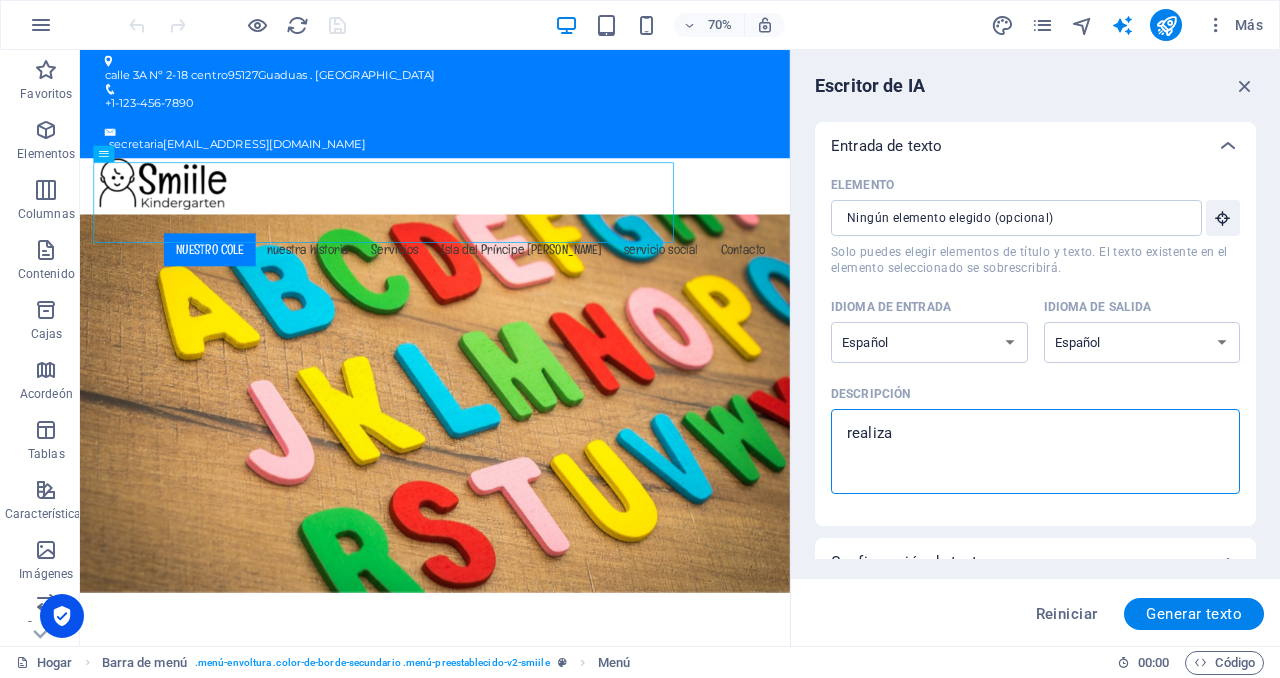 type on "realiza" 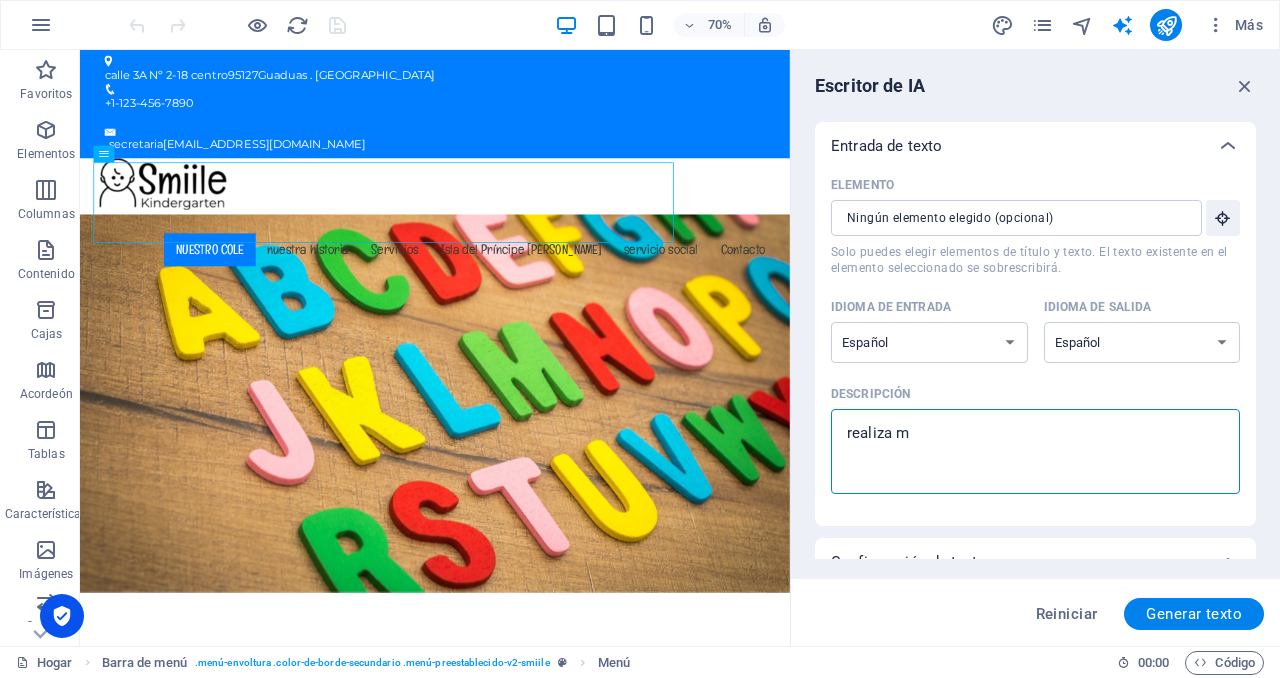 type on "realiza mi" 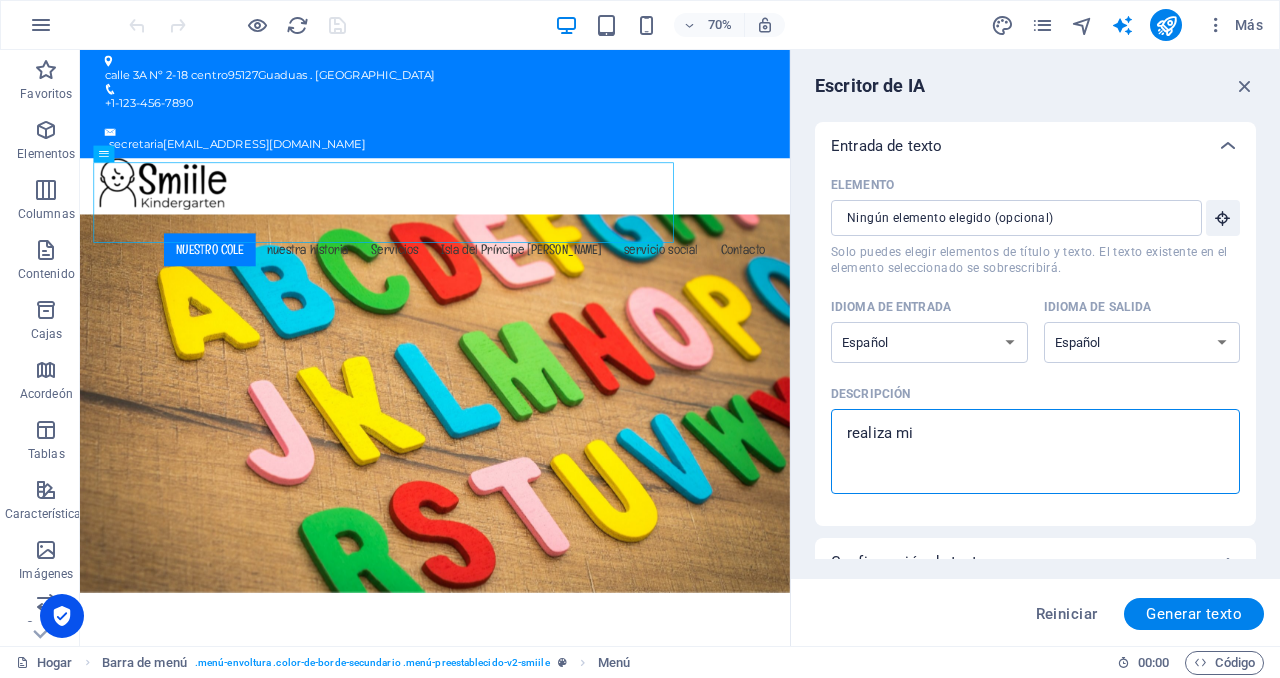 type on "realiza mi" 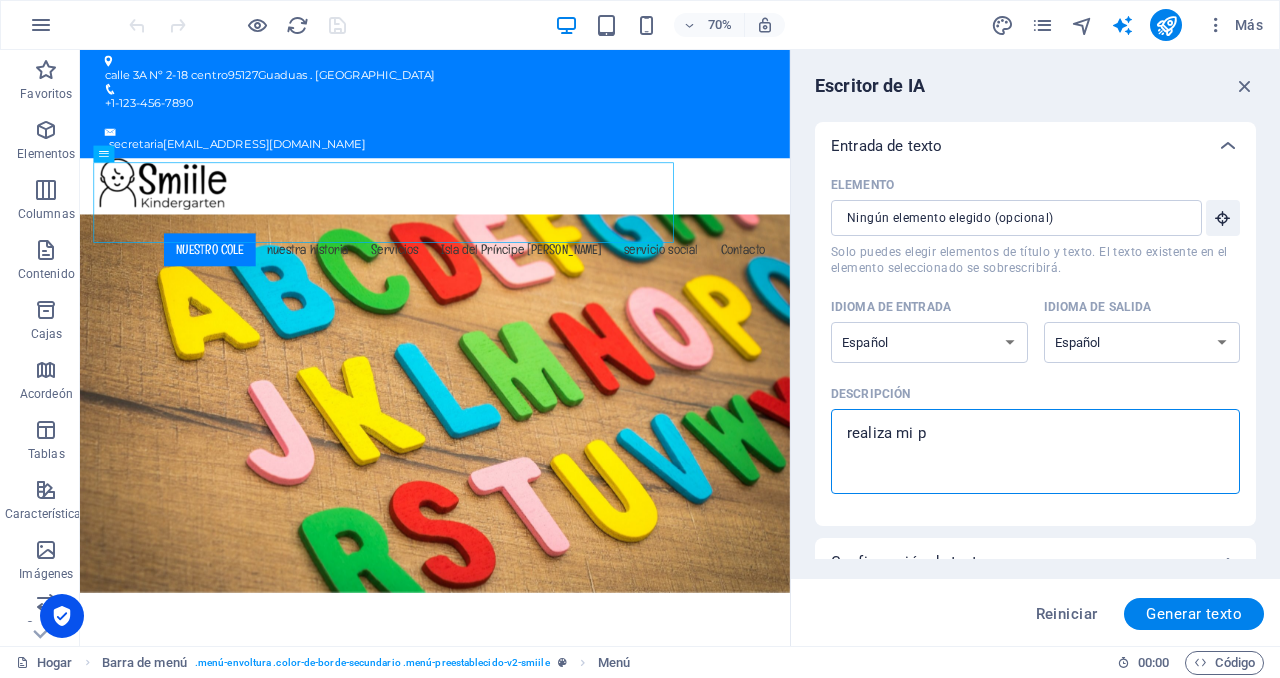 type on "x" 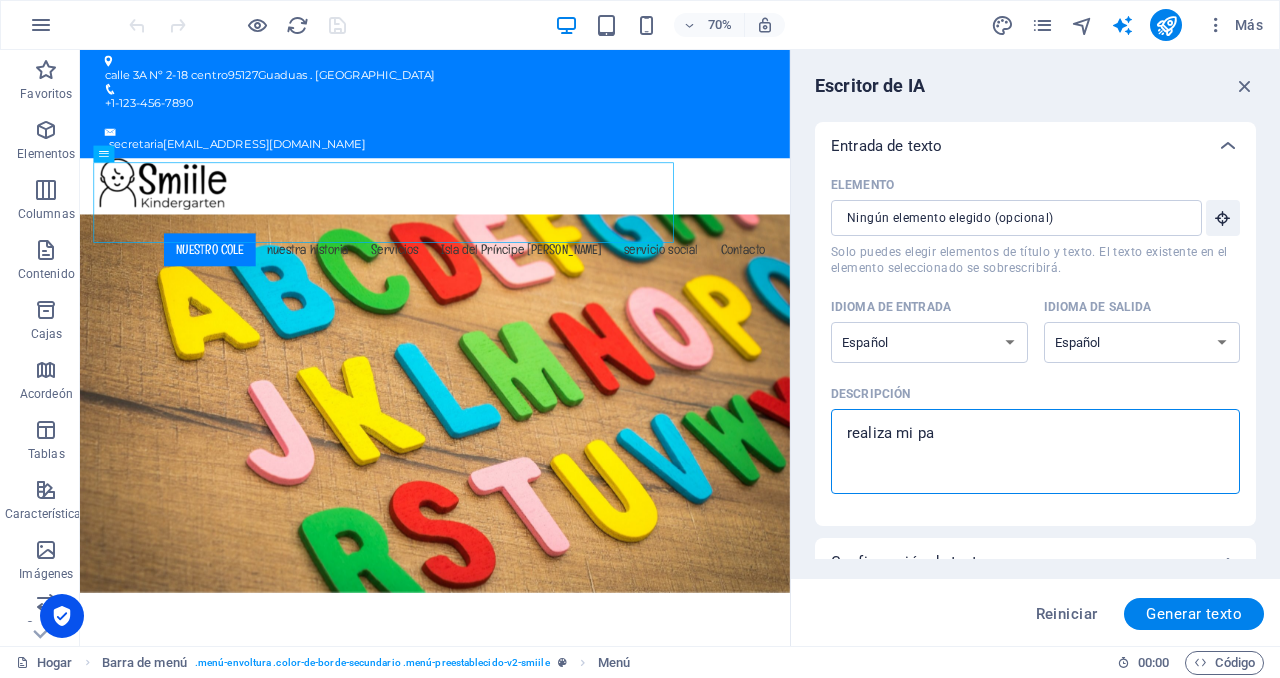 type on "realiza mi pag" 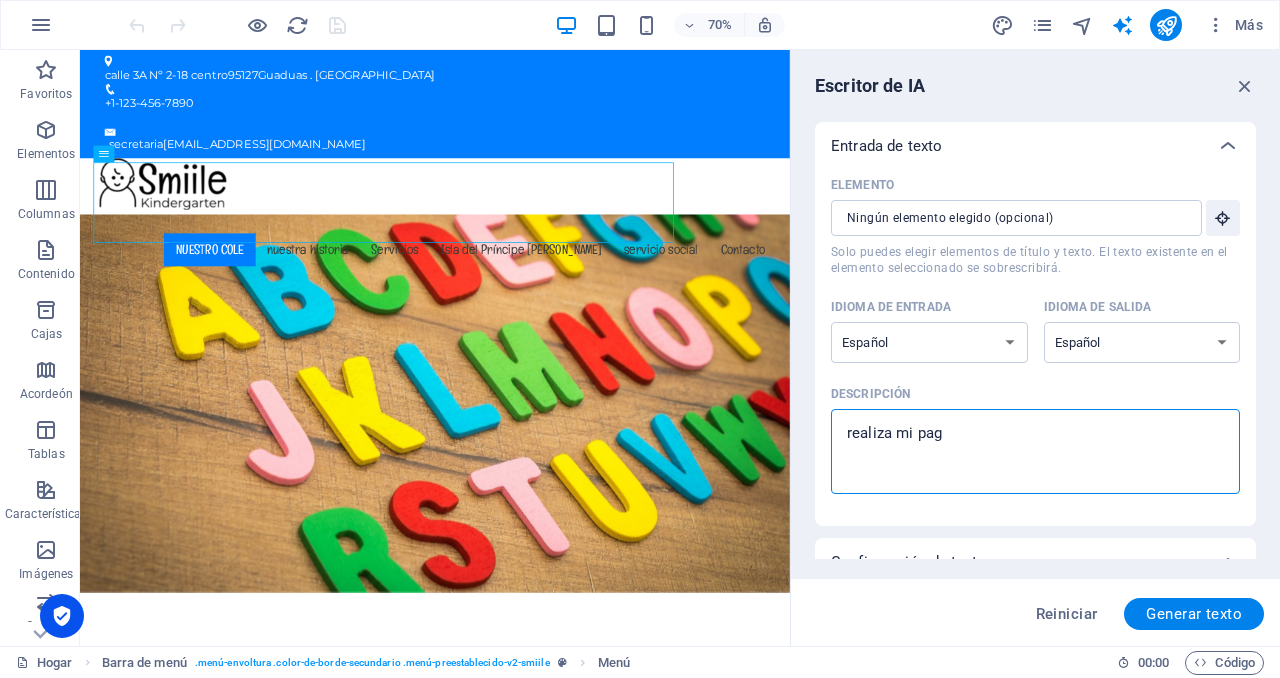 type on "realiza mi pagi" 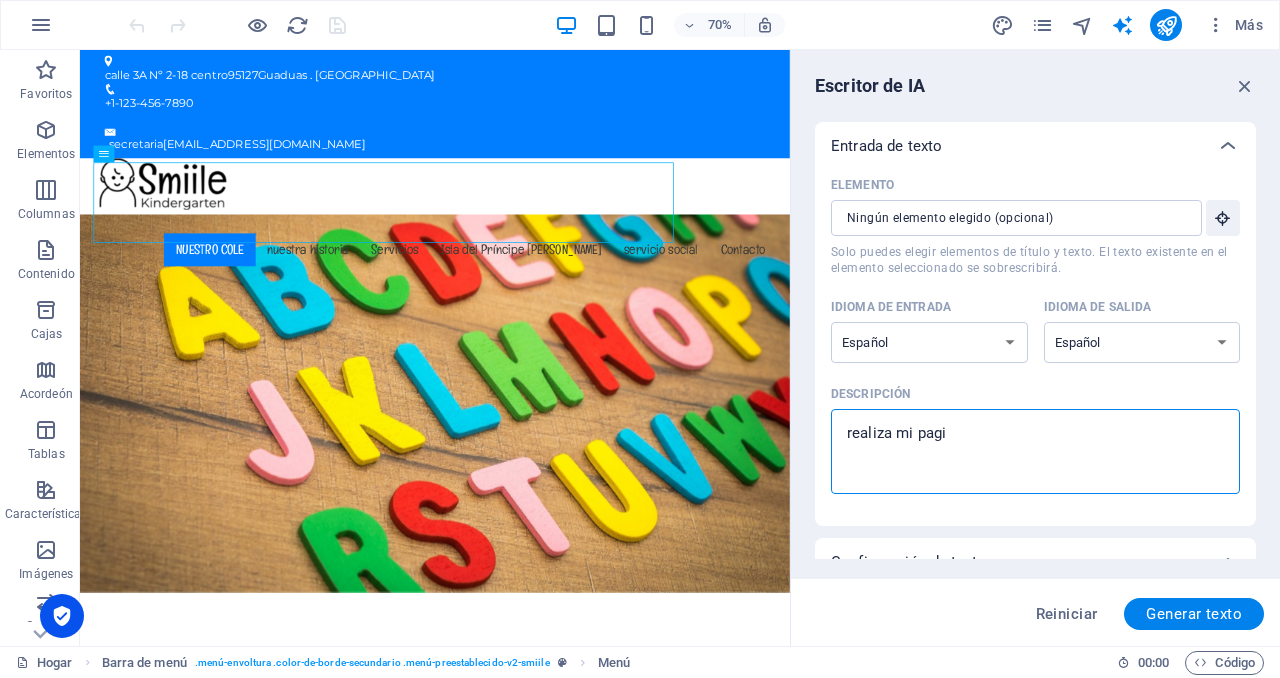 type on "x" 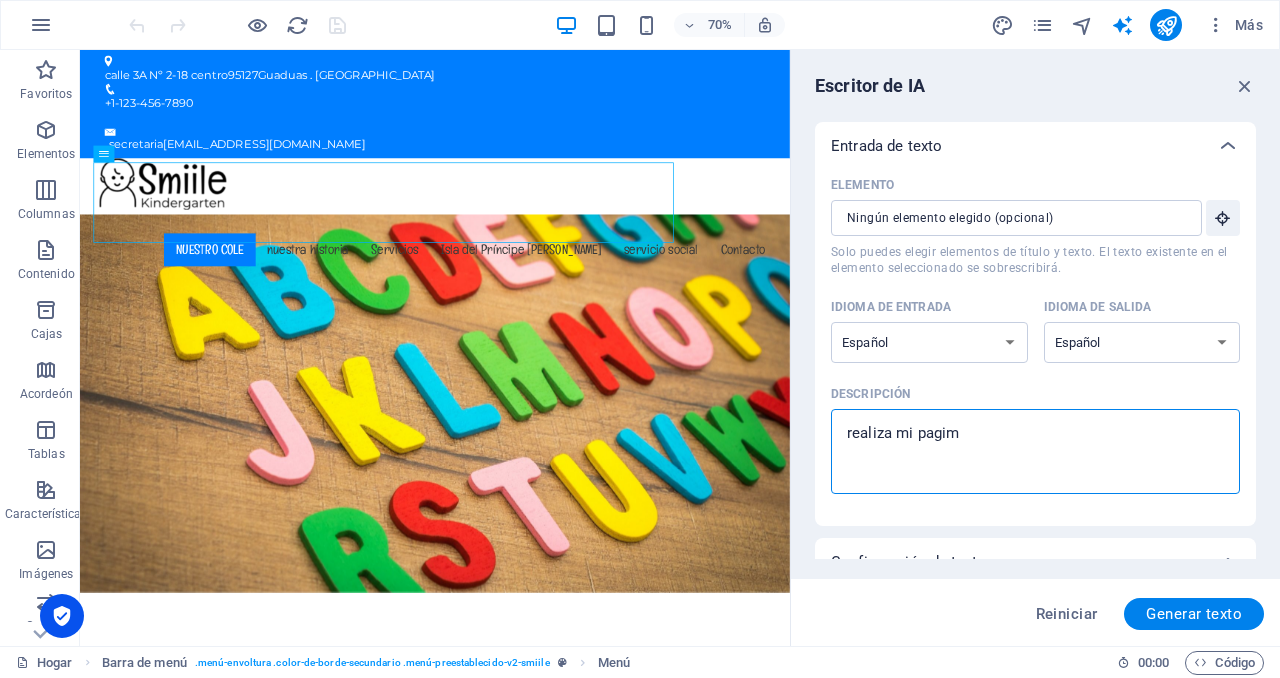 type on "realiza mi pagimn" 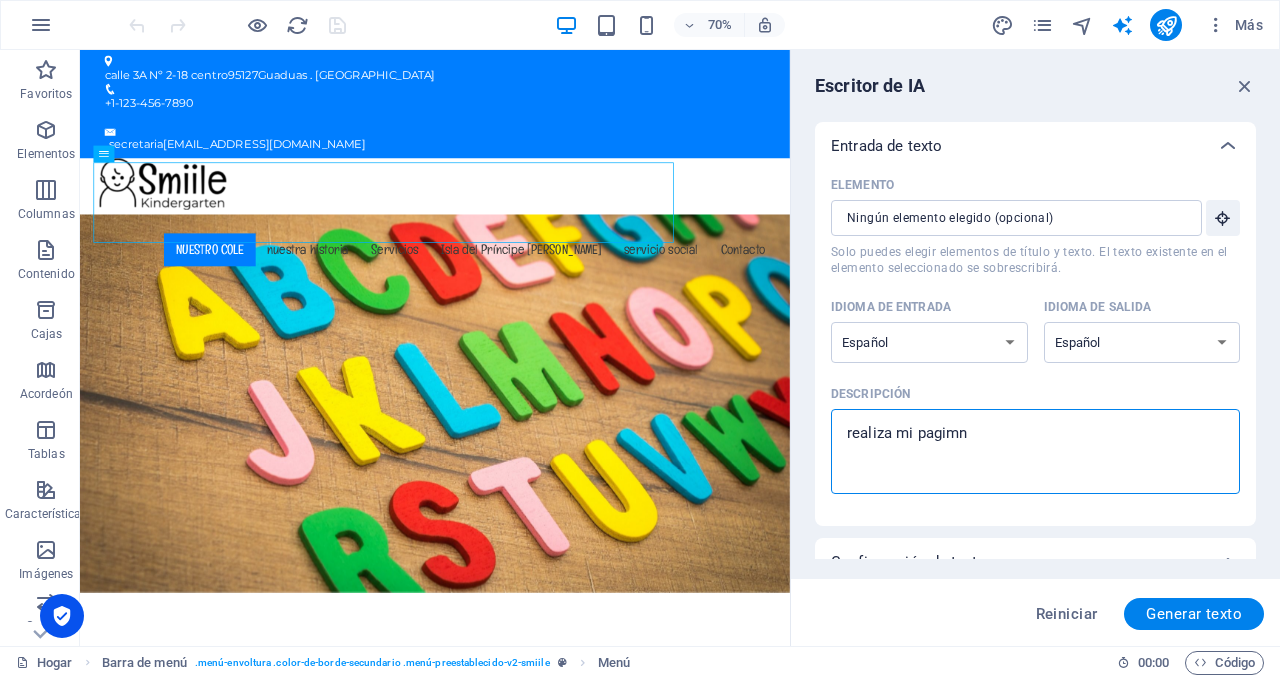 type on "x" 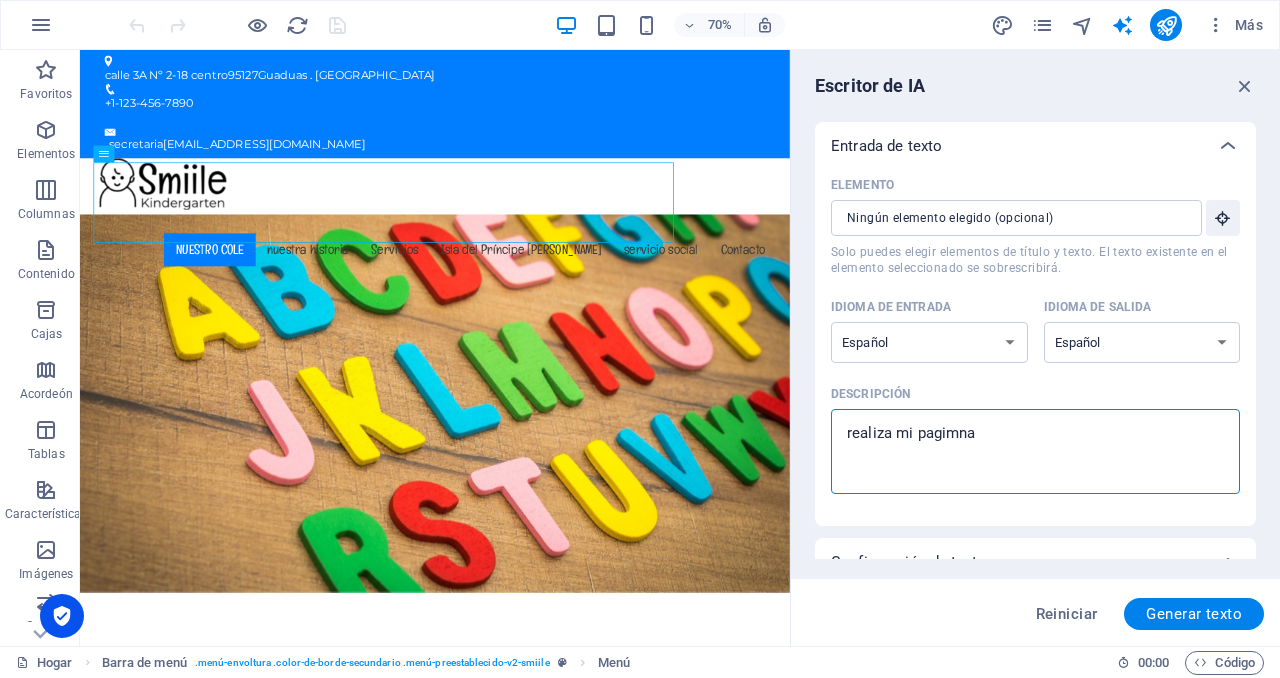 type on "realiza mi pagimn" 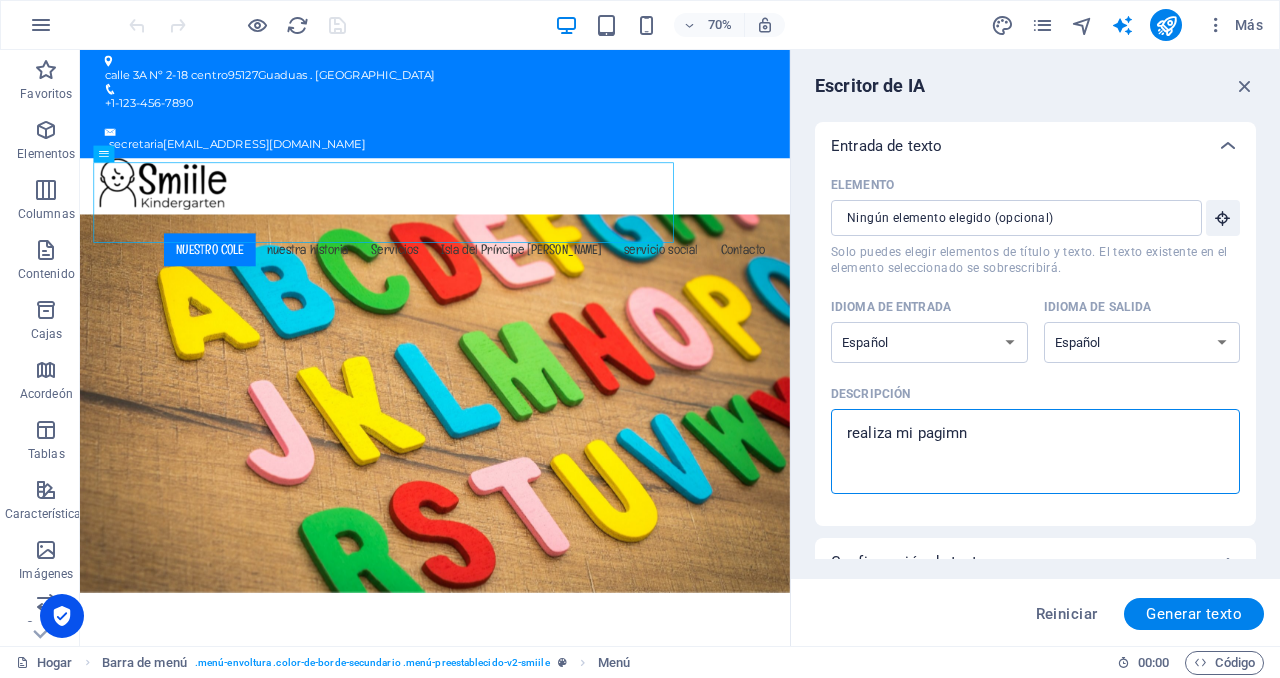 type on "realiza mi pagim" 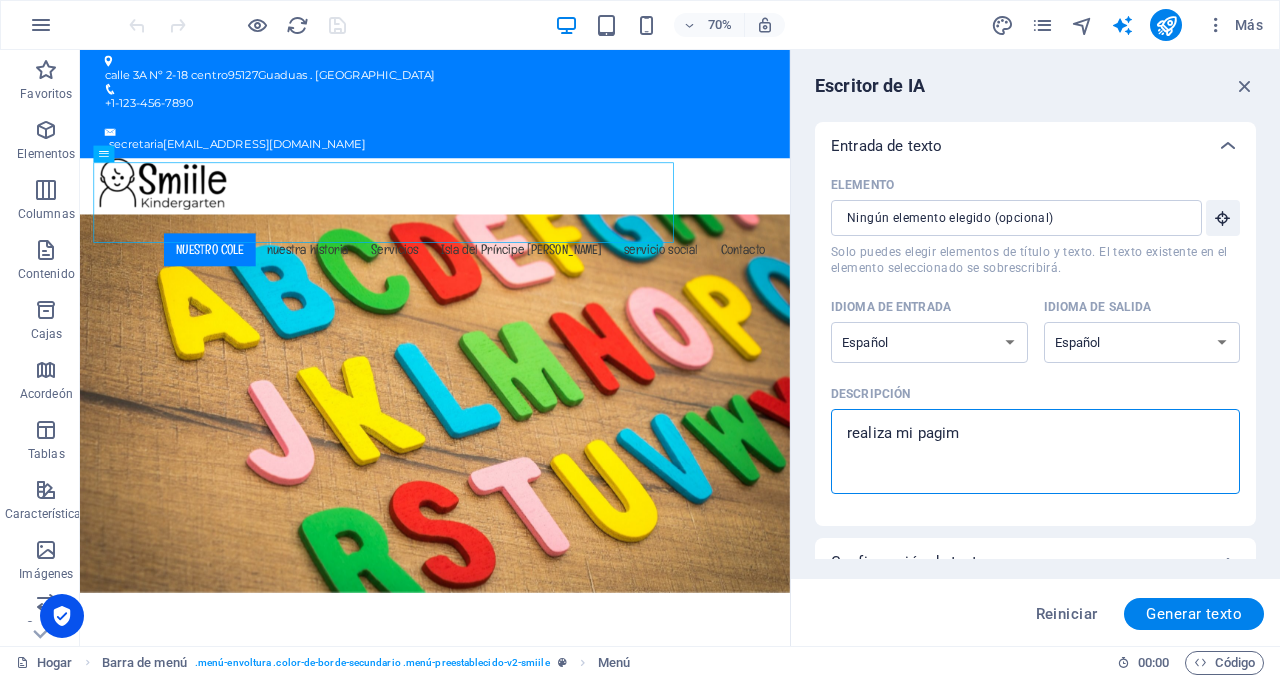 type on "x" 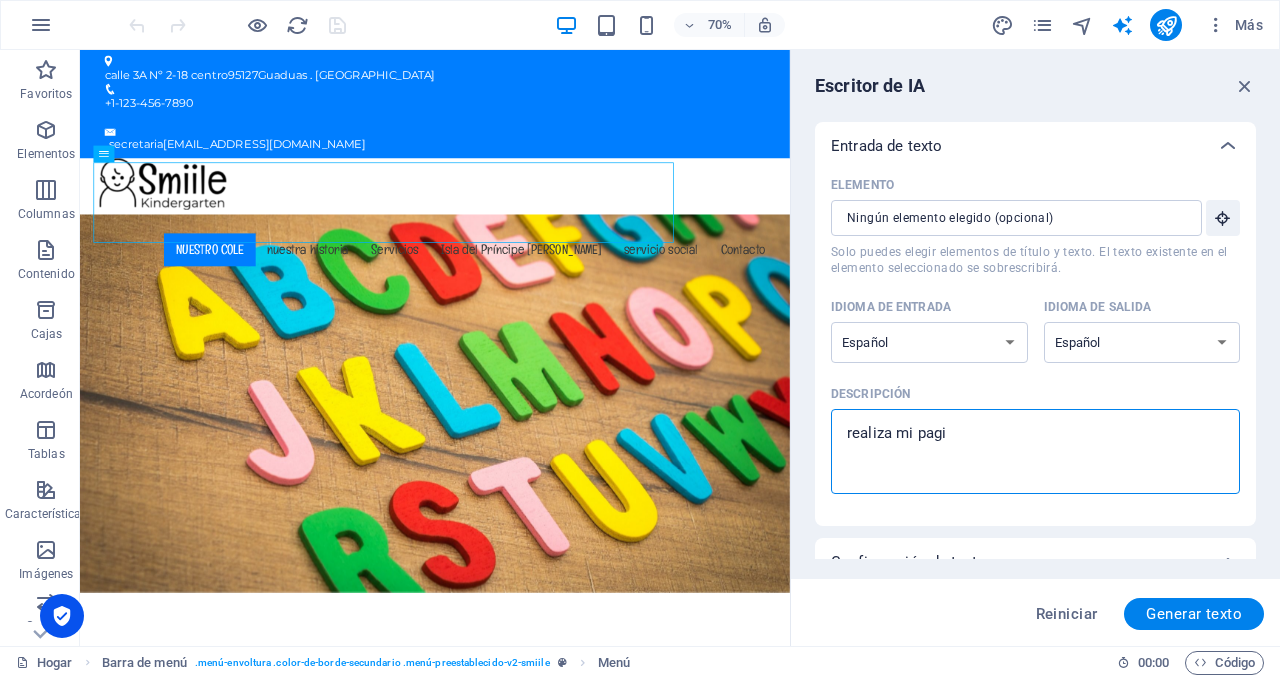 type on "realiza mi pagin" 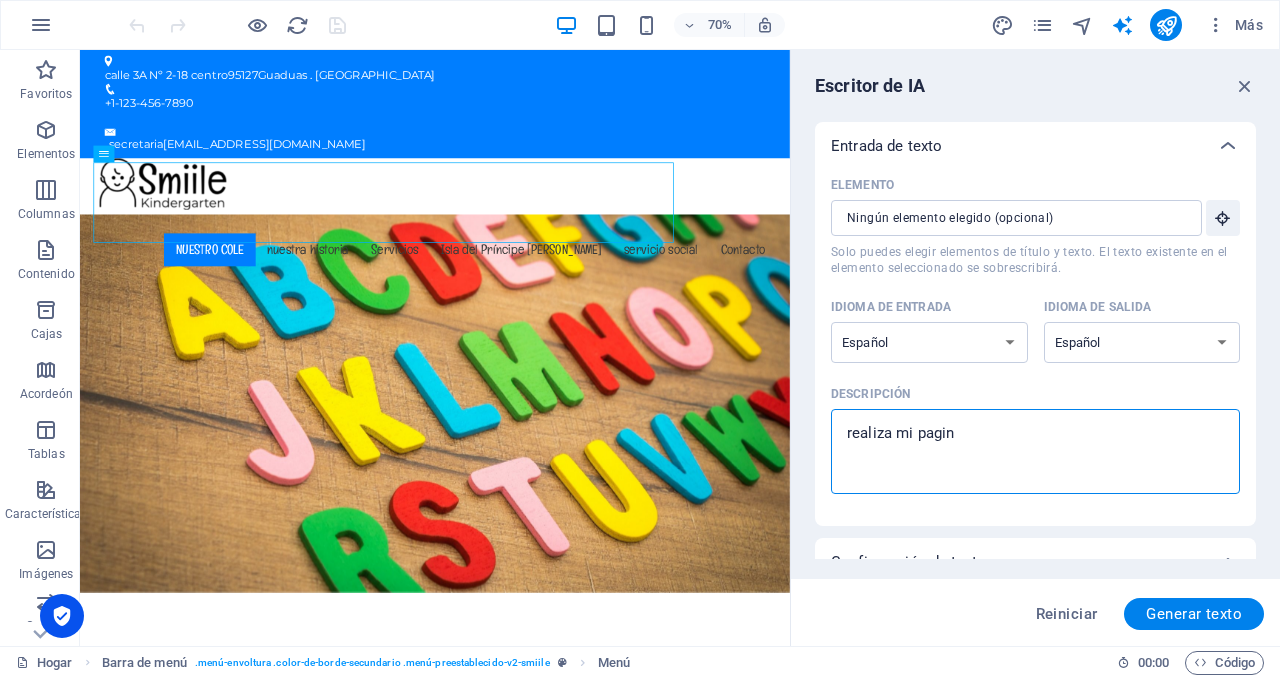 type on "realiza mi pagina" 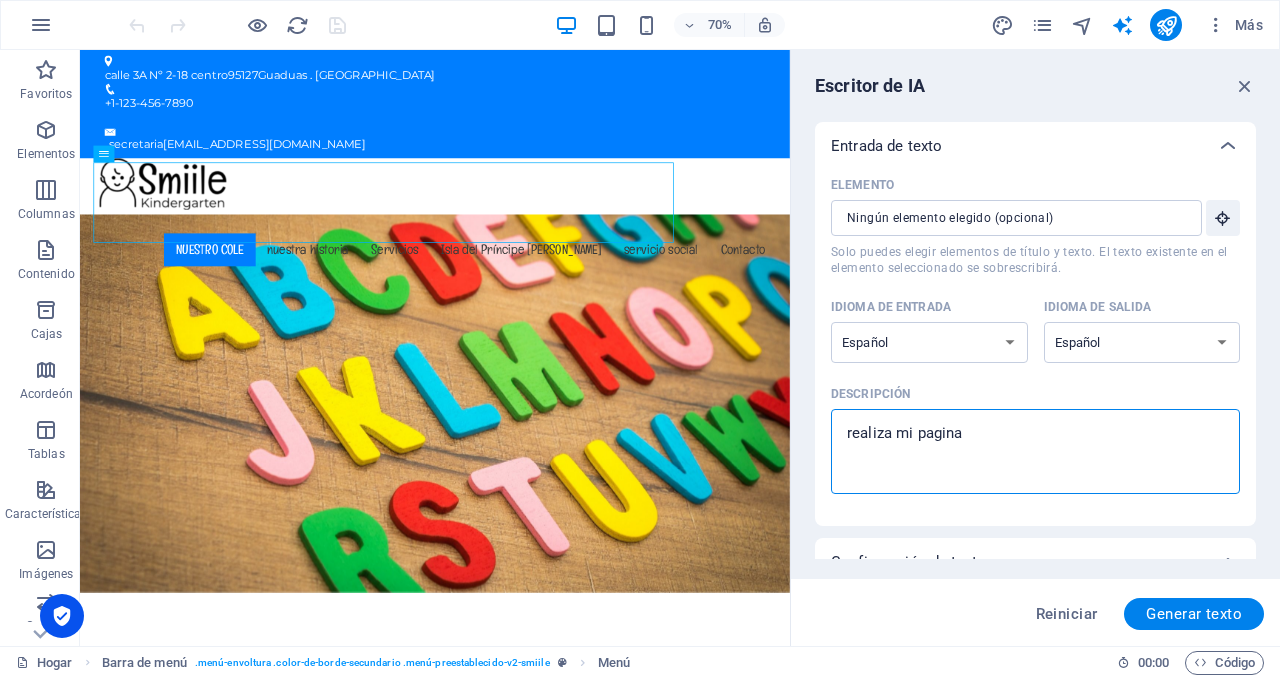 type on "realiza mi pagina" 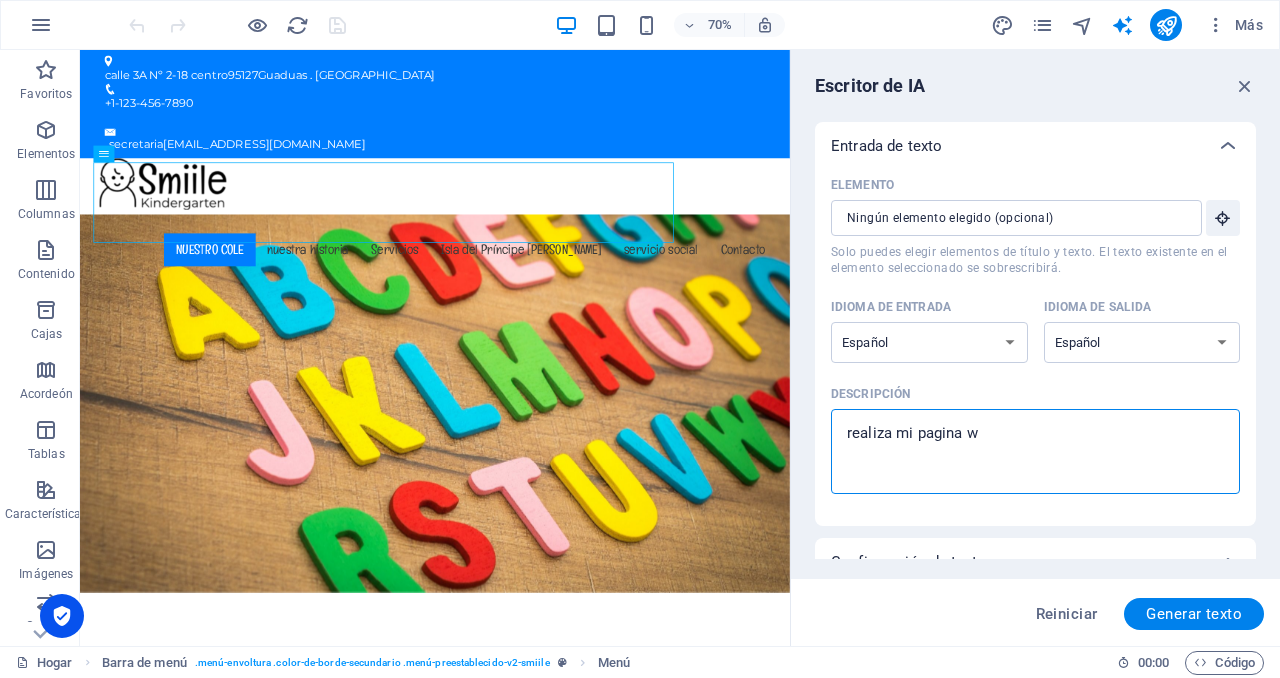 type on "realiza mi pagina we" 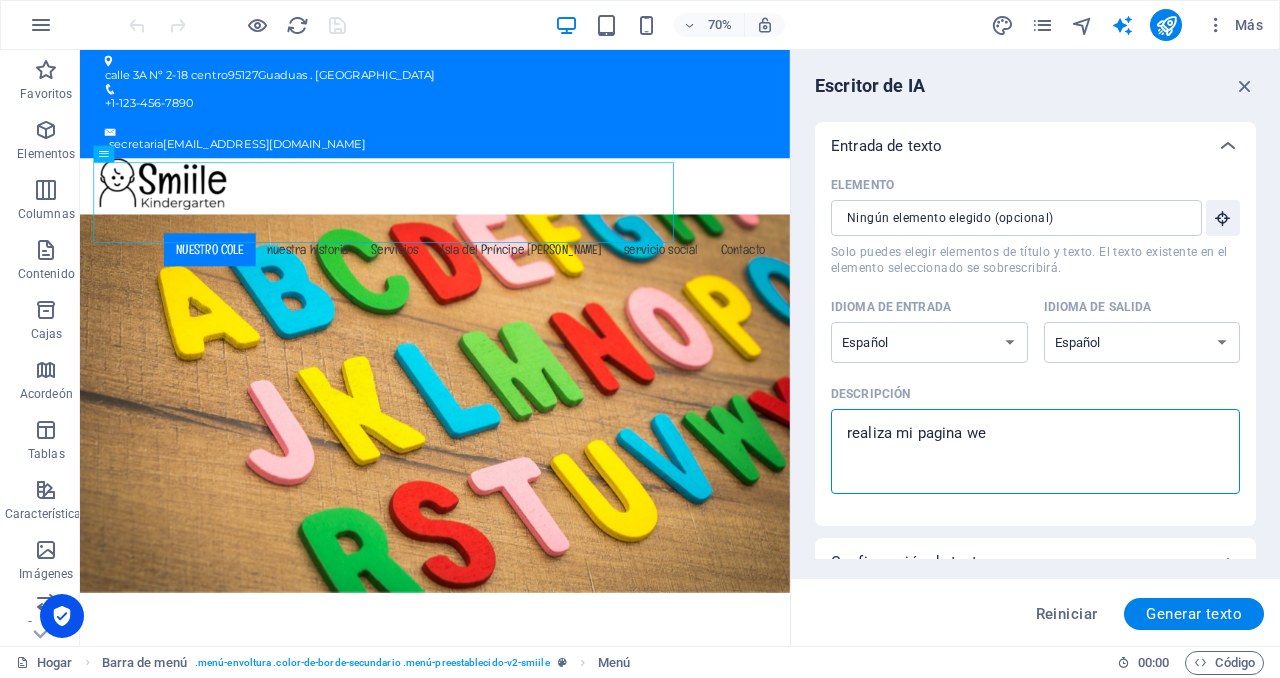 type on "realiza mi pagina wer" 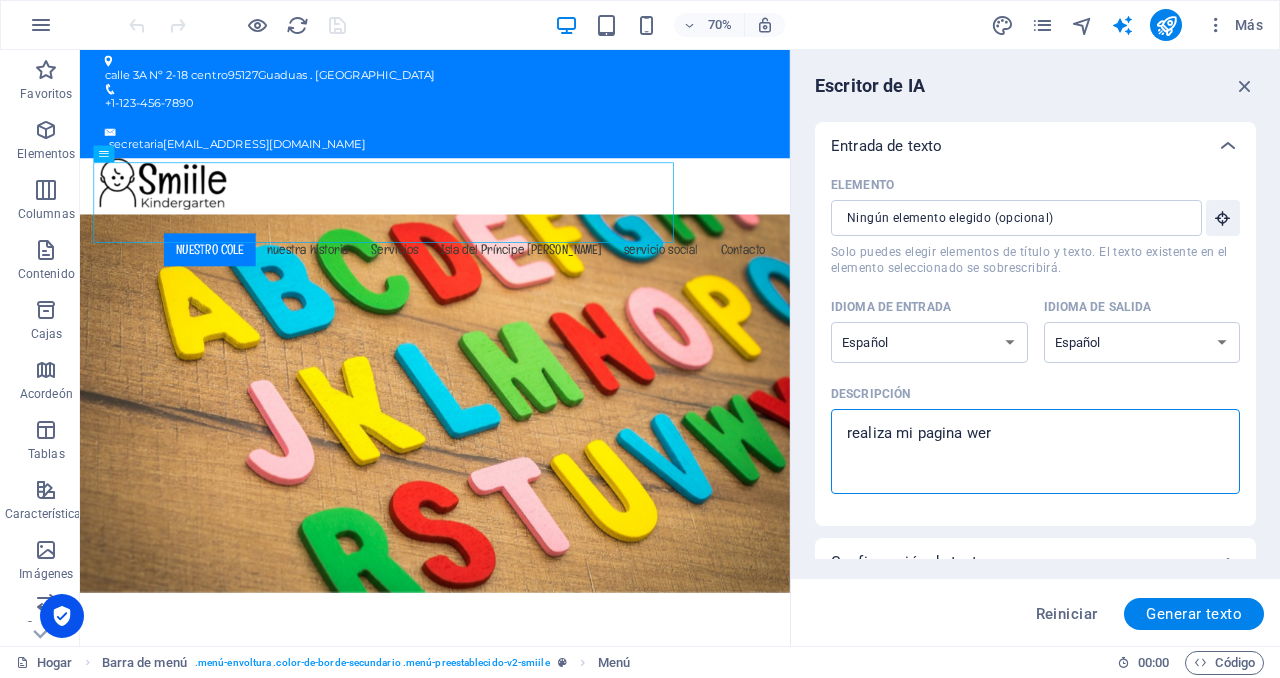 type on "x" 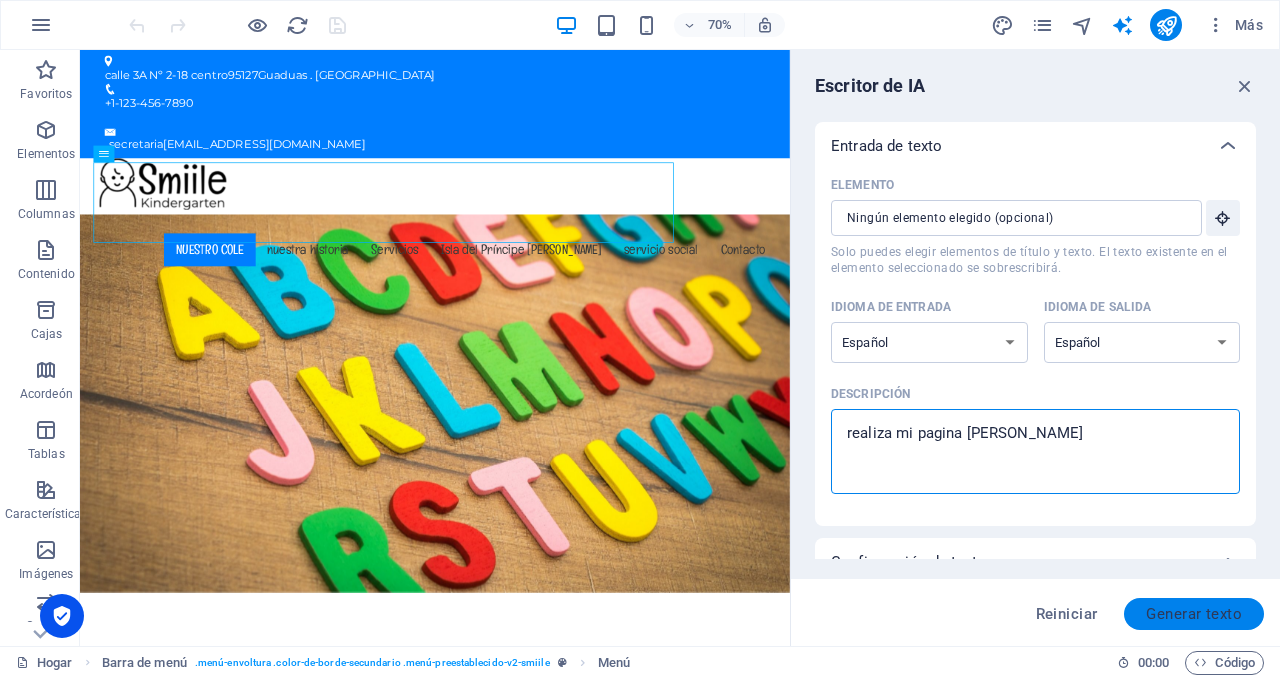 type on "realiza mi pagina werb" 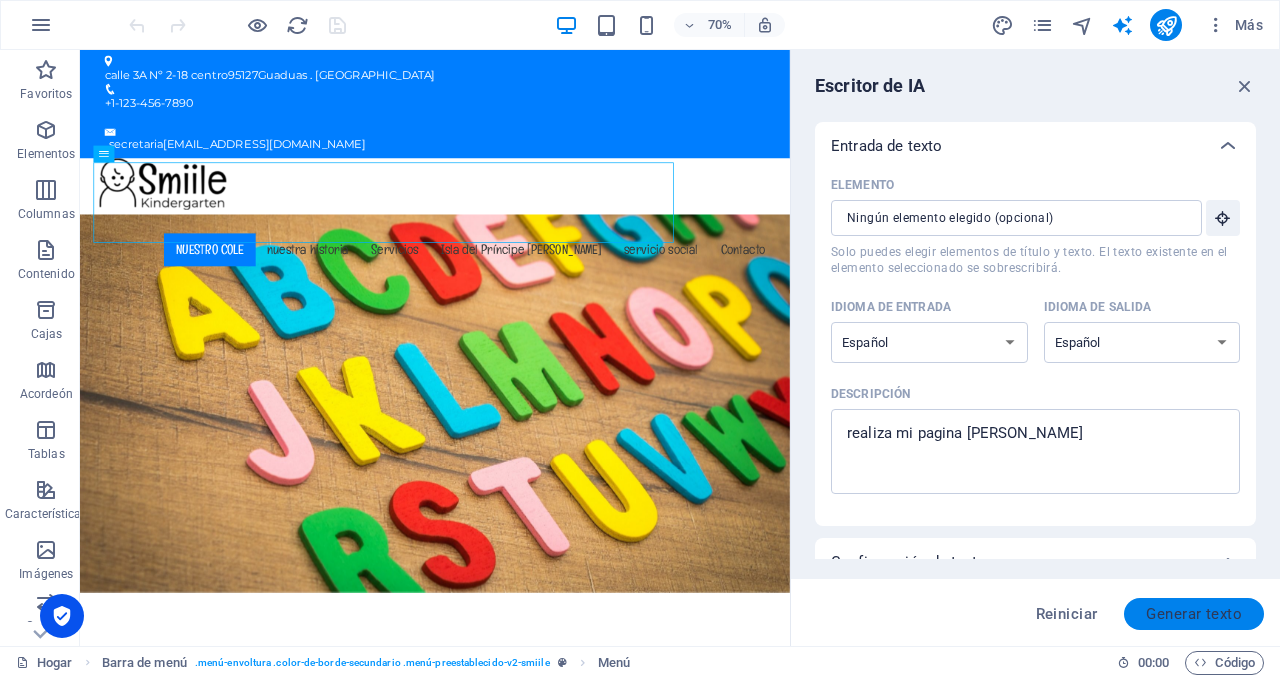 click on "Generar texto" at bounding box center (1194, 614) 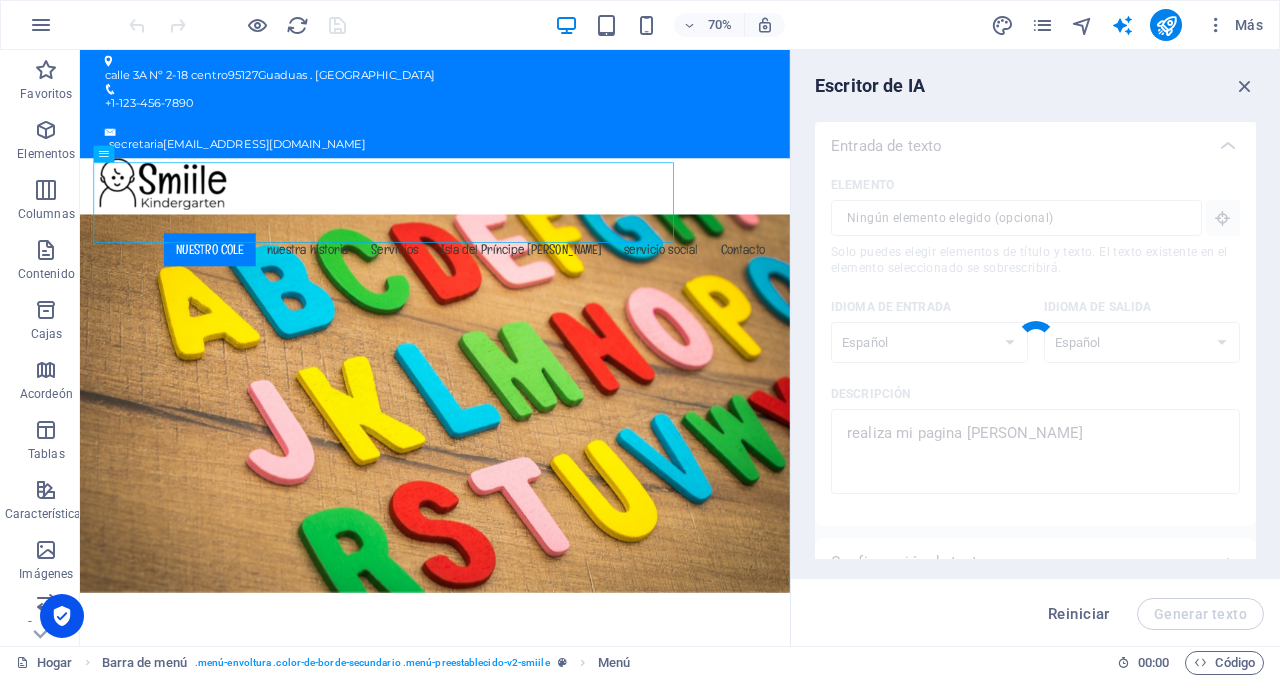 type on "x" 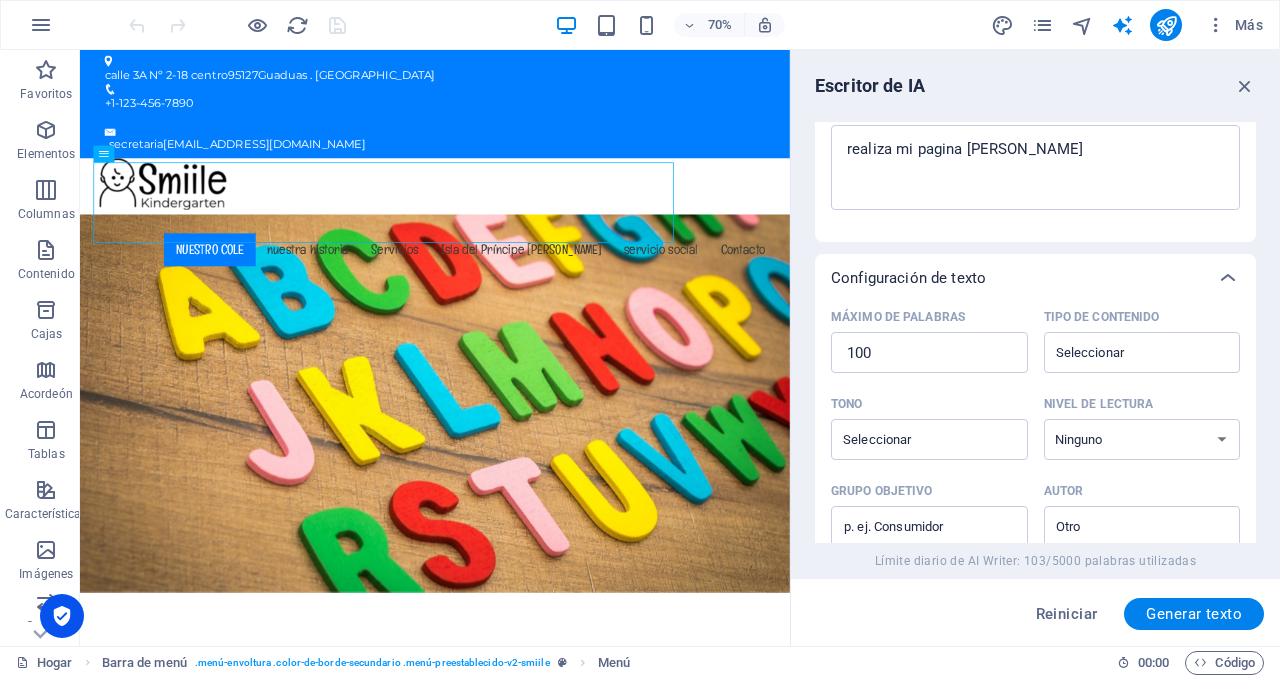 scroll, scrollTop: 285, scrollLeft: 0, axis: vertical 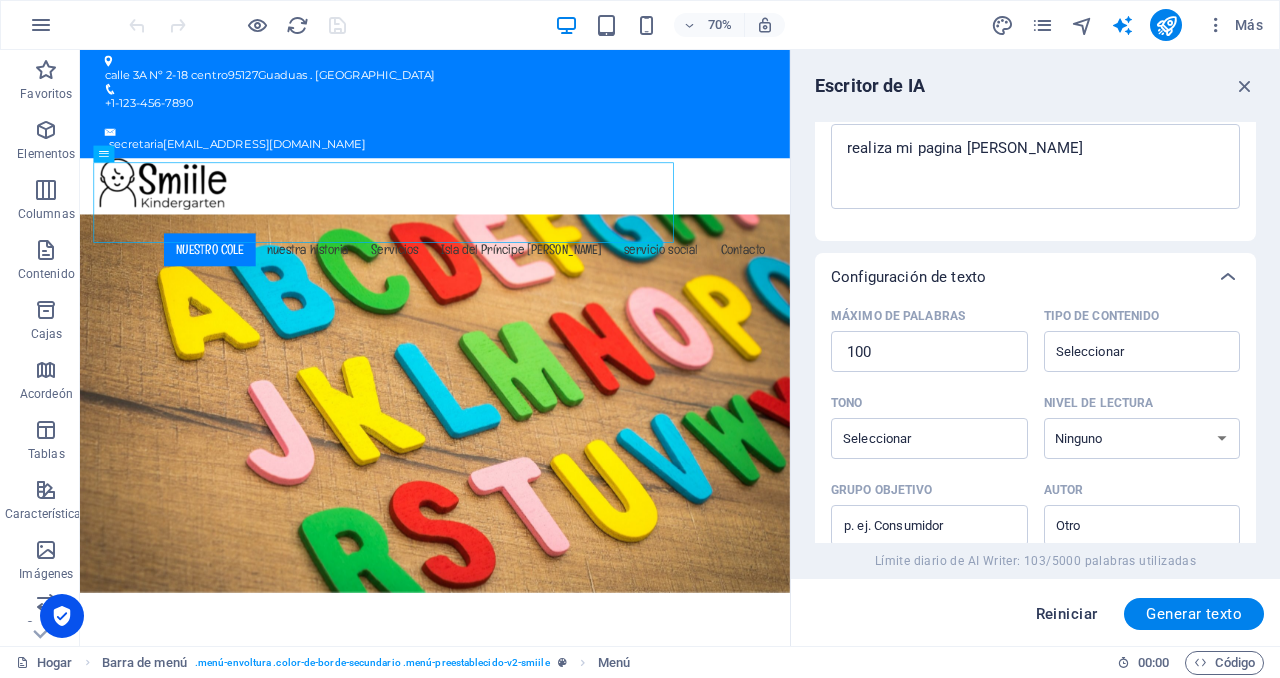 click on "Reiniciar" at bounding box center [1067, 614] 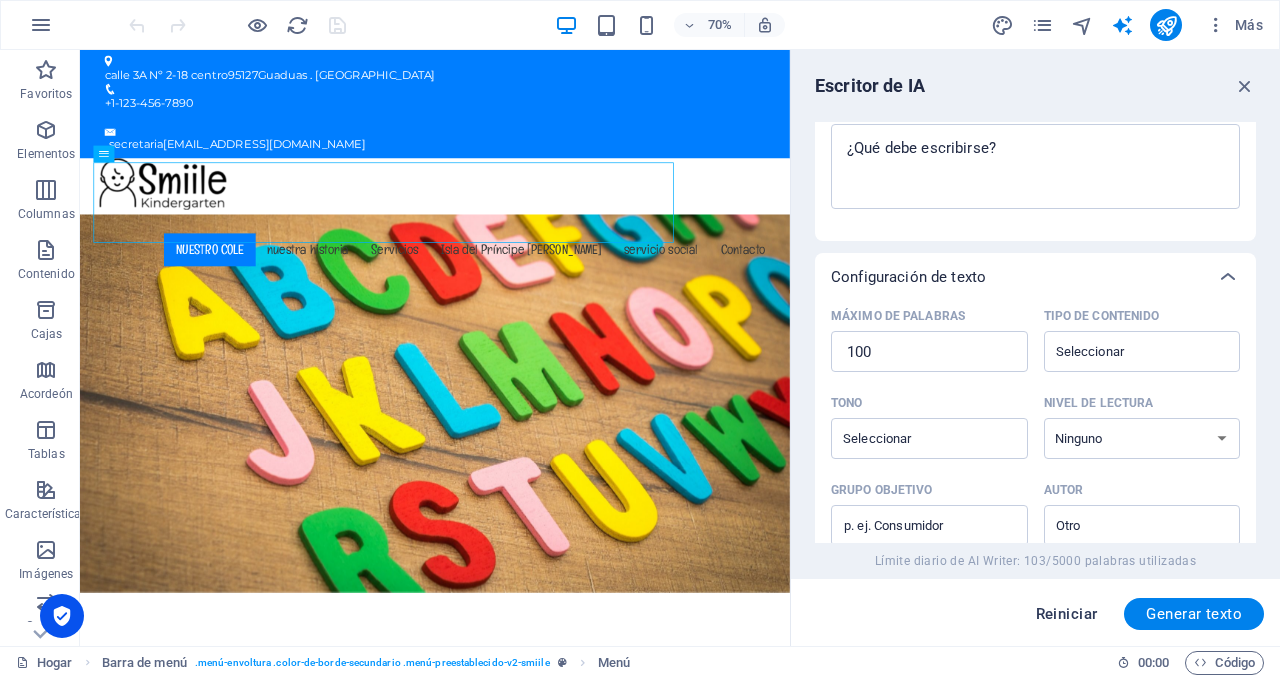 click on "Reiniciar" at bounding box center [1067, 614] 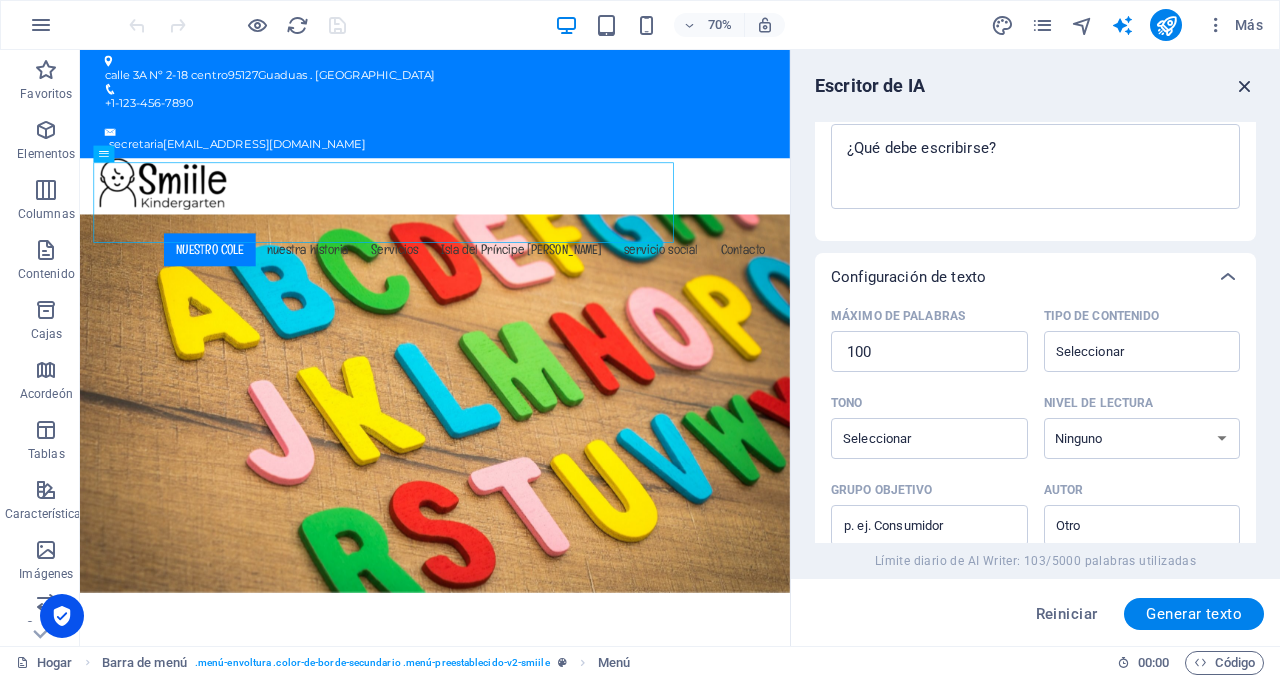 click at bounding box center [1245, 86] 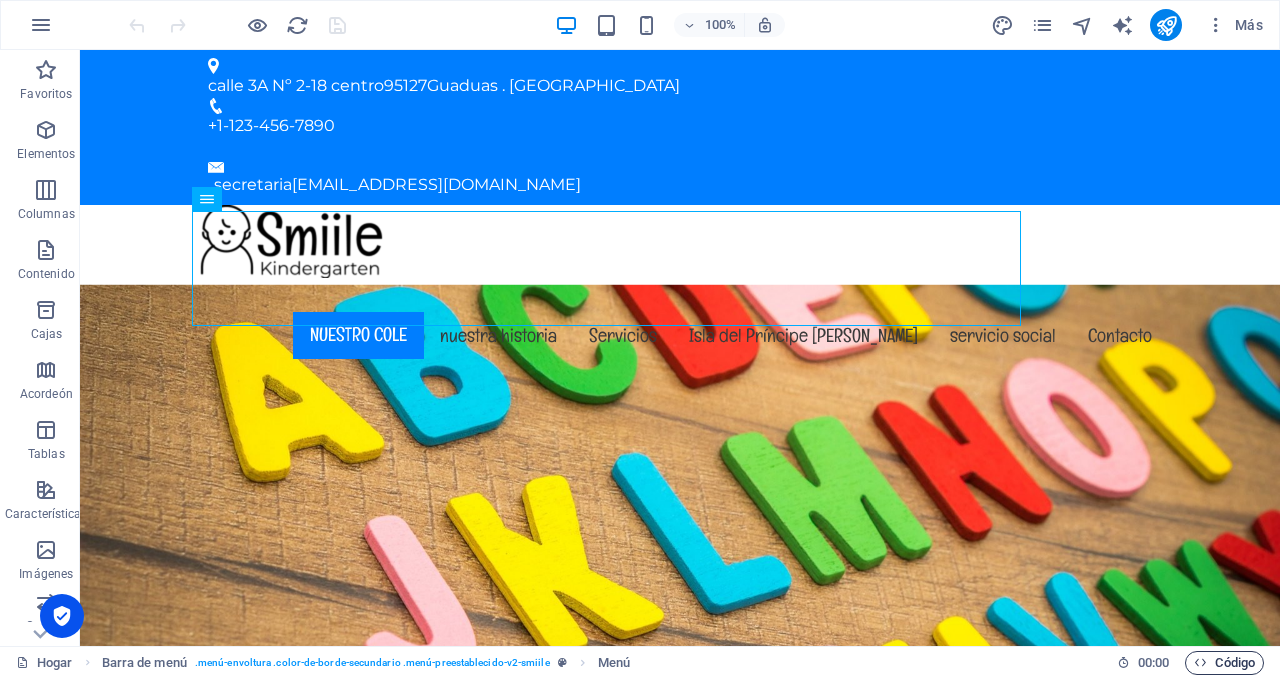 click on "Código" at bounding box center [1235, 662] 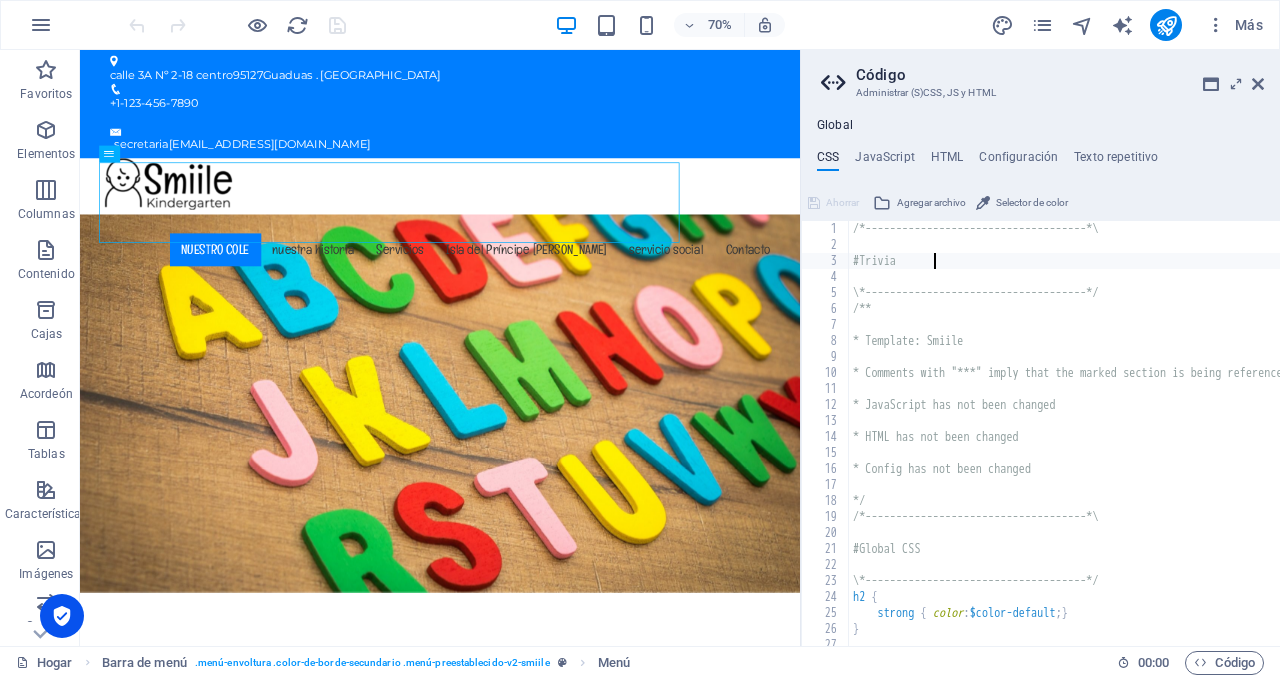 click on "/*------------------------------------*\     #Trivia \*------------------------------------*/ /**   * Template: Smiile   * Comments with "***" imply that the marked section is being referenced somewhere else   * JavaScript has not been changed   * HTML has not been changed   * Config has not been changed   */ /*------------------------------------*\     #Global CSS \*------------------------------------*/ h2   {      strong   {   color :  $color-default ;  } } /* Buttons */" at bounding box center (1201, 449) 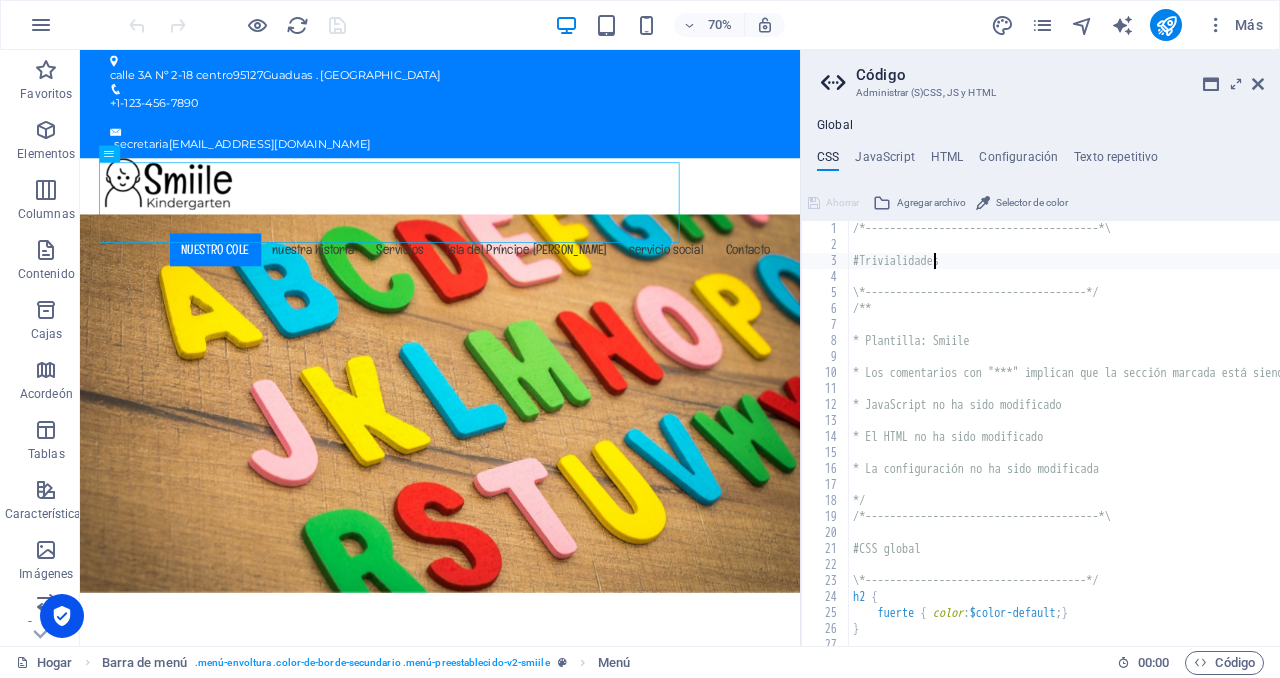 click on "/*--------------------------------------*\     #Trivialidades \*------------------------------------*/ /**   * Plantilla: Smiile   * Los comentarios con "***" implican que la sección marcada está siendo referenciada en otro lugar   * JavaScript no ha sido modificado   * El HTML no ha sido modificado   * La configuración no ha sido modificada   */ /*--------------------------------------*\     #CSS global \*------------------------------------*/ h2    {      fuerte    {    color  :  $color-default  ;  } } /* Botones */" at bounding box center (1201, 449) 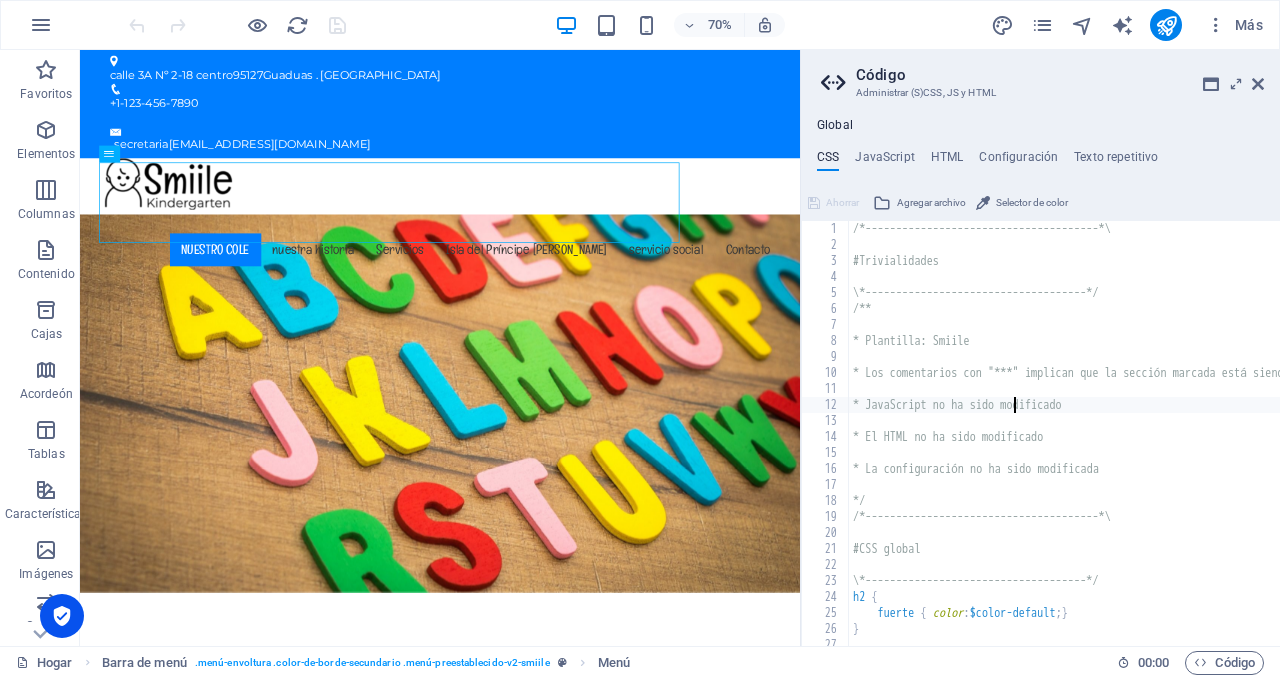 click on "/*--------------------------------------*\     #Trivialidades \*------------------------------------*/ /**   * Plantilla: Smiile   * Los comentarios con "***" implican que la sección marcada está siendo referenciada en otro lugar   * JavaScript no ha sido modificado   * El HTML no ha sido modificado   * La configuración no ha sido modificada   */ /*--------------------------------------*\     #CSS global \*------------------------------------*/ h2    {      fuerte    {    color  :  $color-default  ;  } } /* Botones */" at bounding box center (1201, 449) 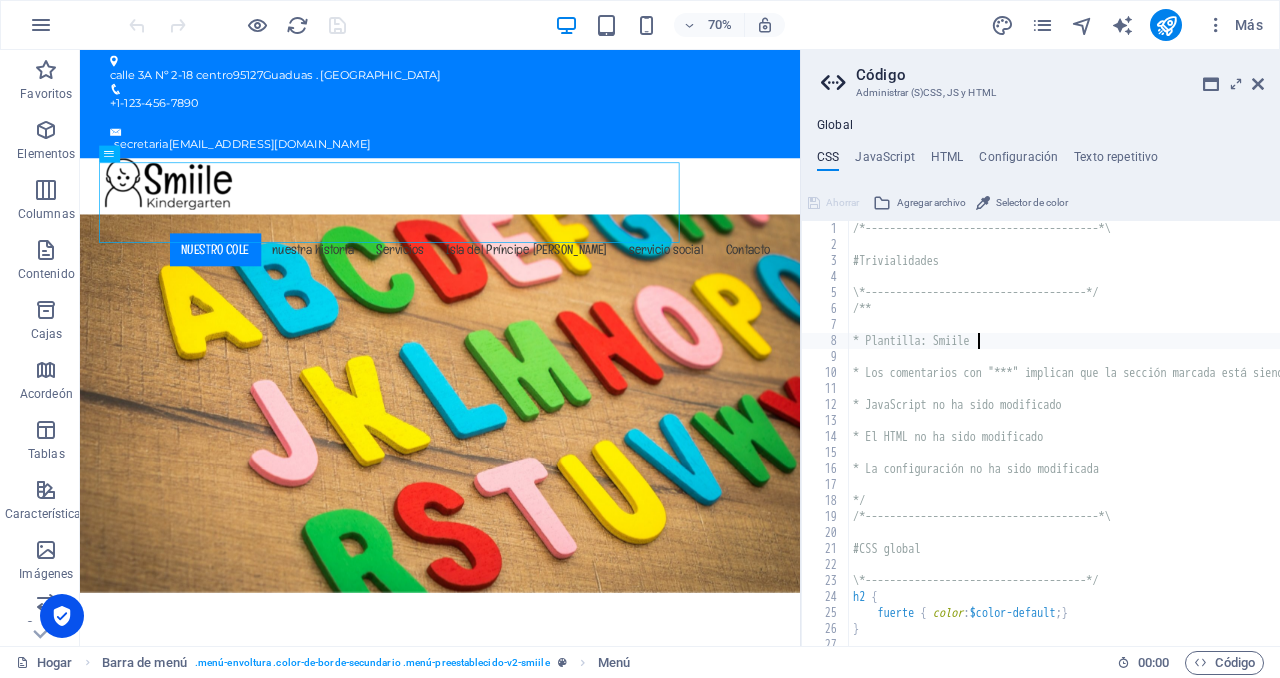 click on "/*--------------------------------------*\     #Trivialidades \*------------------------------------*/ /**   * Plantilla: Smiile   * Los comentarios con "***" implican que la sección marcada está siendo referenciada en otro lugar   * JavaScript no ha sido modificado   * El HTML no ha sido modificado   * La configuración no ha sido modificada   */ /*--------------------------------------*\     #CSS global \*------------------------------------*/ h2    {      fuerte    {    color  :  $color-default  ;  } } /* Botones */" at bounding box center [1201, 449] 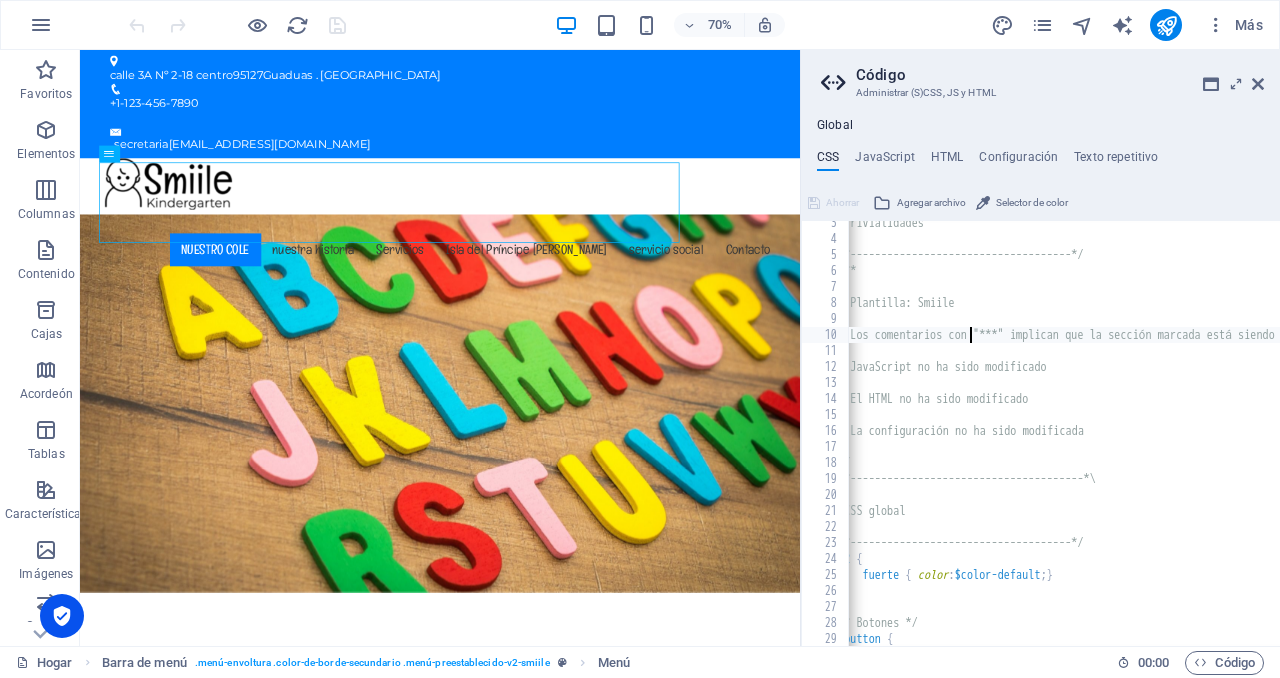 scroll, scrollTop: 39, scrollLeft: 0, axis: vertical 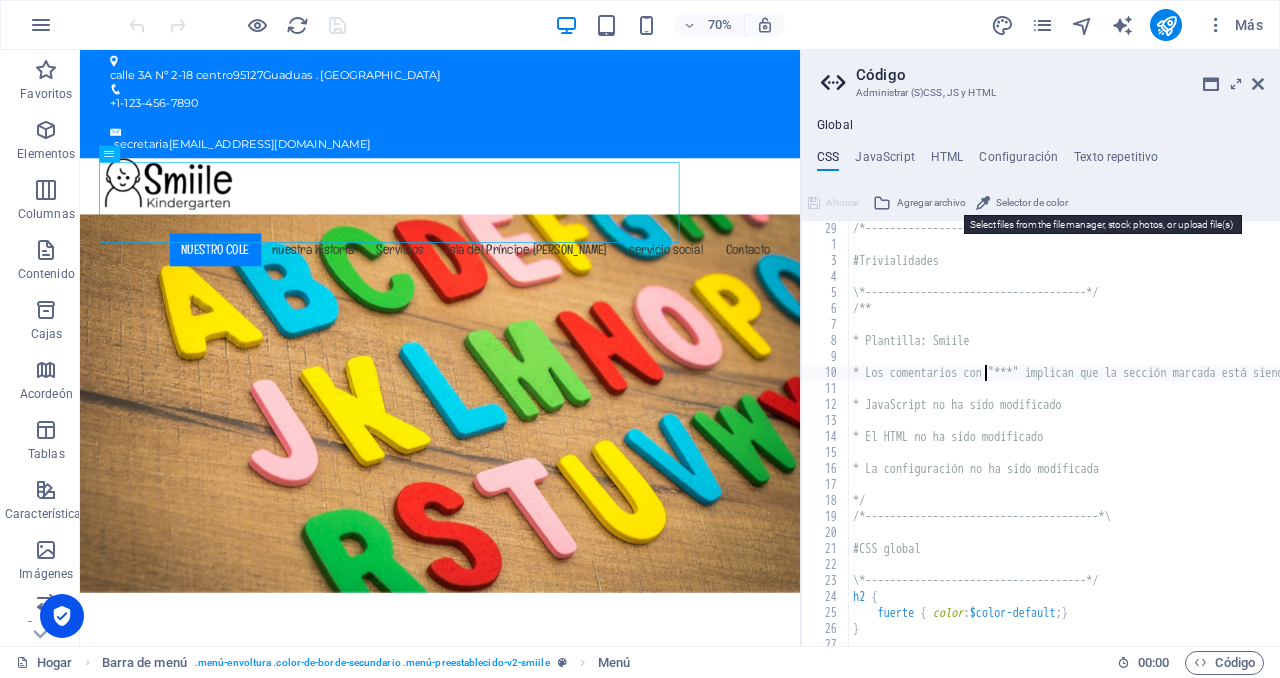 click on "Agregar archivo" at bounding box center (931, 202) 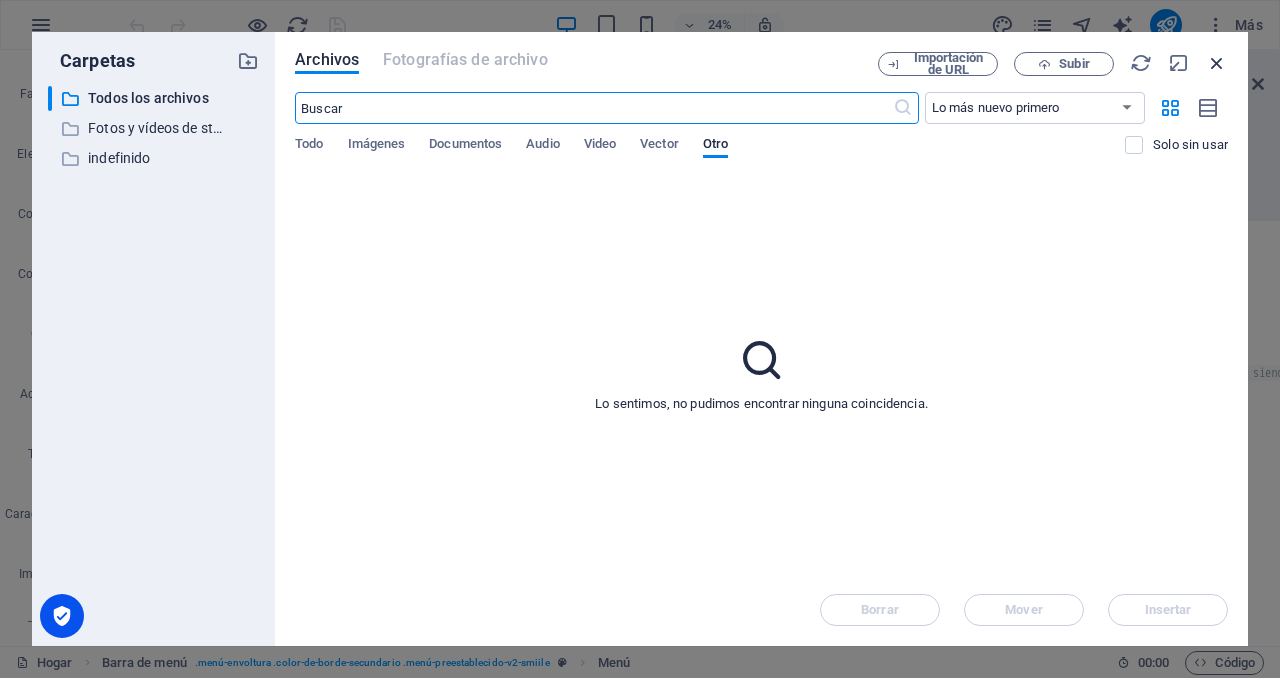 click at bounding box center (1217, 63) 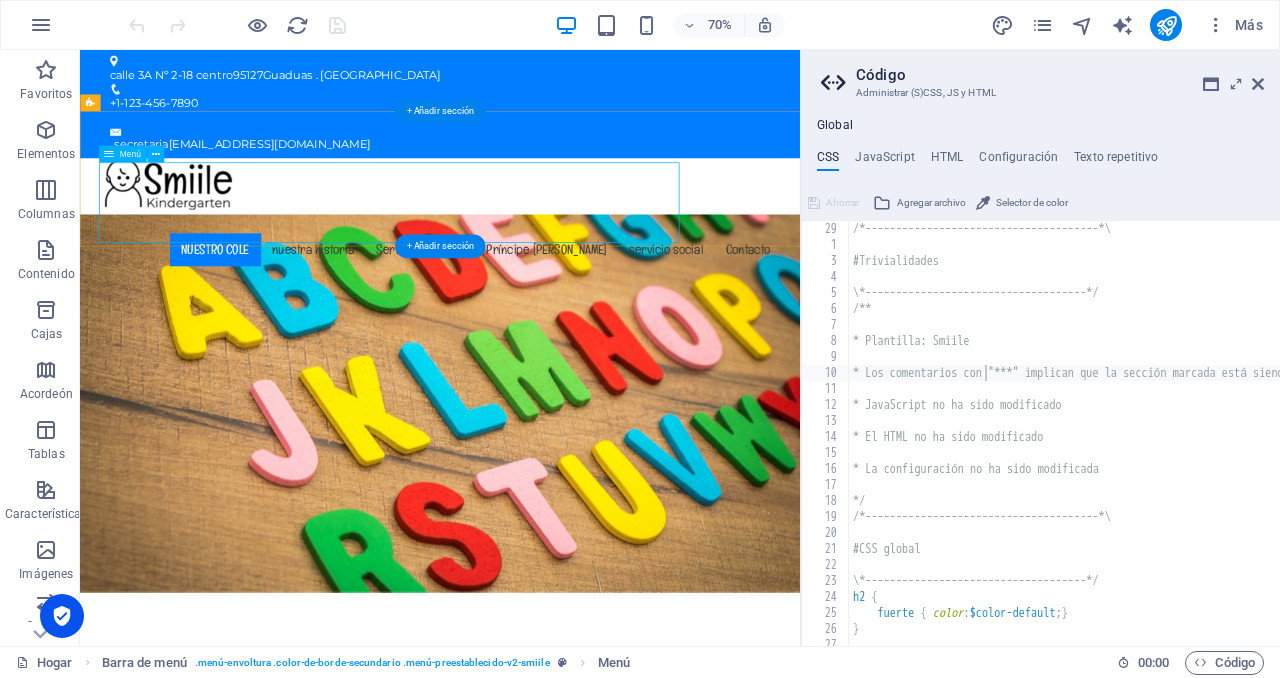 click on "Nuestro Cole nuestra historia Servicios Isla del Príncipe Eduardo servicio social Contacto" at bounding box center [595, 335] 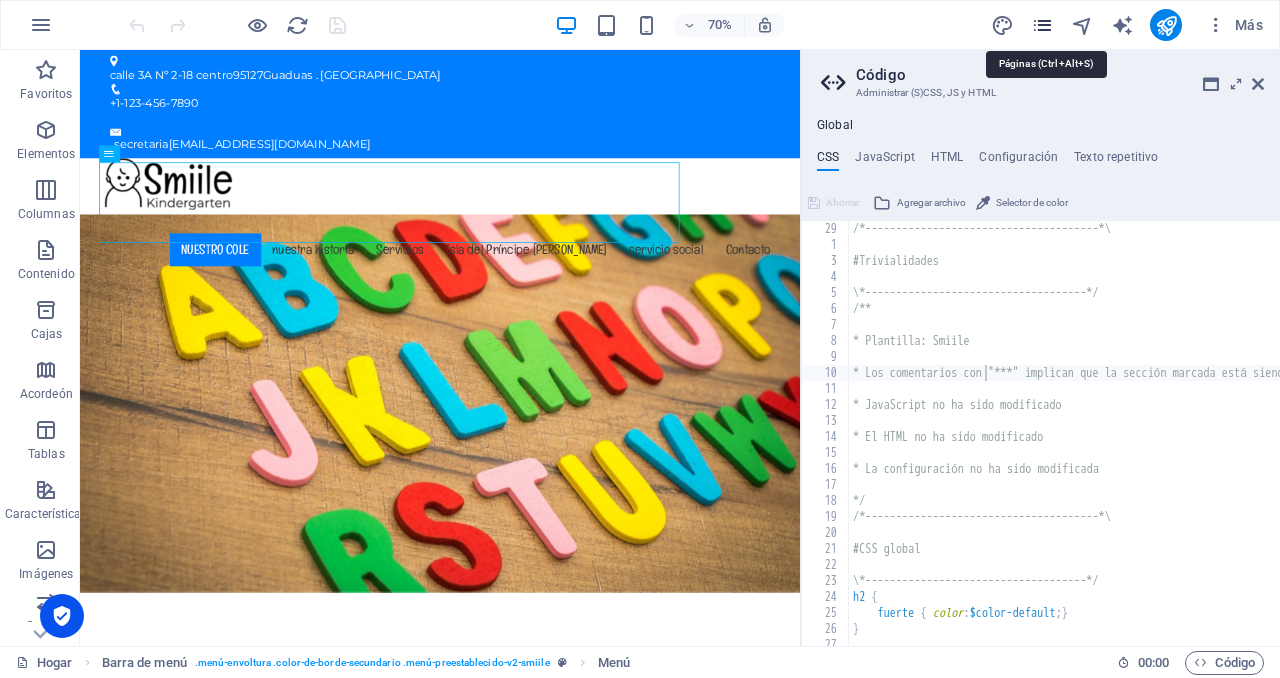 click at bounding box center [1042, 25] 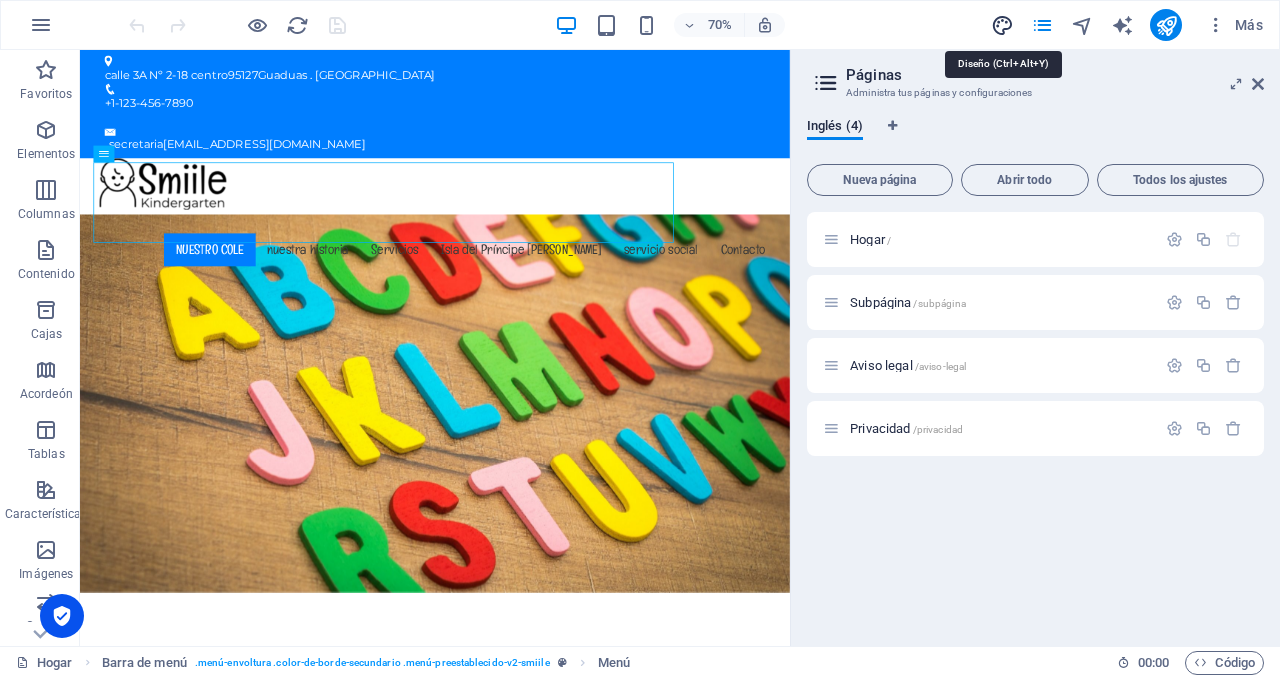 click at bounding box center [1002, 25] 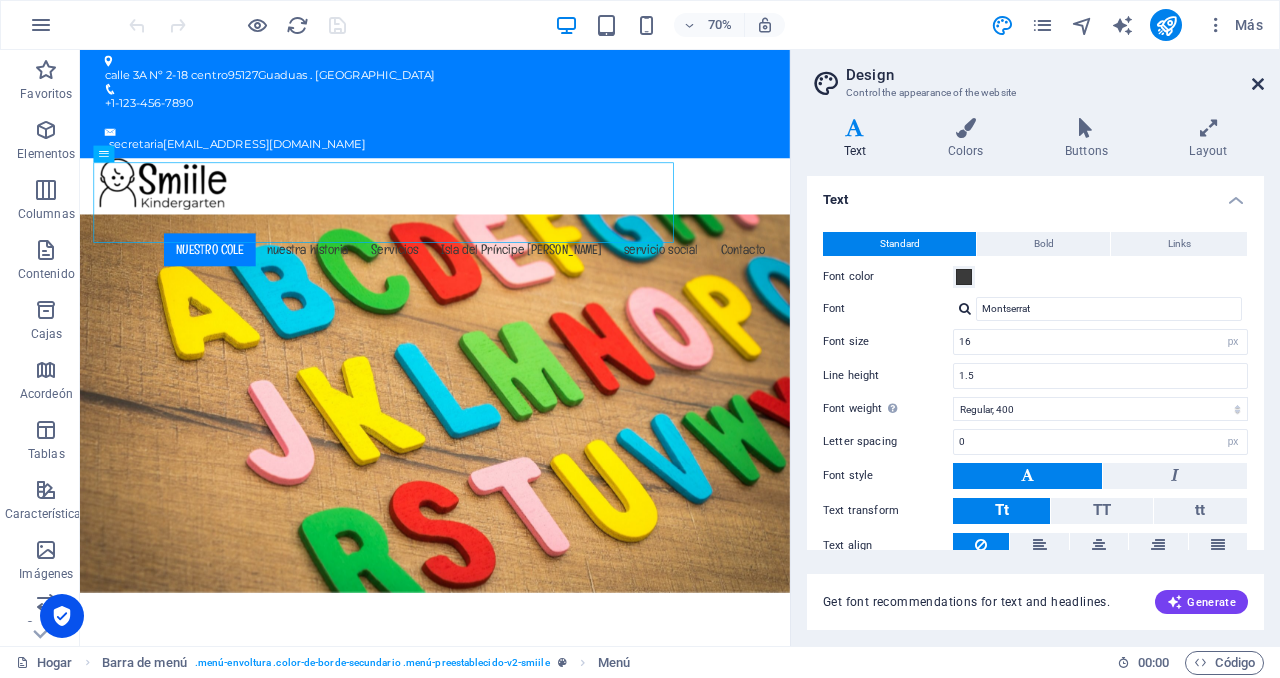 click at bounding box center [1258, 84] 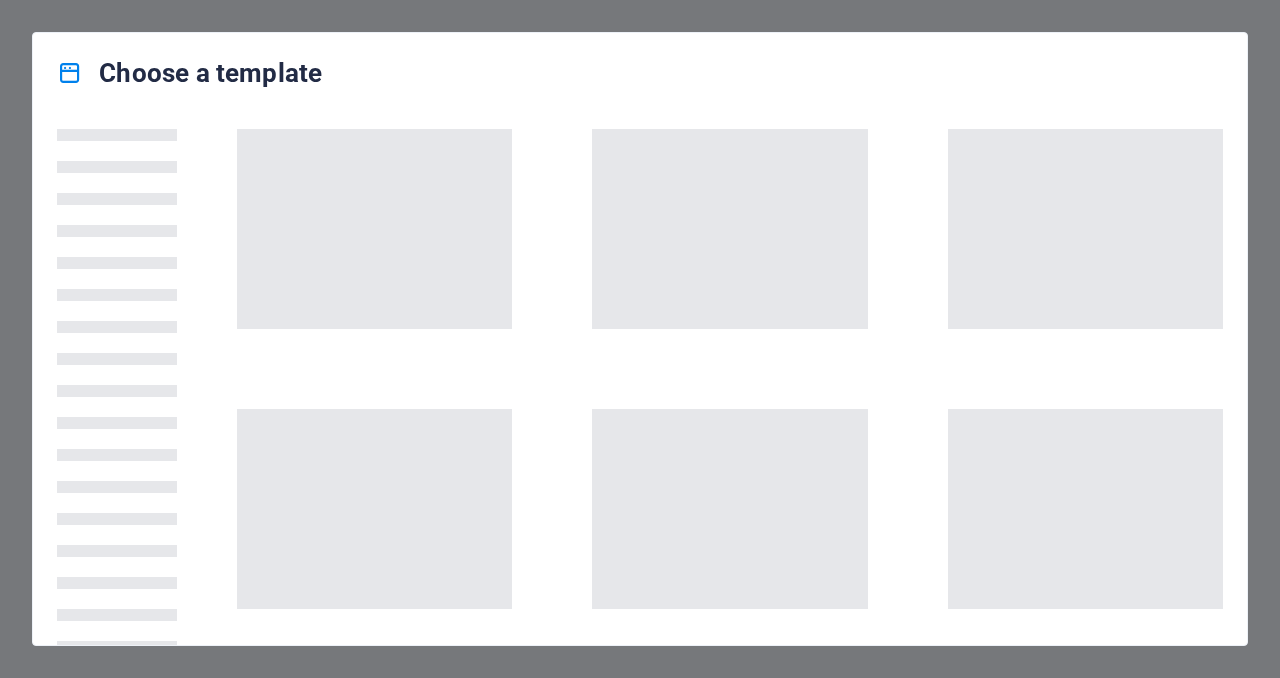 scroll, scrollTop: 0, scrollLeft: 0, axis: both 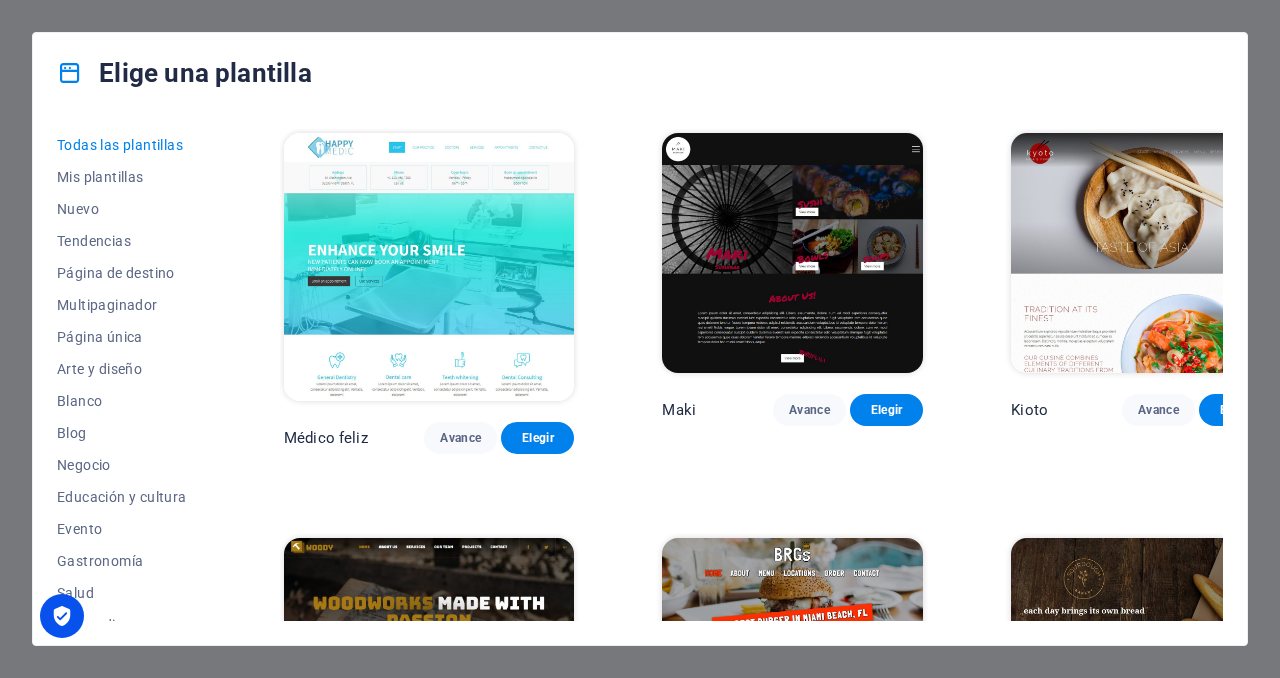 click on "Elige una plantilla Todas las plantillas Mis plantillas Nuevo Tendencias Página de destino Multipaginador Página única Arte y diseño Blanco Blog Negocio Educación y cultura Evento Gastronomía Salud TI y medios Legal y Finanzas No lucrativo Actuación Cartera Servicios Deportes y belleza Vientos alisios Viajar Estructura alámbrica Peoneera Avance Elegir Museo de Arte Avance Elegir Planificador maravilloso Avance Elegir Transportable Avance [PERSON_NAME] y préstamo Avance Elegir WePaint Avance Elegir Eco-Con Avance Elegir Reunión Avance [PERSON_NAME] y cuidado Avance Elegir Podcaster Avance Elegir Academix Avance Elegir Gran peluquería Avance Elegir Salud y alimentación Avance Elegir Interiores UrbanNest Avance Elegir Cambio verde Avance Elegir El Templo de la Belleza Avance Elegir WeTrain Avance Elegir Limpiador Avance Elegir [PERSON_NAME] Elegir Delicioso Avance [PERSON_NAME] de sueños Avance [PERSON_NAME] Avance Elegir Cuidado de mascotas Avance Elegir Espacio seguro Avance Elegir Moda" at bounding box center (640, 339) 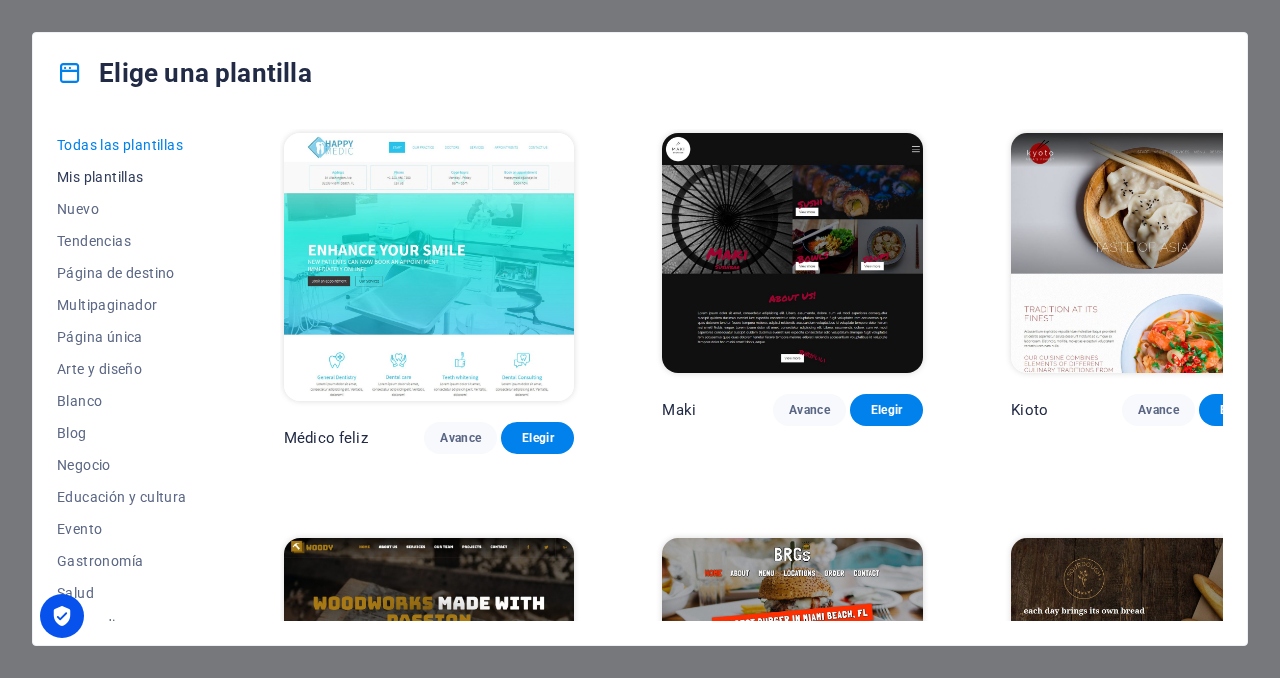 click on "Mis plantillas" at bounding box center (100, 177) 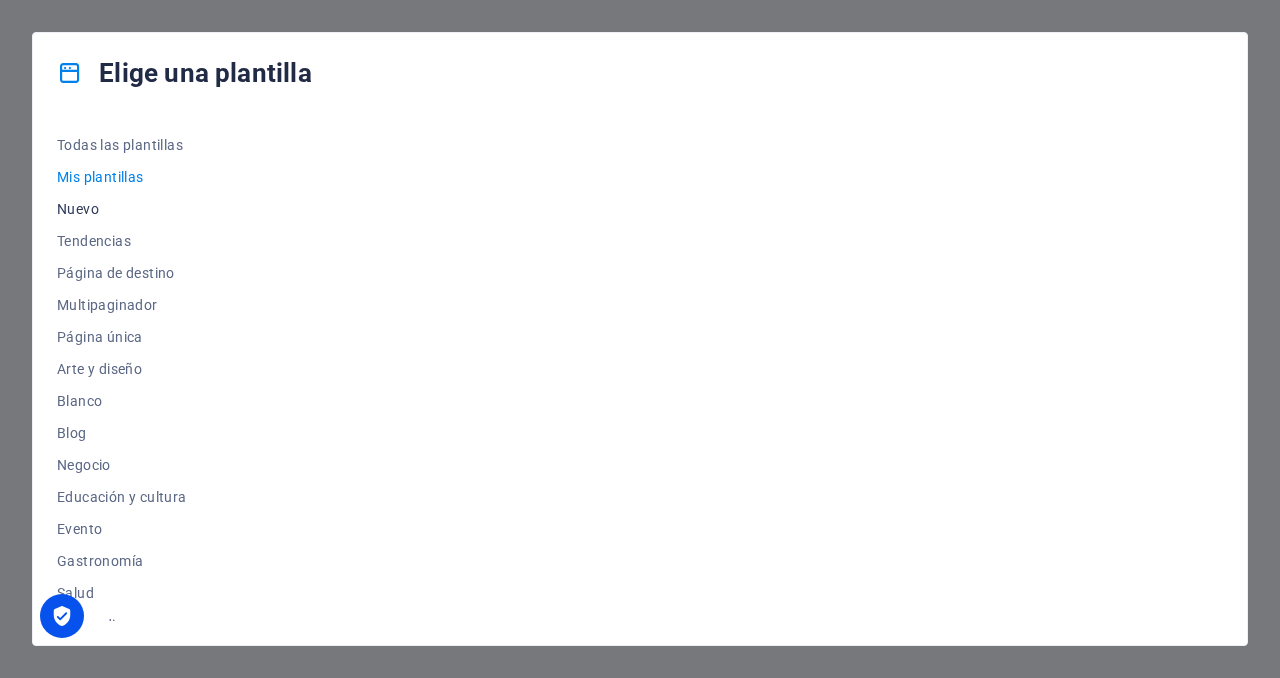 click on "Nuevo" at bounding box center [78, 209] 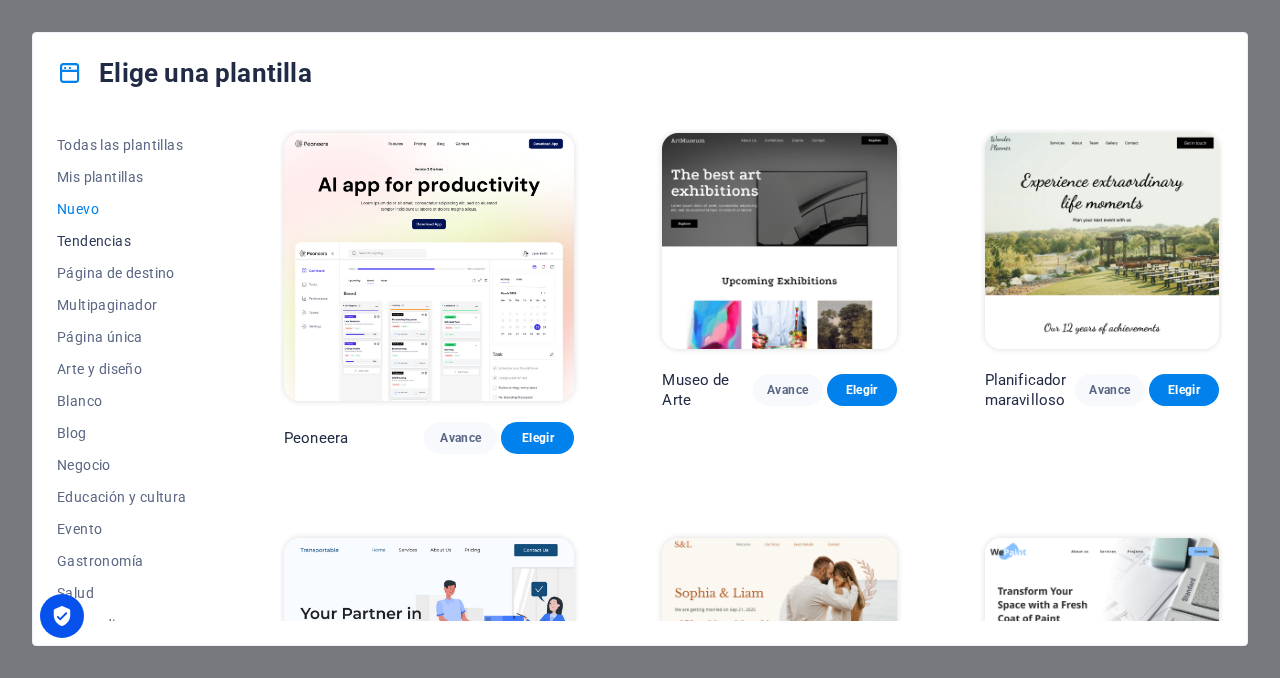 click on "Tendencias" at bounding box center [126, 241] 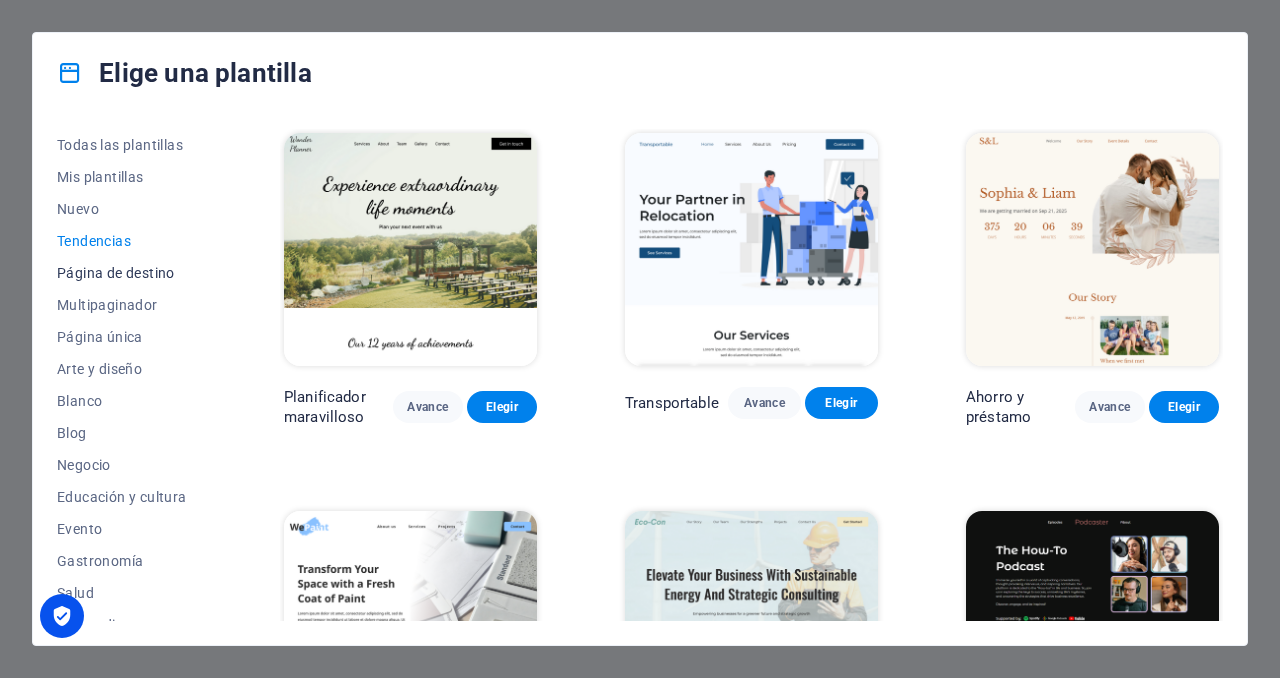 click on "Página de destino" at bounding box center [116, 273] 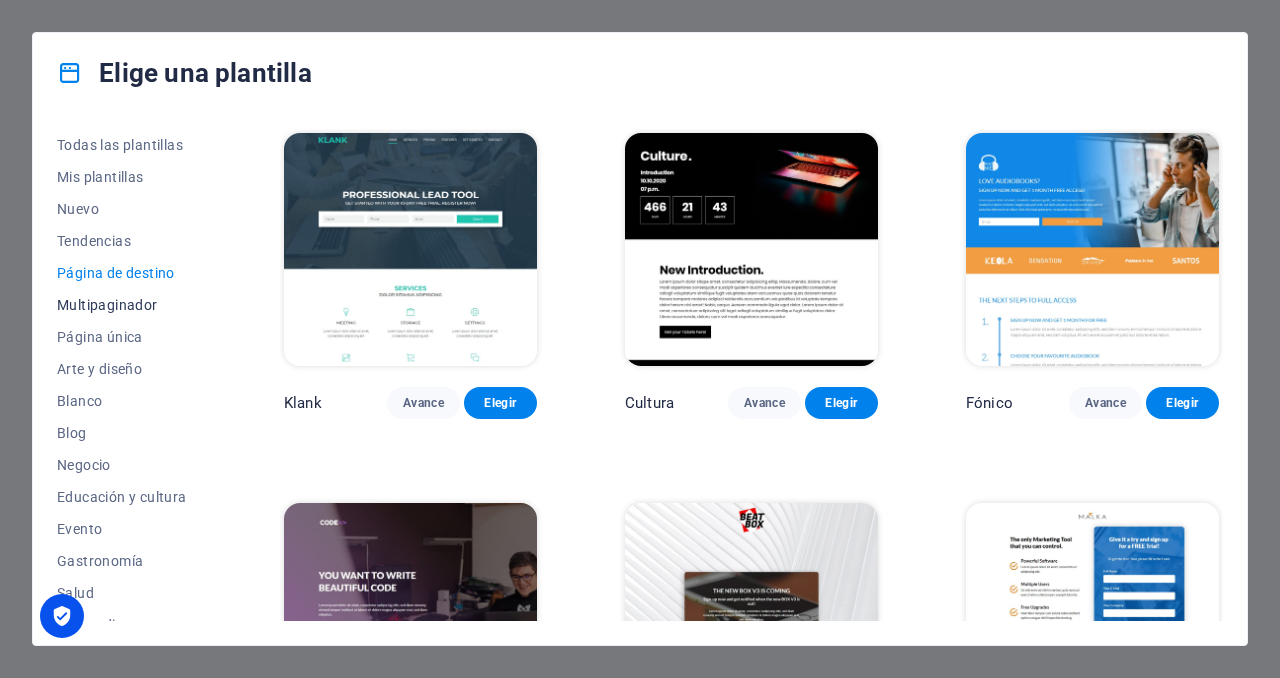 click on "Multipaginador" at bounding box center [107, 305] 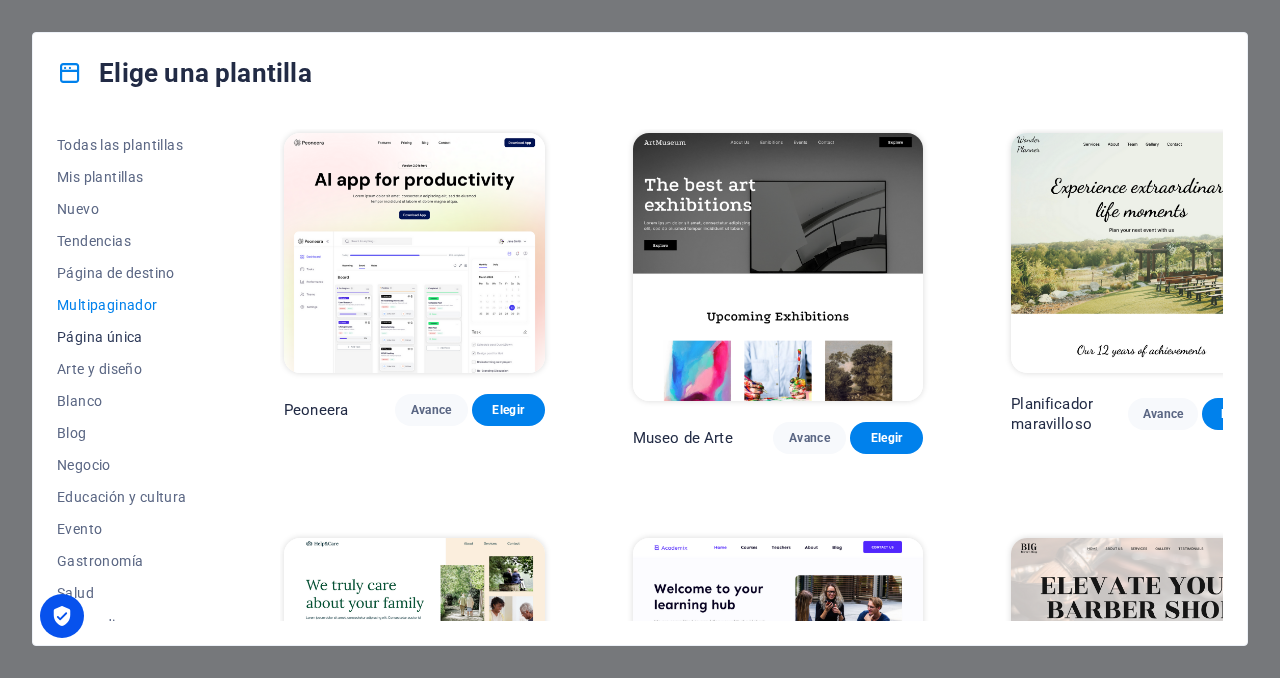click on "Página única" at bounding box center [100, 337] 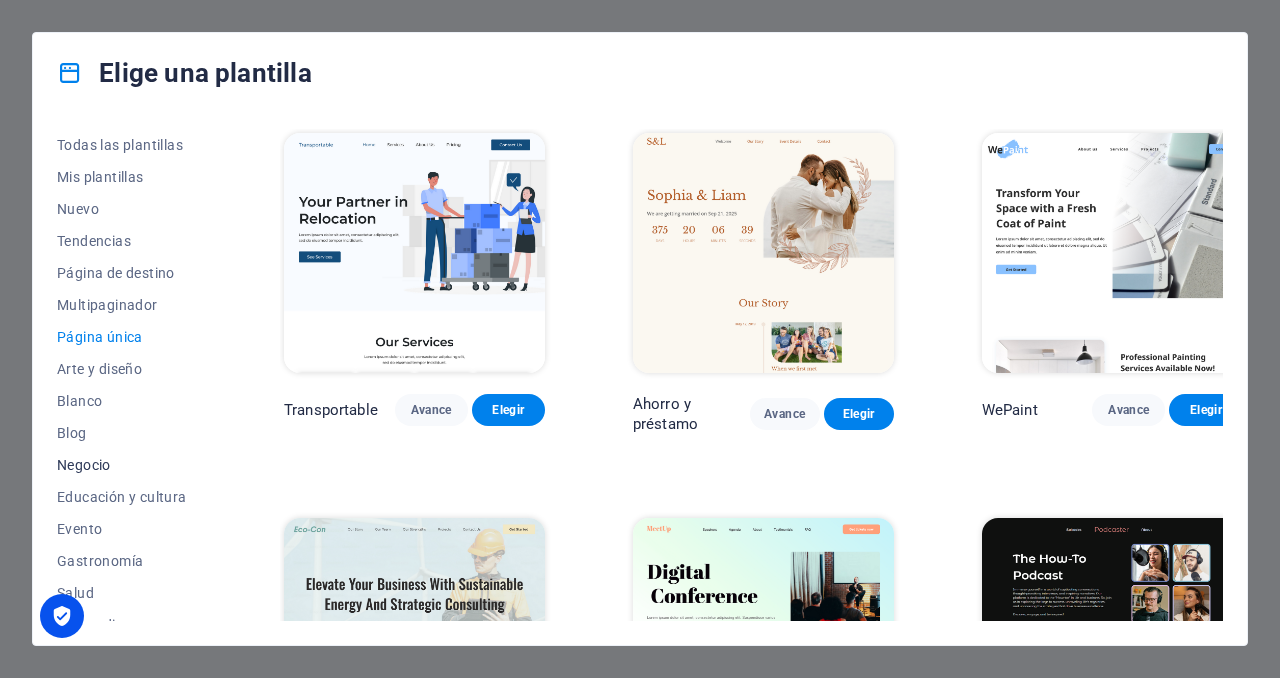click on "Arte y diseño" at bounding box center (99, 369) 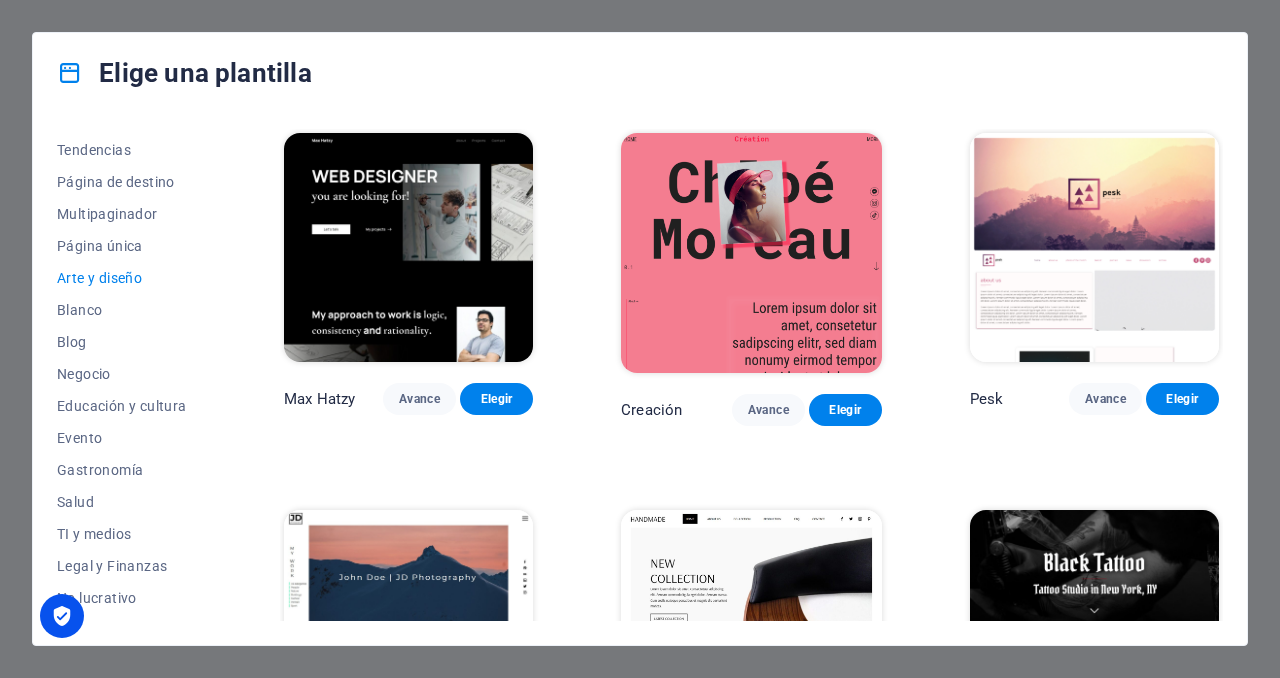 scroll, scrollTop: 0, scrollLeft: 0, axis: both 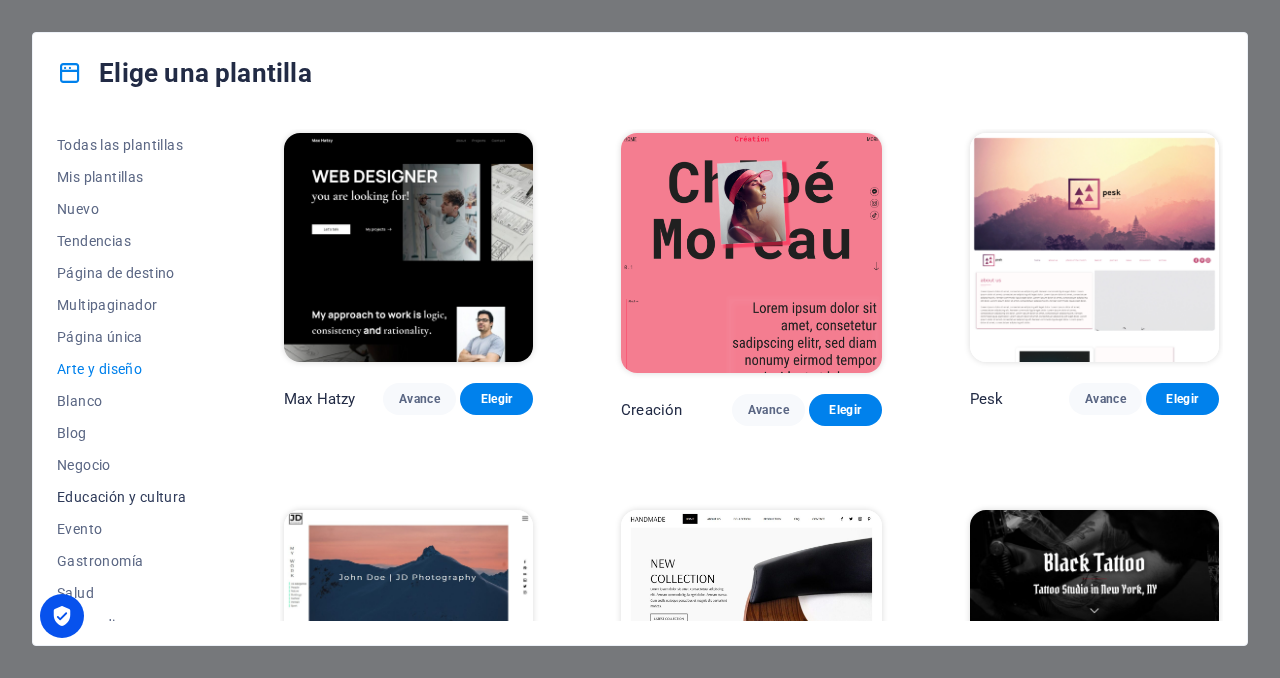 click on "Educación y cultura" at bounding box center [122, 497] 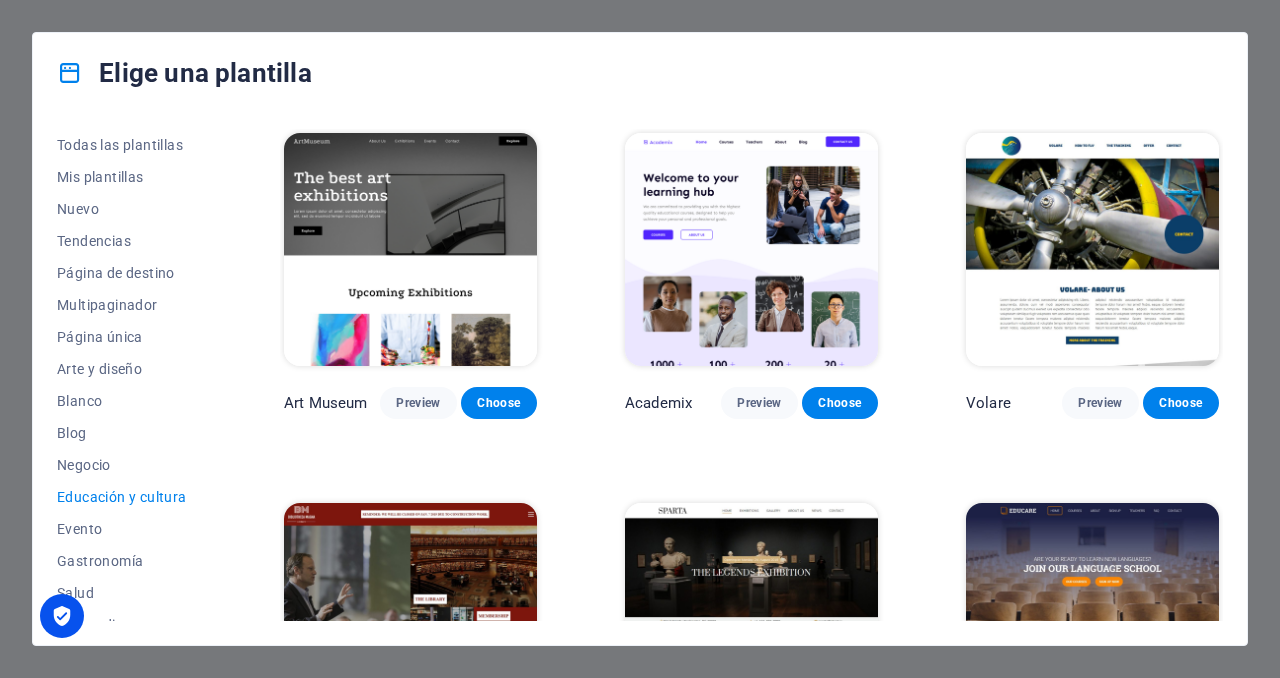 scroll, scrollTop: 308, scrollLeft: 0, axis: vertical 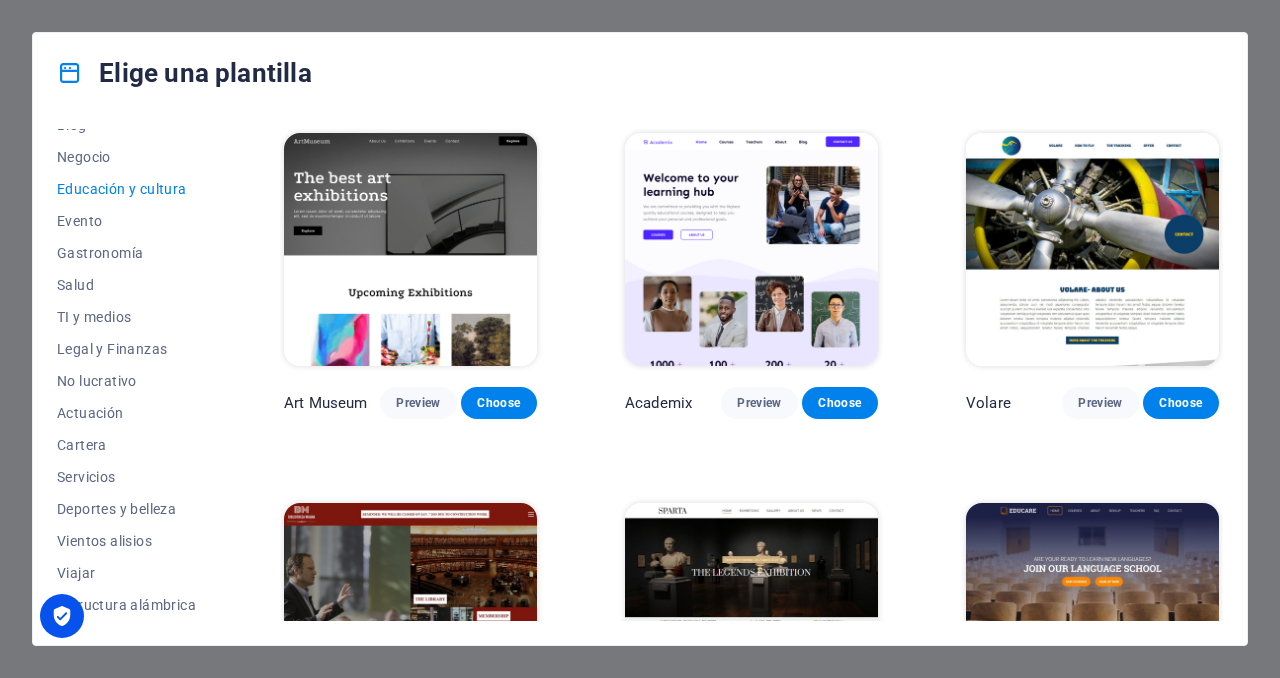click on "Educación y cultura" at bounding box center (122, 189) 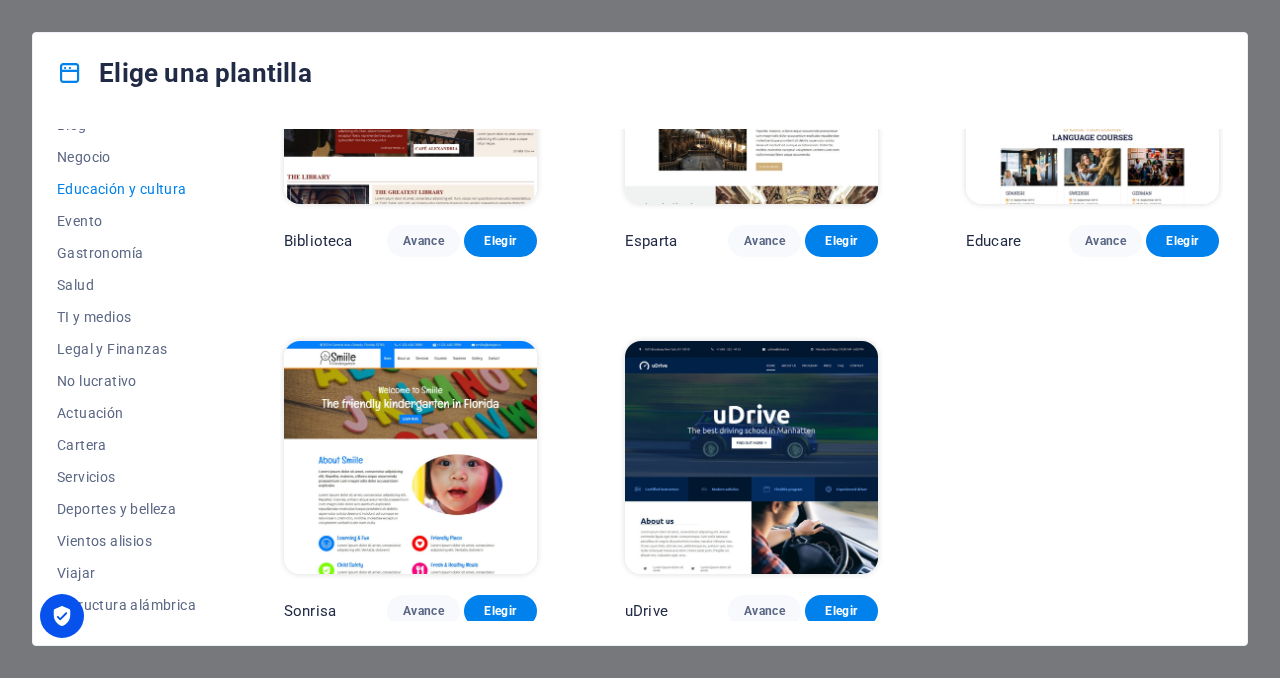scroll, scrollTop: 0, scrollLeft: 0, axis: both 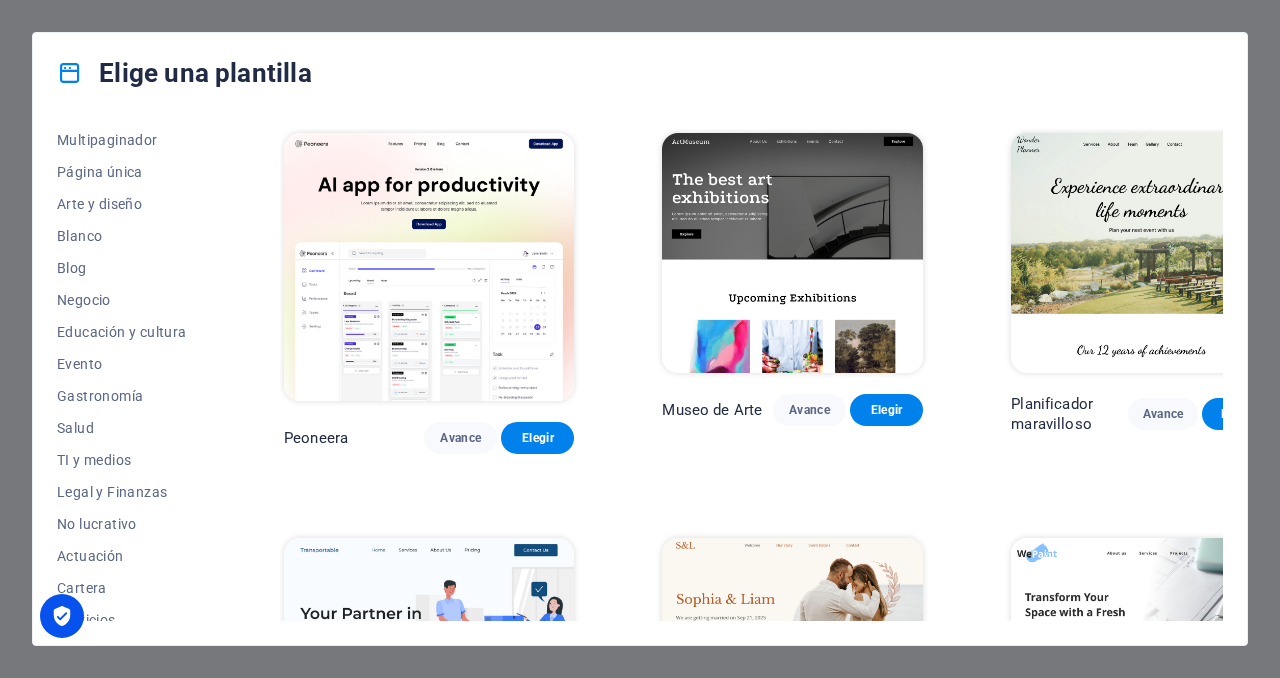 drag, startPoint x: 222, startPoint y: 370, endPoint x: 234, endPoint y: 643, distance: 273.2636 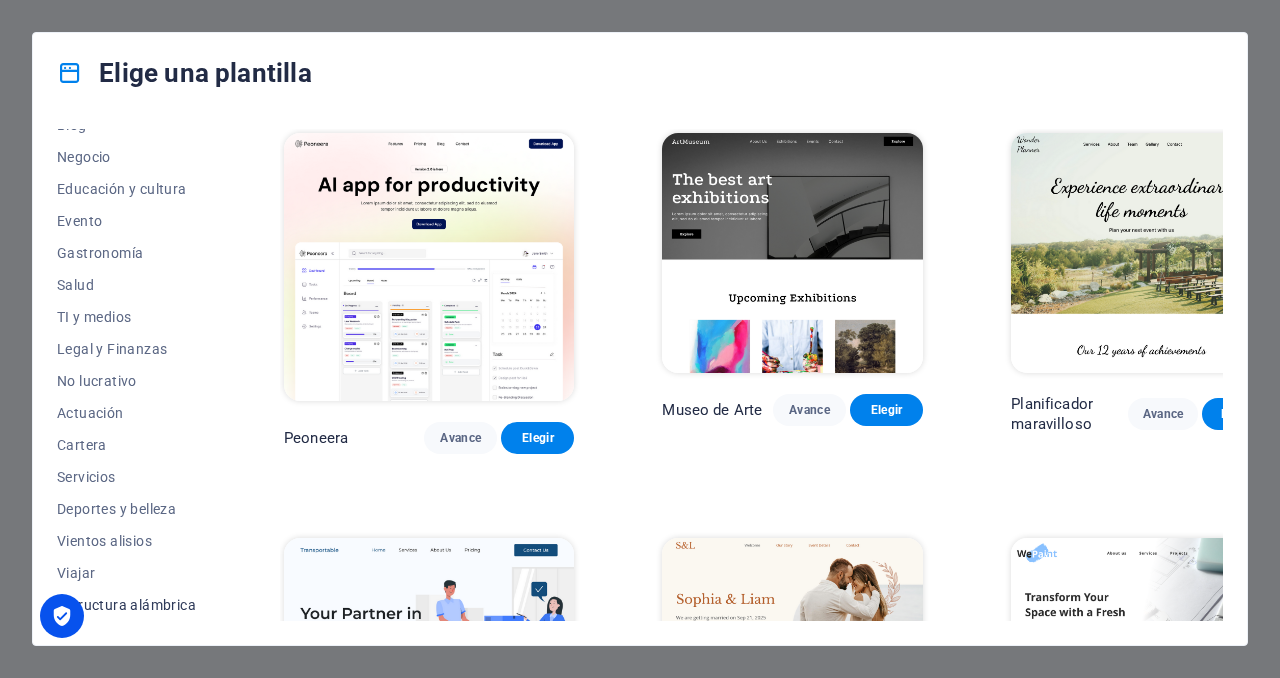 click on "Estructura alámbrica" at bounding box center (126, 605) 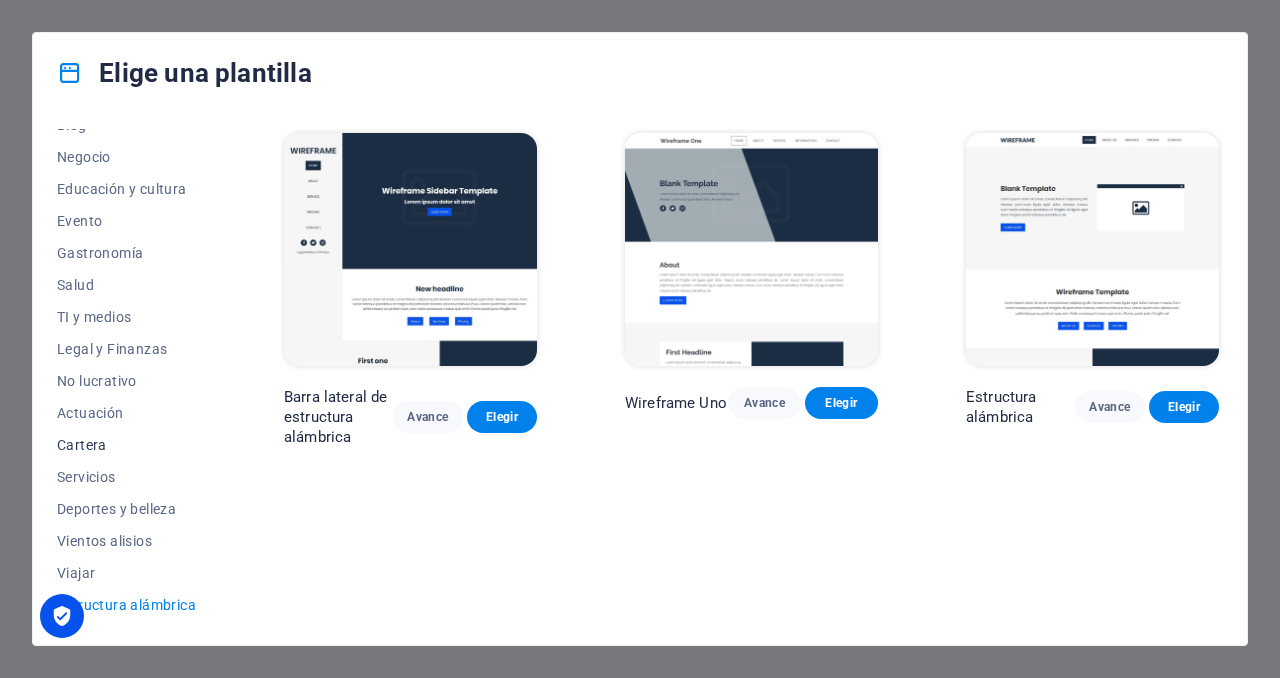 click on "Cartera" at bounding box center (126, 445) 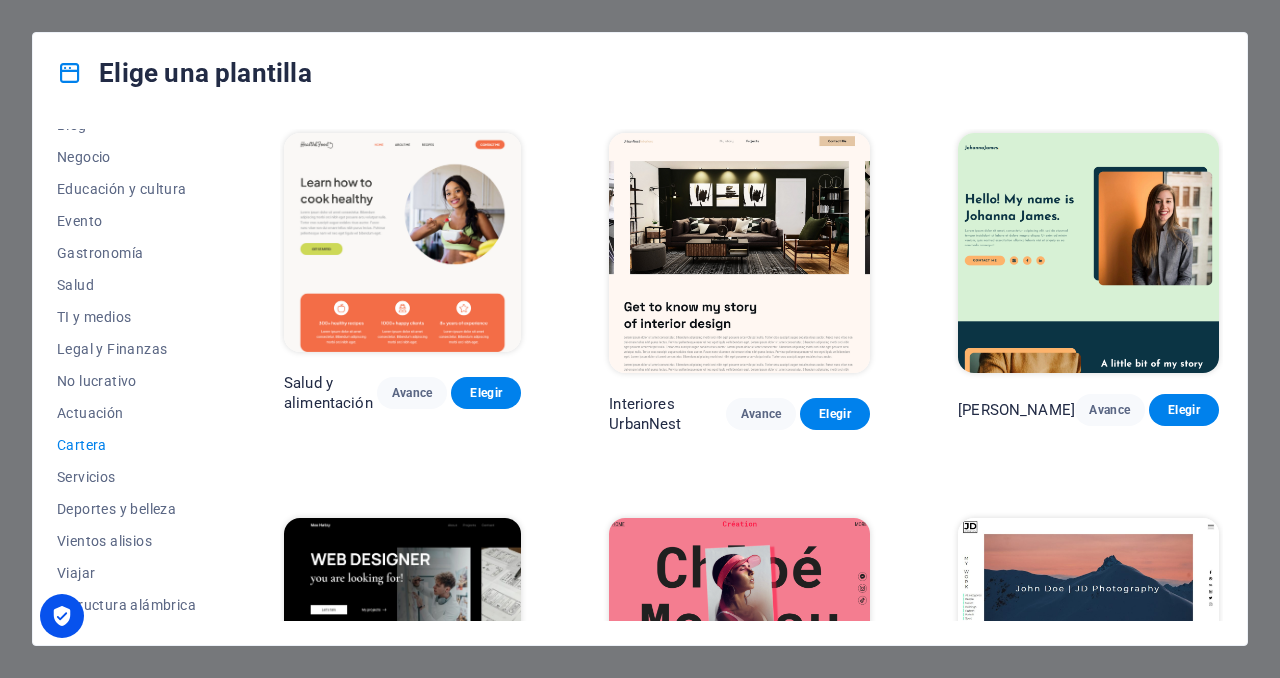 drag, startPoint x: 214, startPoint y: 399, endPoint x: 234, endPoint y: 219, distance: 181.1077 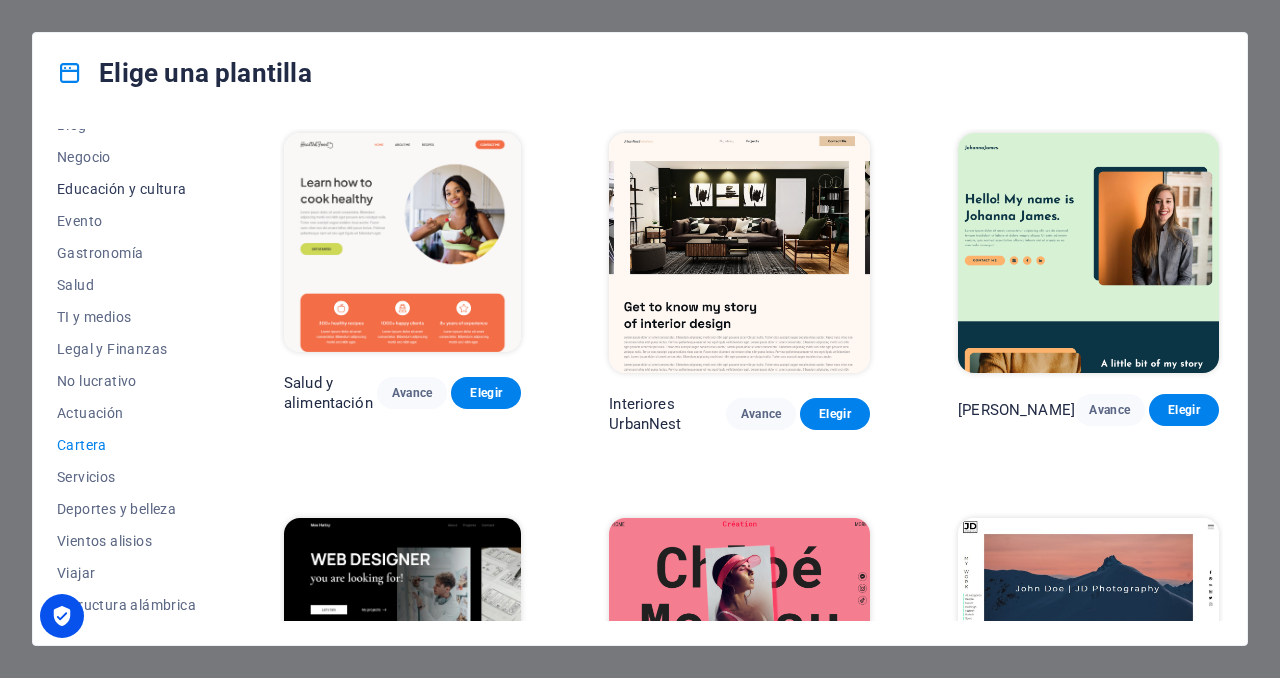 click on "Educación y cultura" at bounding box center [122, 189] 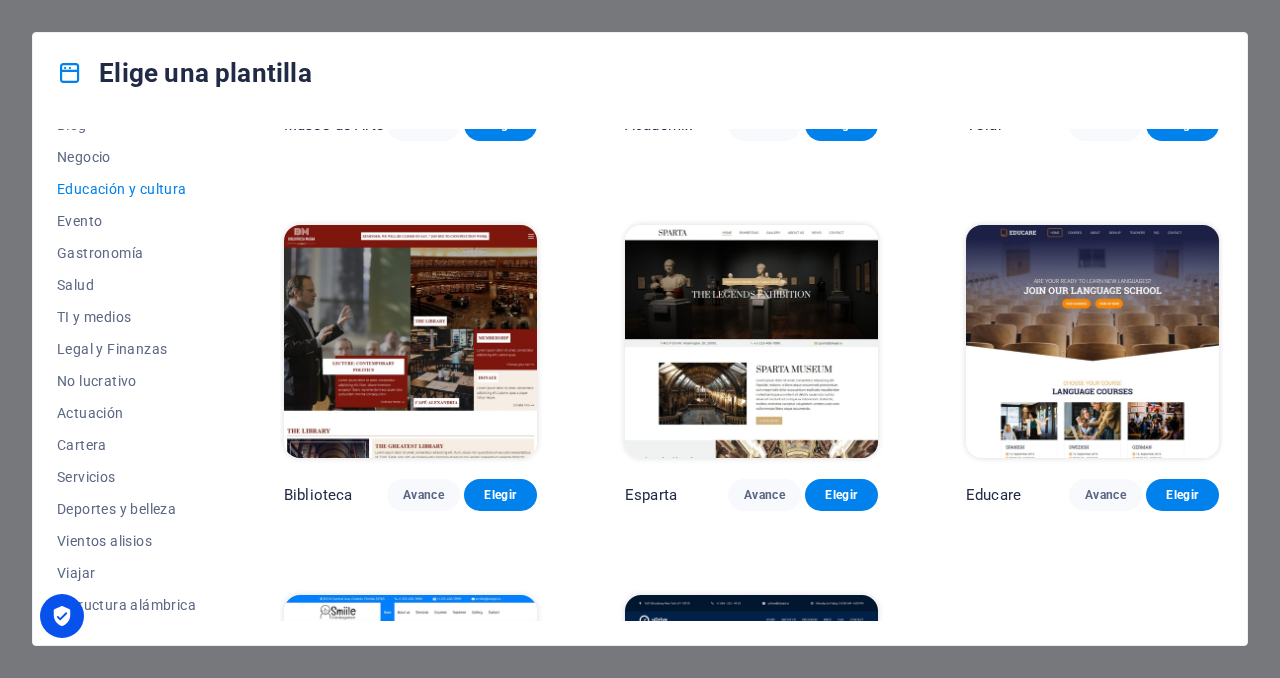 scroll, scrollTop: 0, scrollLeft: 0, axis: both 